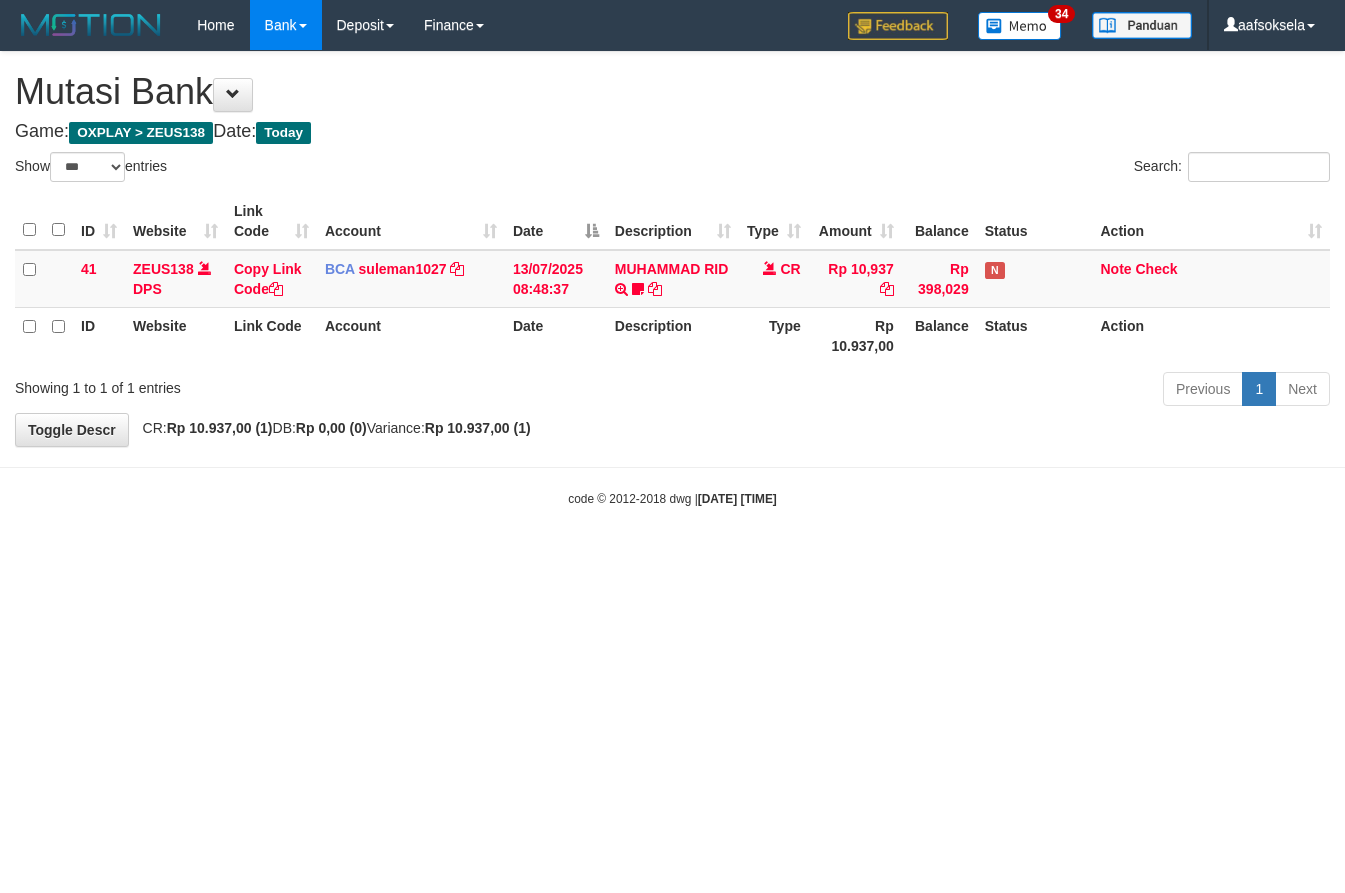select on "***" 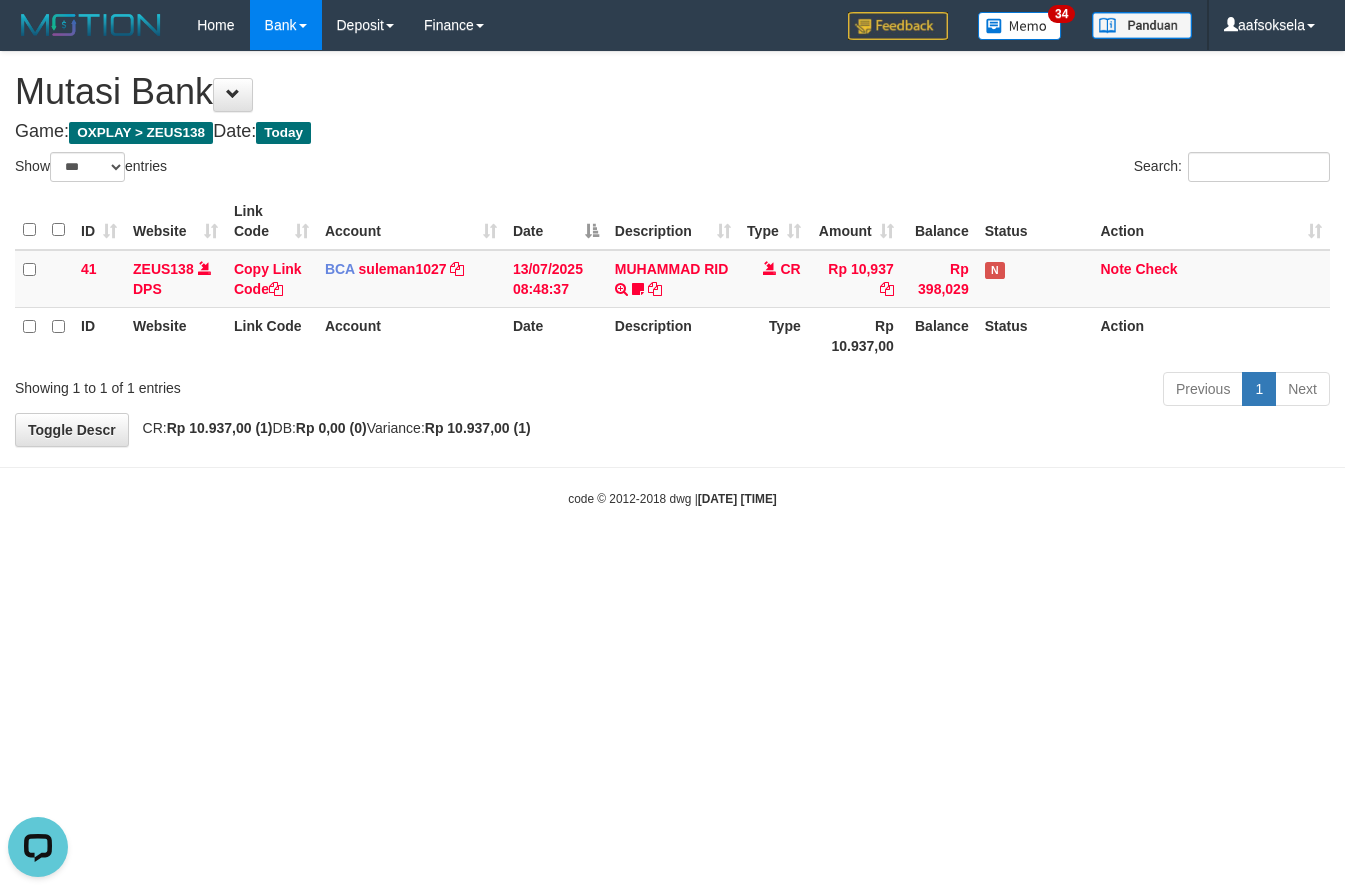 scroll, scrollTop: 0, scrollLeft: 0, axis: both 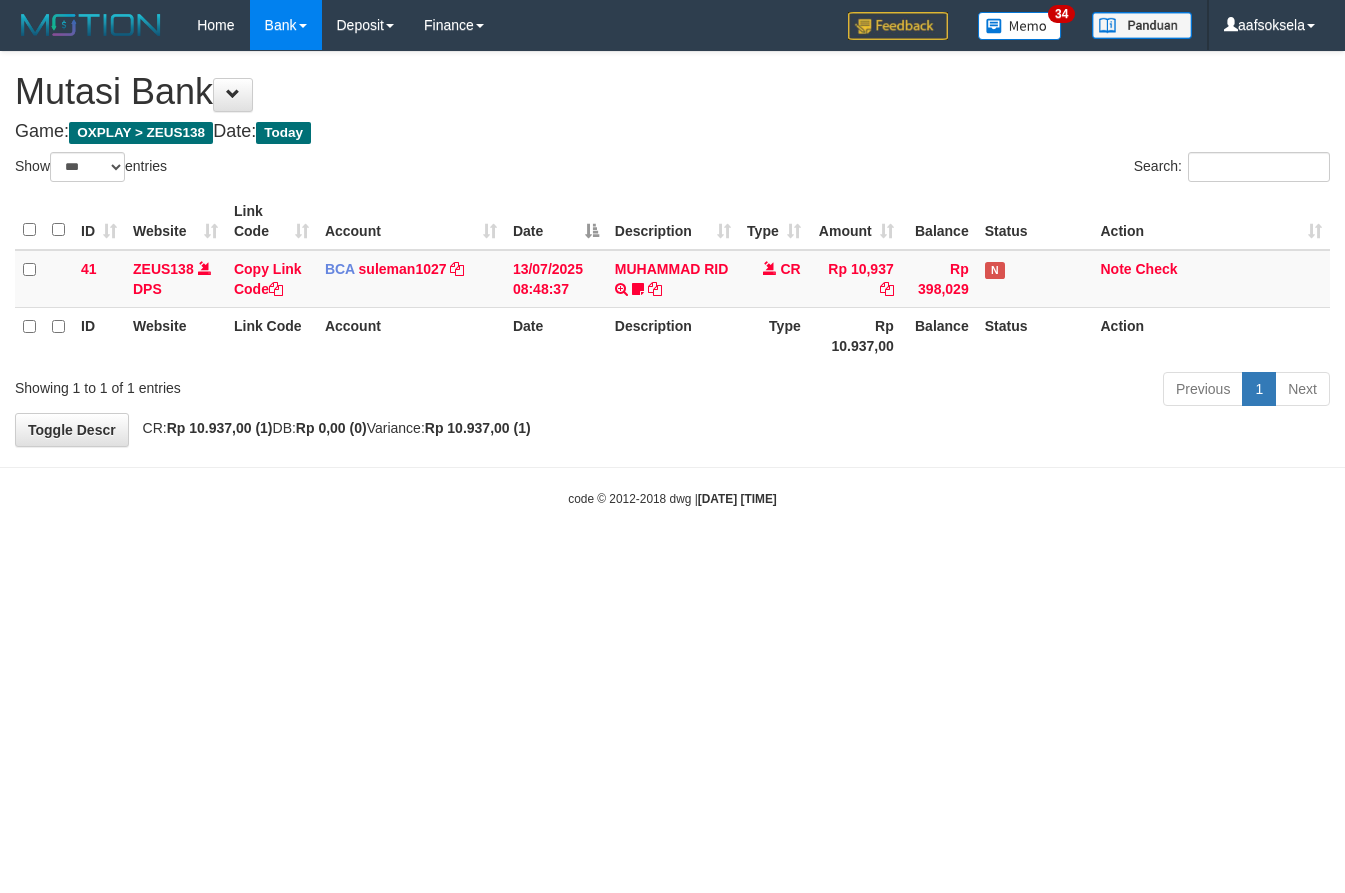 select on "***" 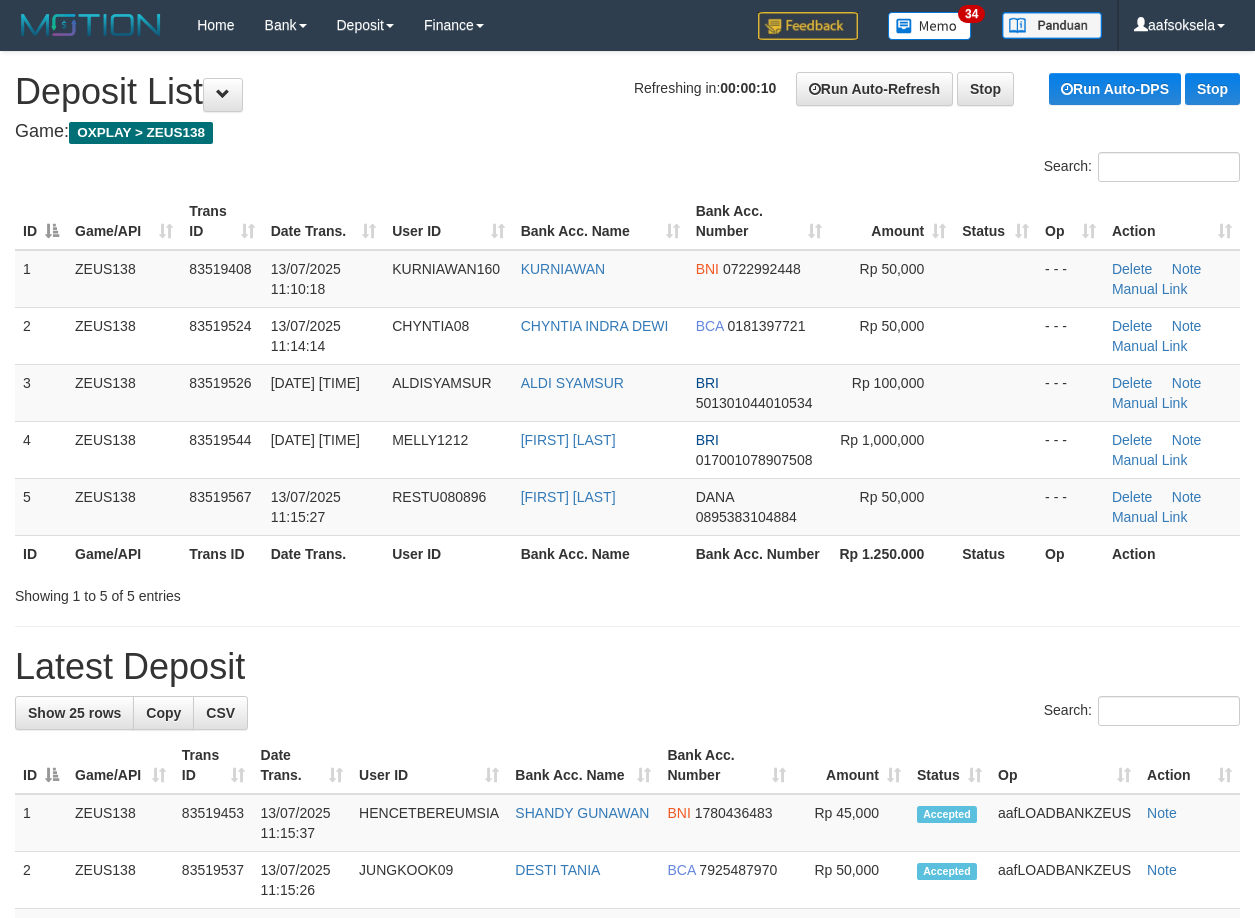 scroll, scrollTop: 0, scrollLeft: 0, axis: both 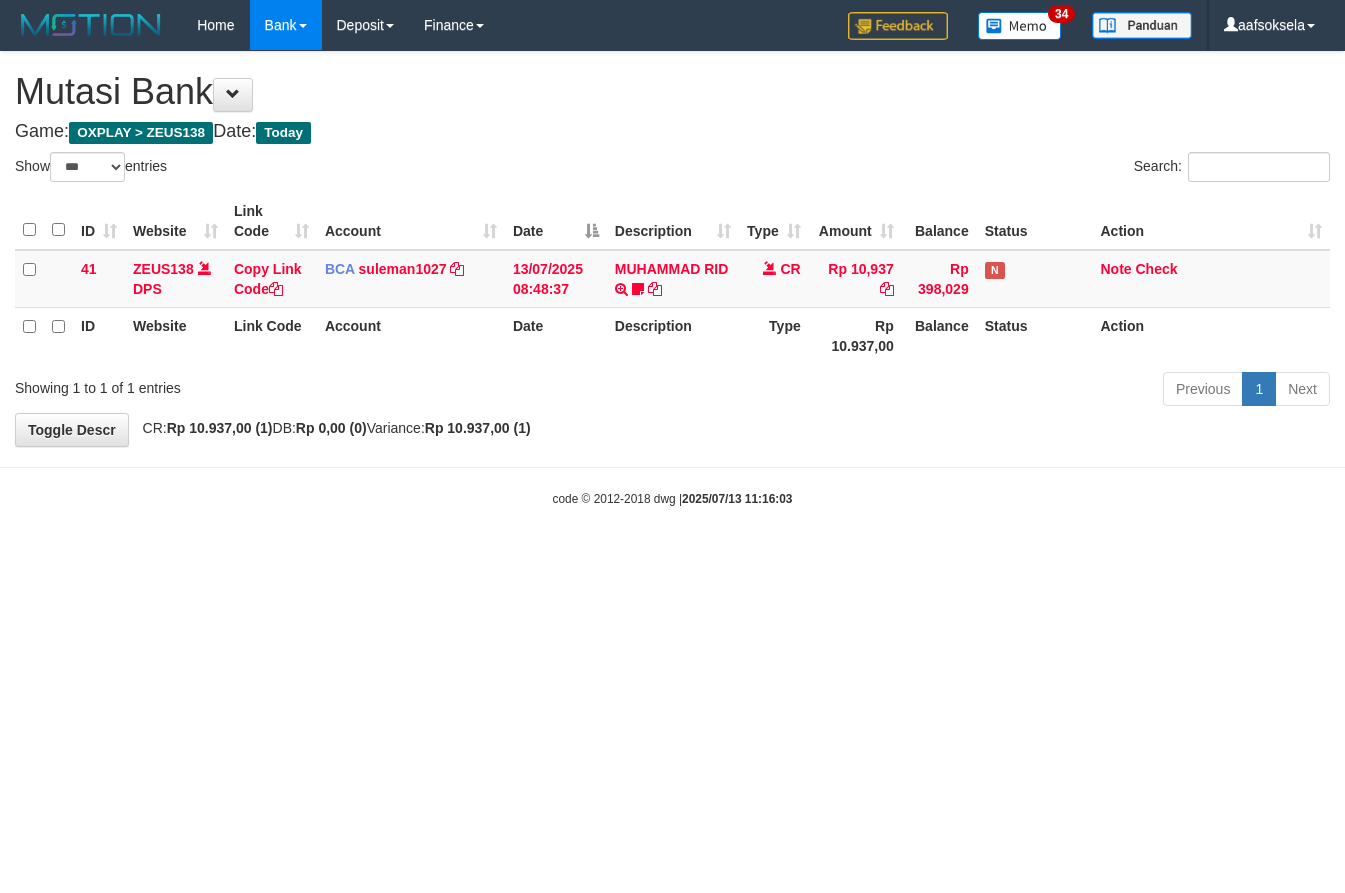 select on "***" 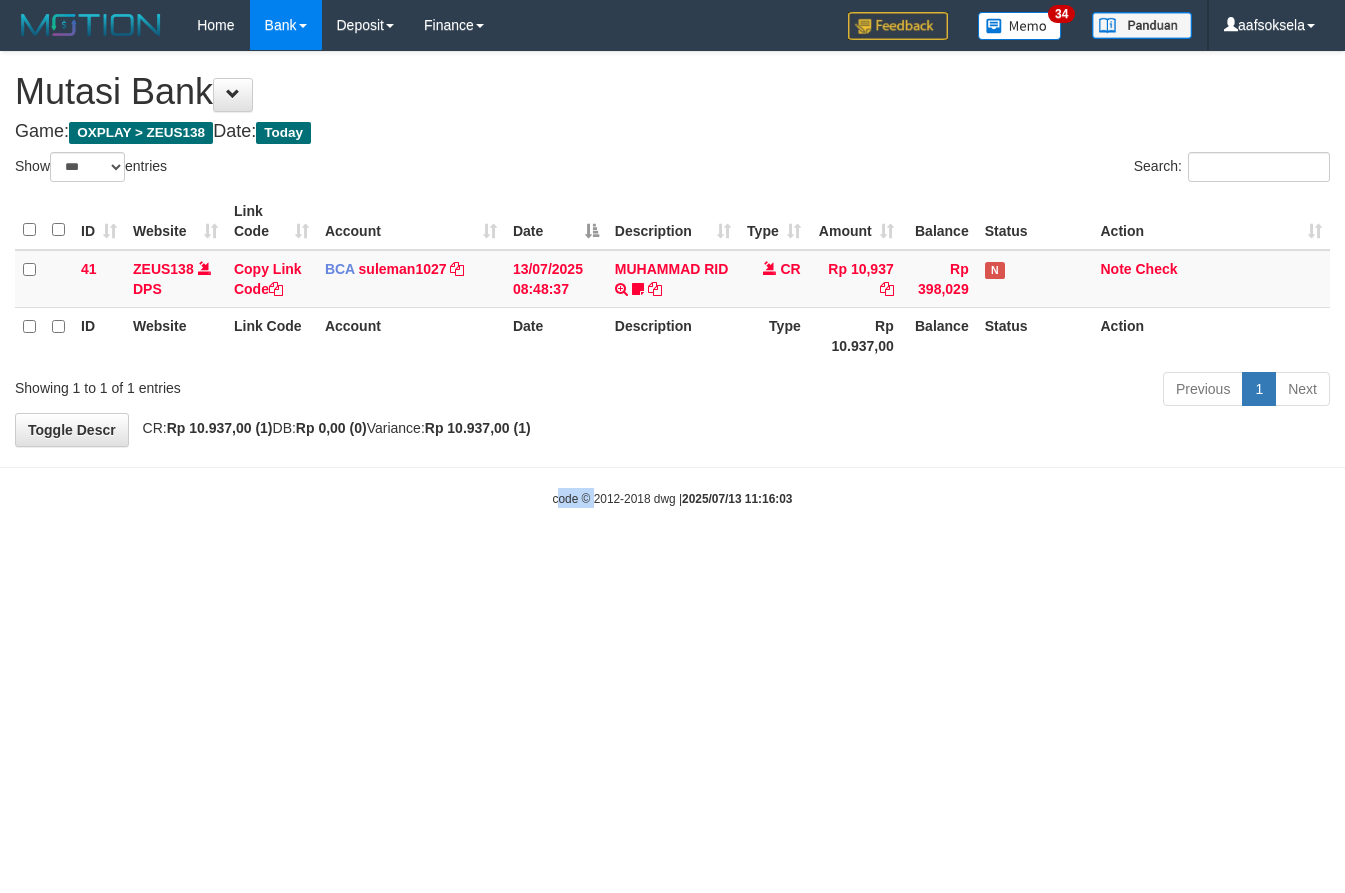 click on "Toggle navigation
Home
Bank
Account List
Mutasi Bank
Search
Sync
Note Mutasi
Deposit
DPS Fetch
DPS List
History
Note DPS
Finance
Financial Data
aafsoksela
My Profile
Log Out" at bounding box center [672, 279] 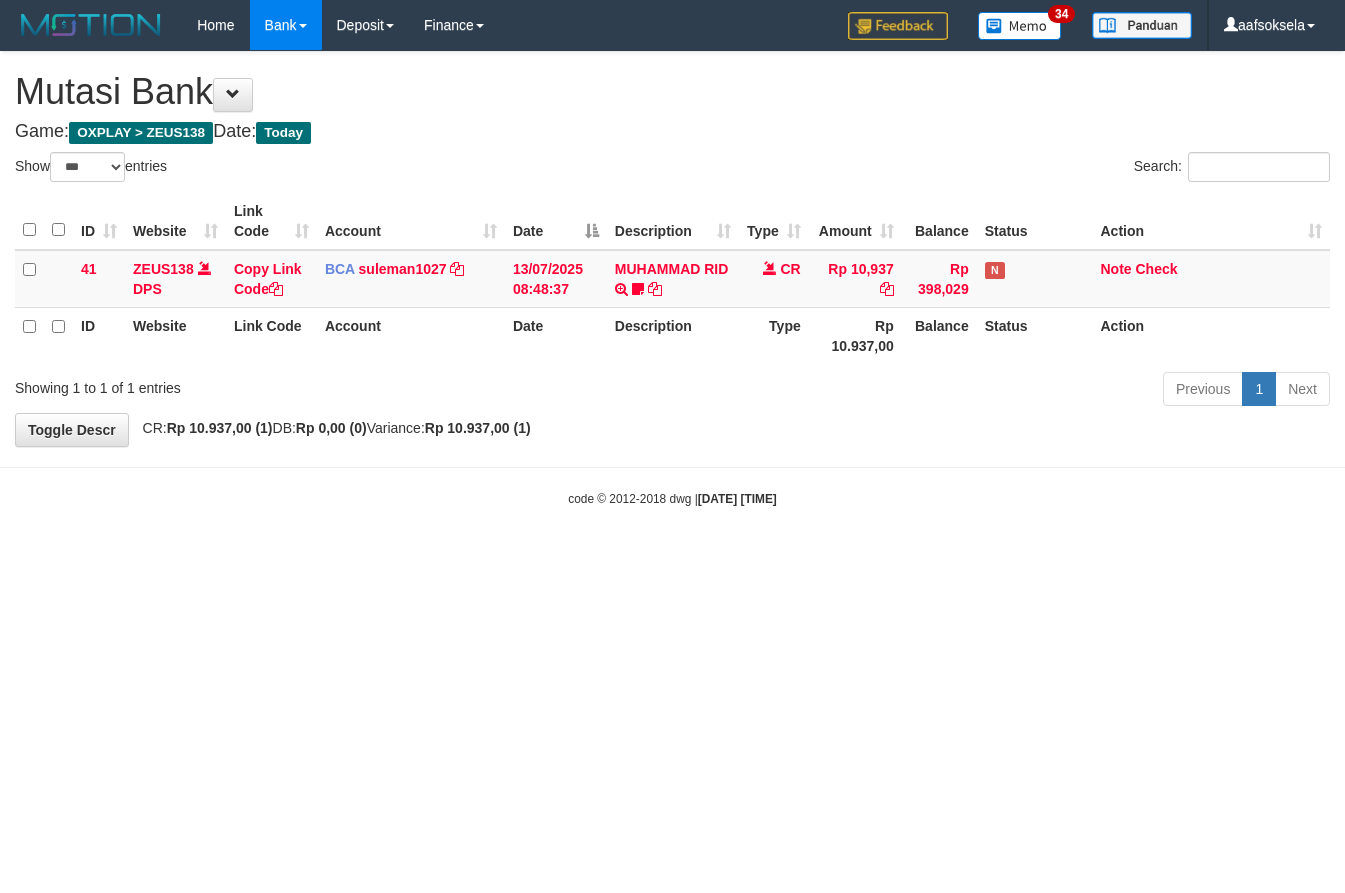 select on "***" 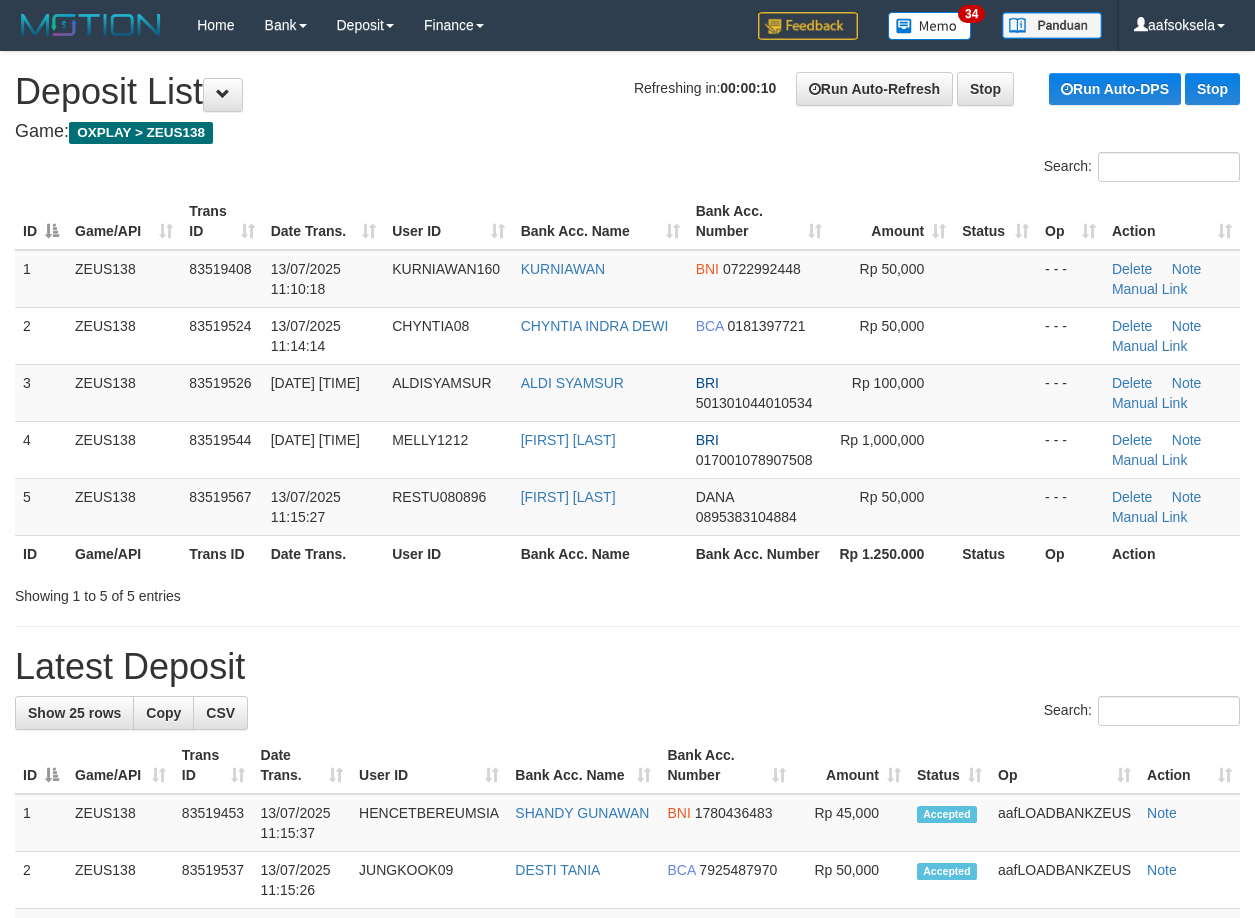 scroll, scrollTop: 0, scrollLeft: 0, axis: both 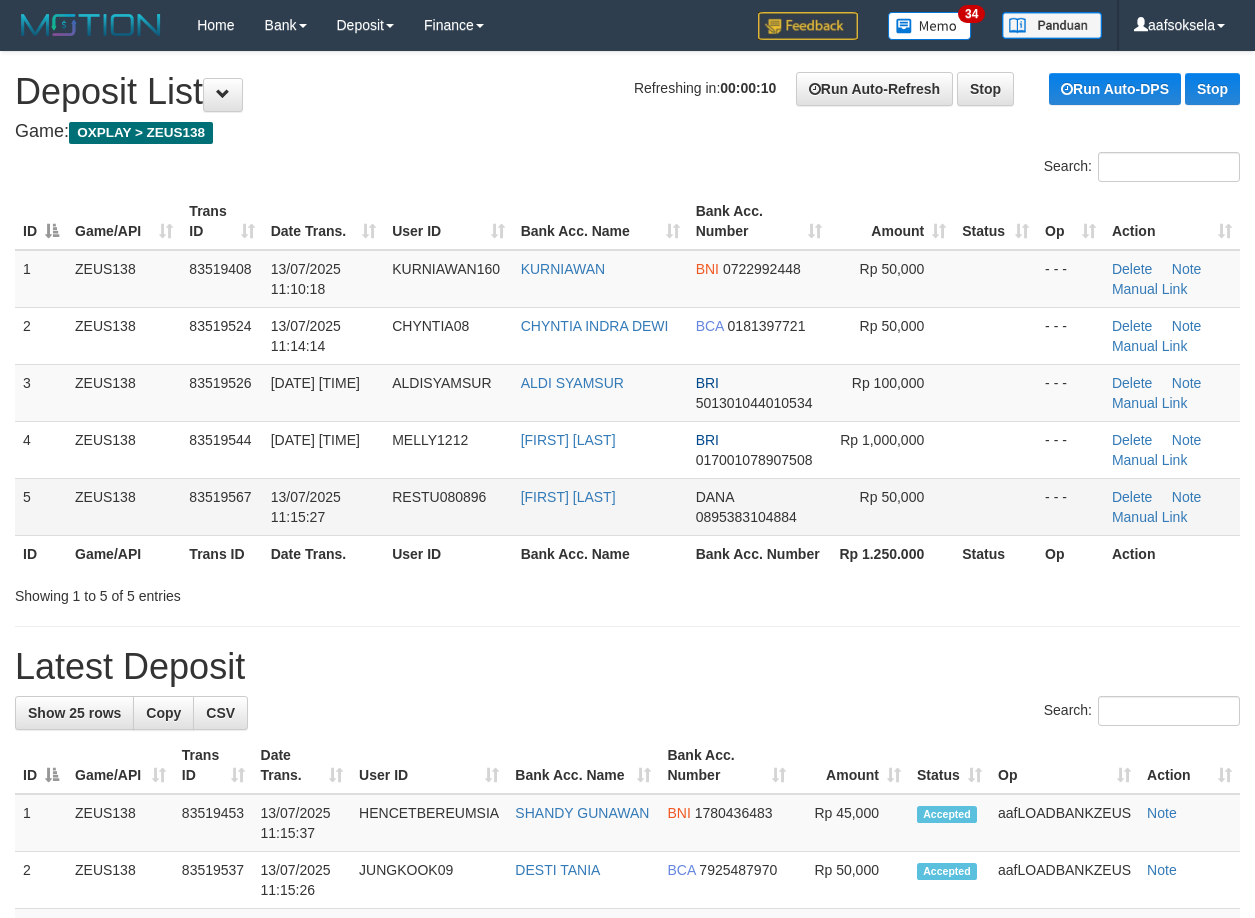 drag, startPoint x: 639, startPoint y: 572, endPoint x: 34, endPoint y: 519, distance: 607.3171 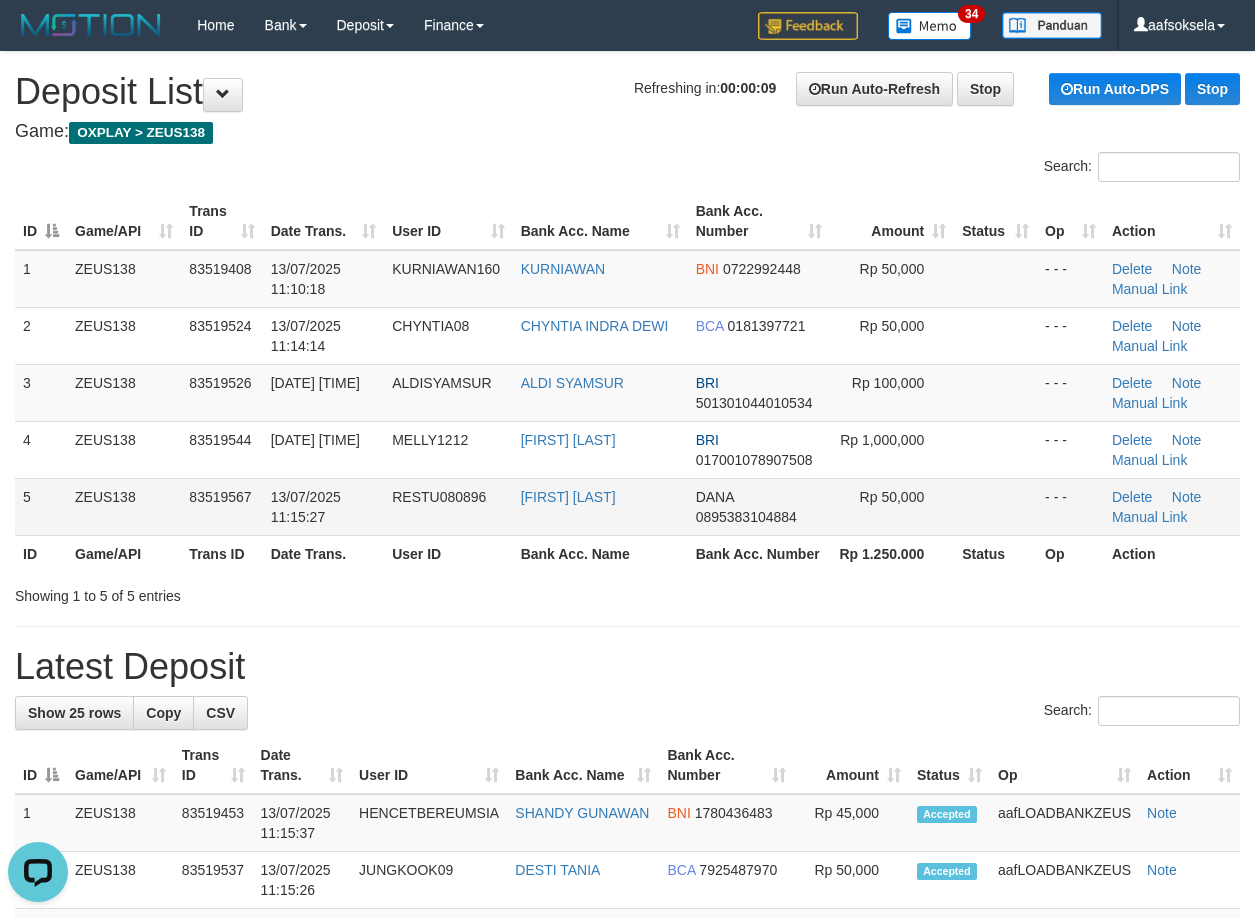 scroll, scrollTop: 0, scrollLeft: 0, axis: both 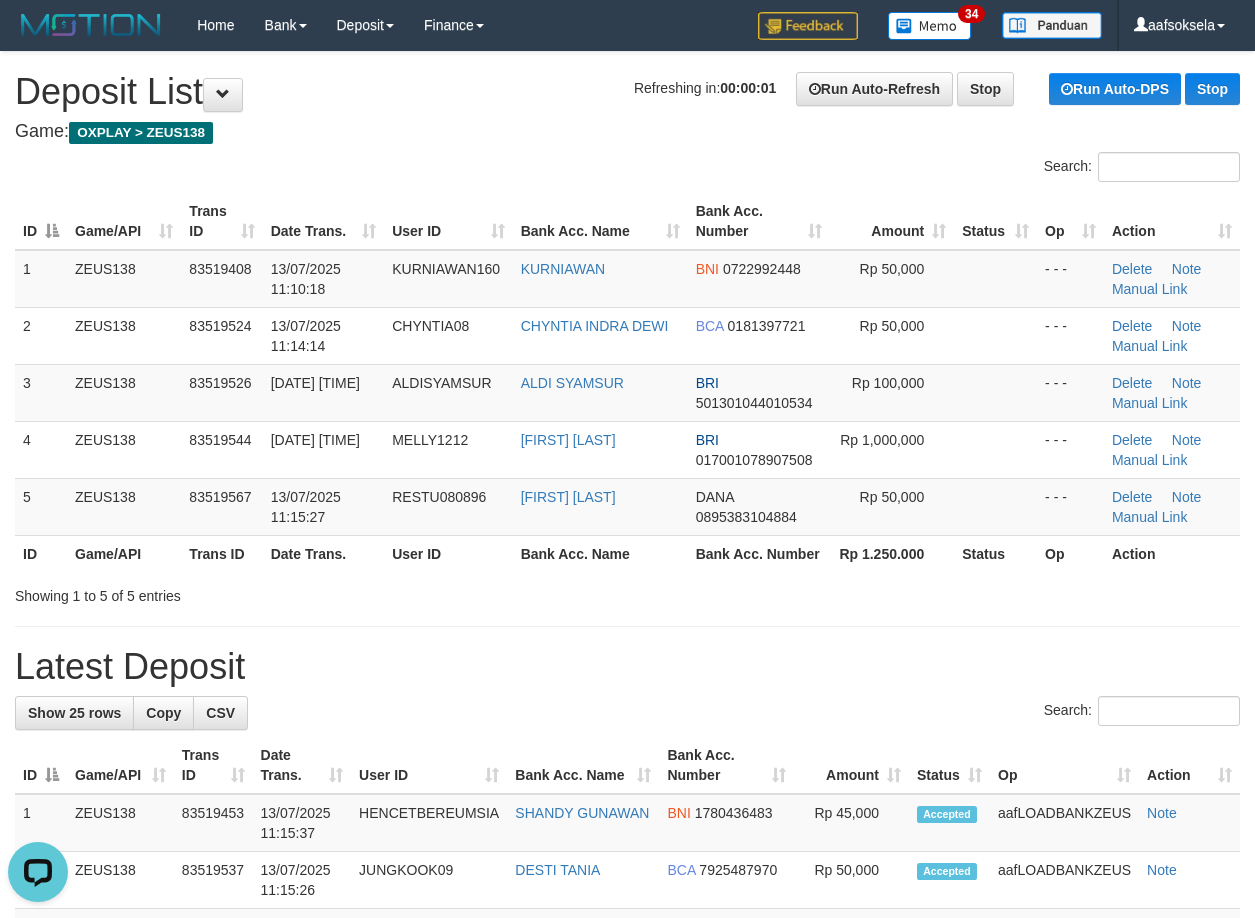 click on "Showing 1 to 5 of 5 entries" at bounding box center (627, 592) 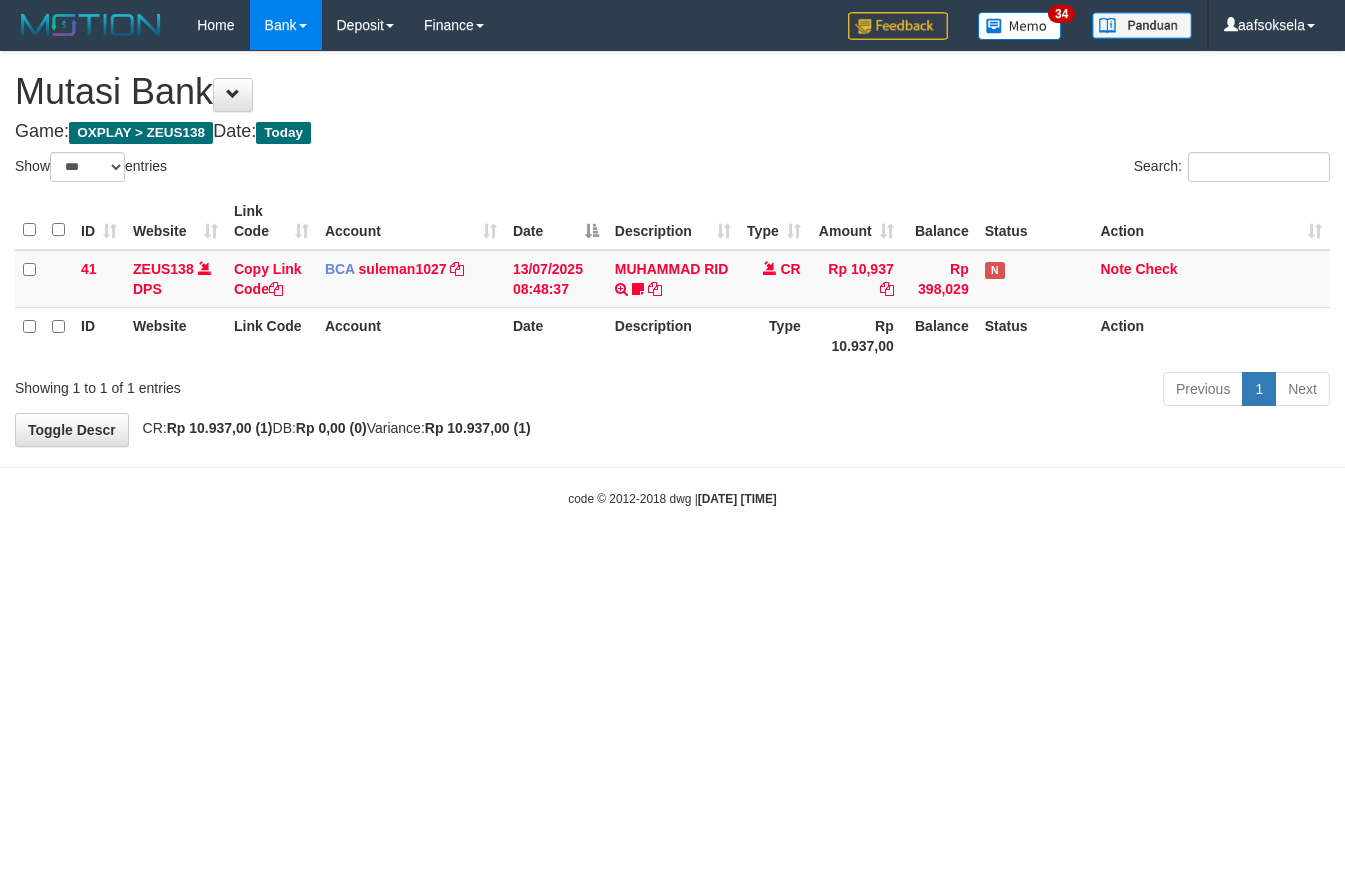 select on "***" 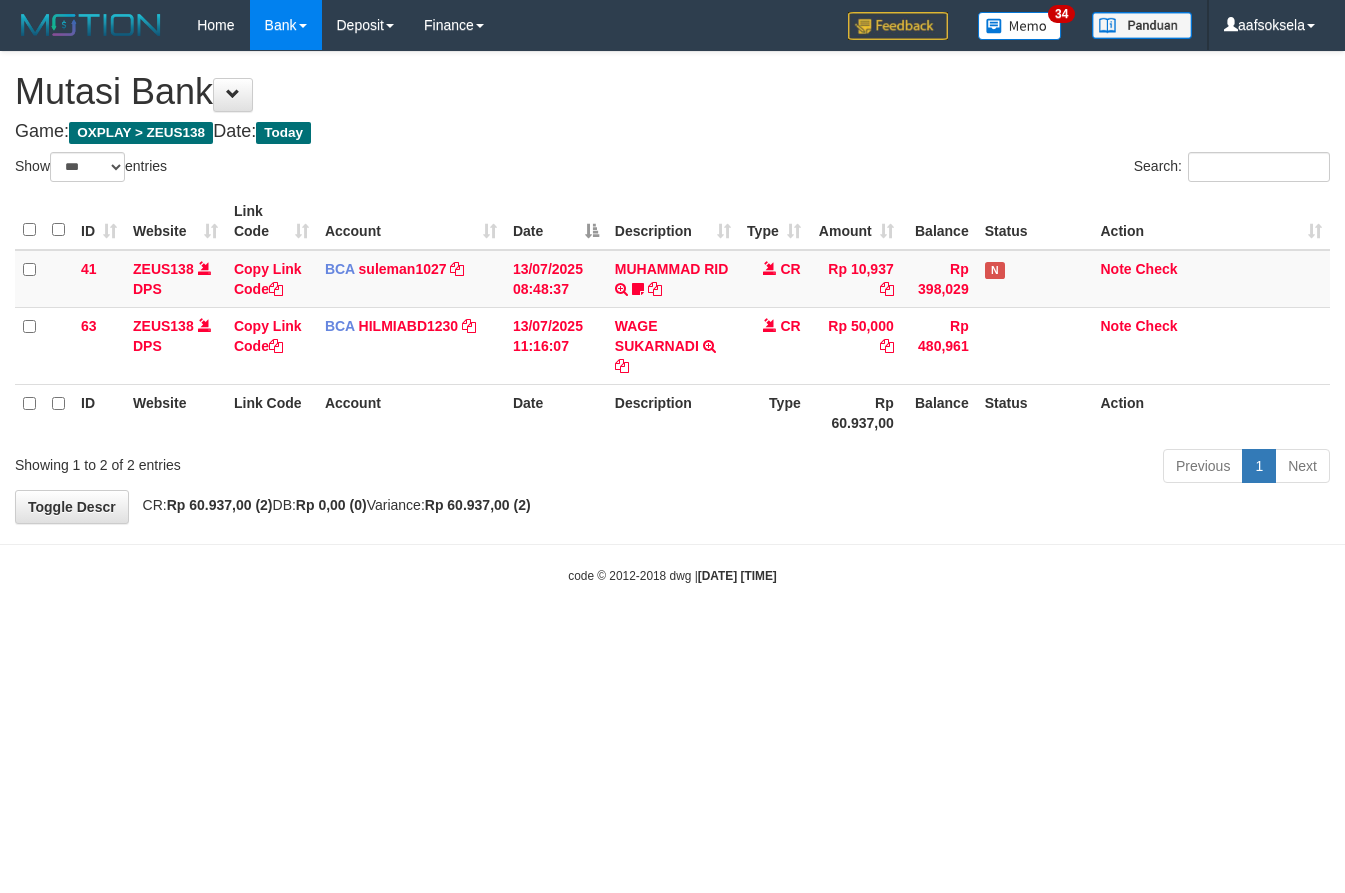 select on "***" 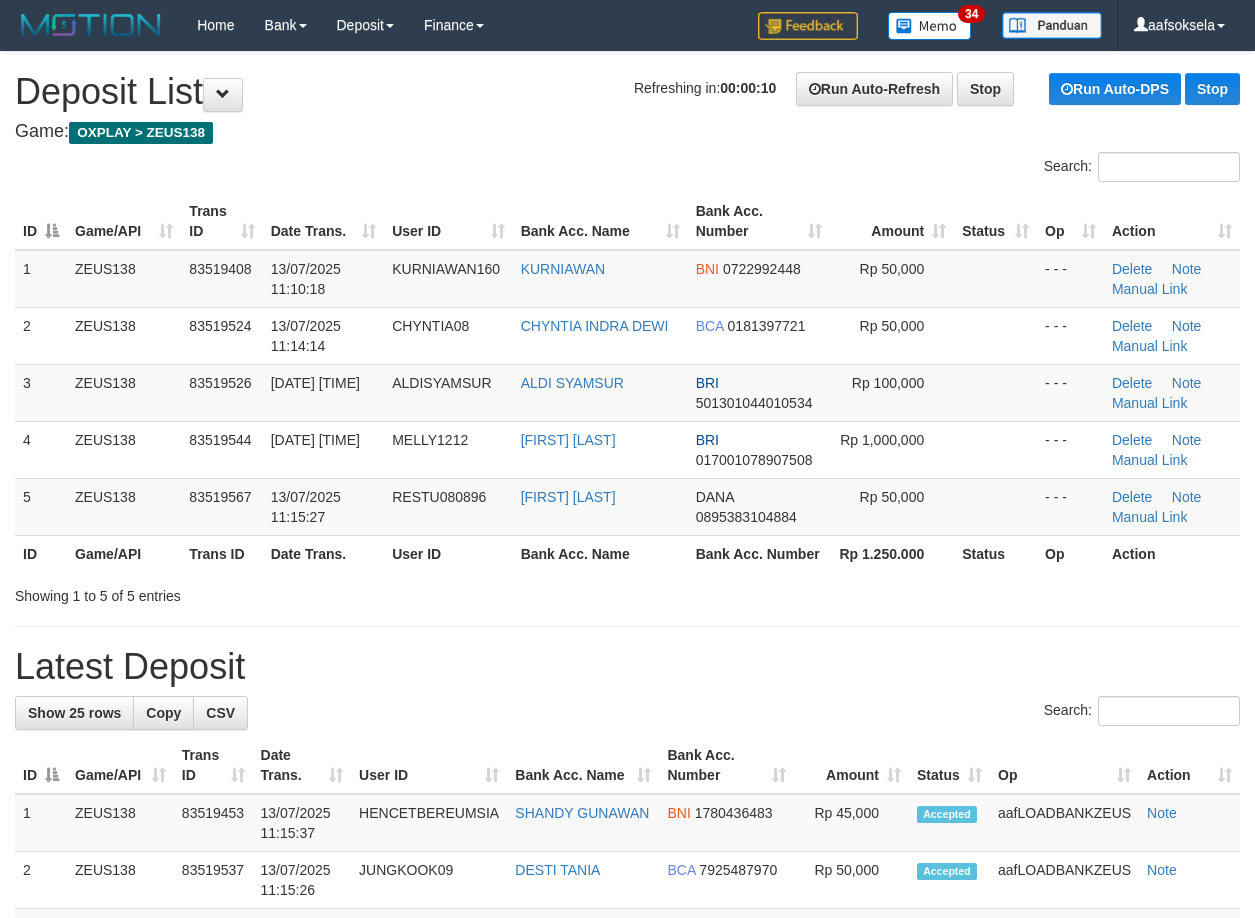 scroll, scrollTop: 0, scrollLeft: 0, axis: both 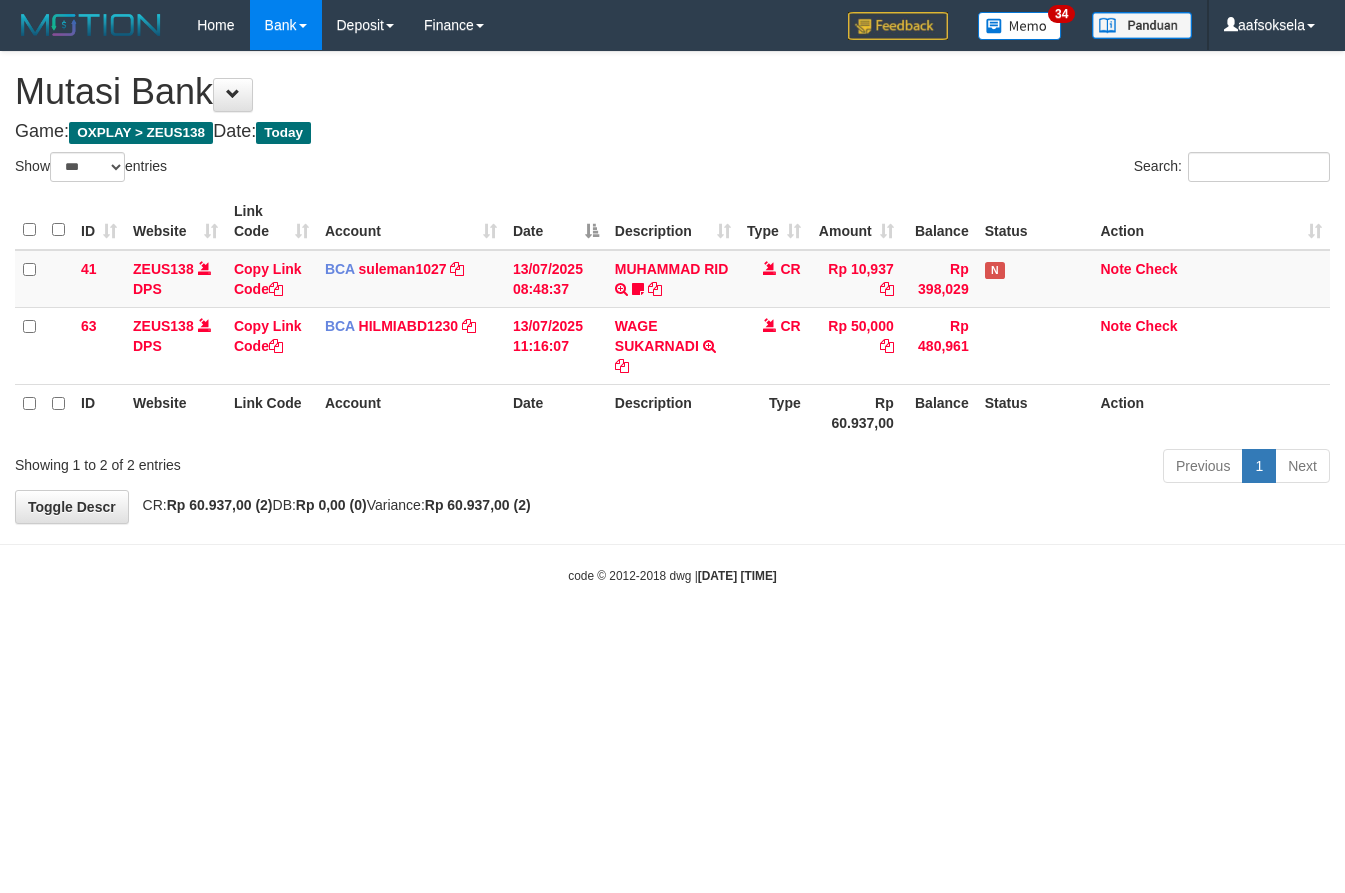 select on "***" 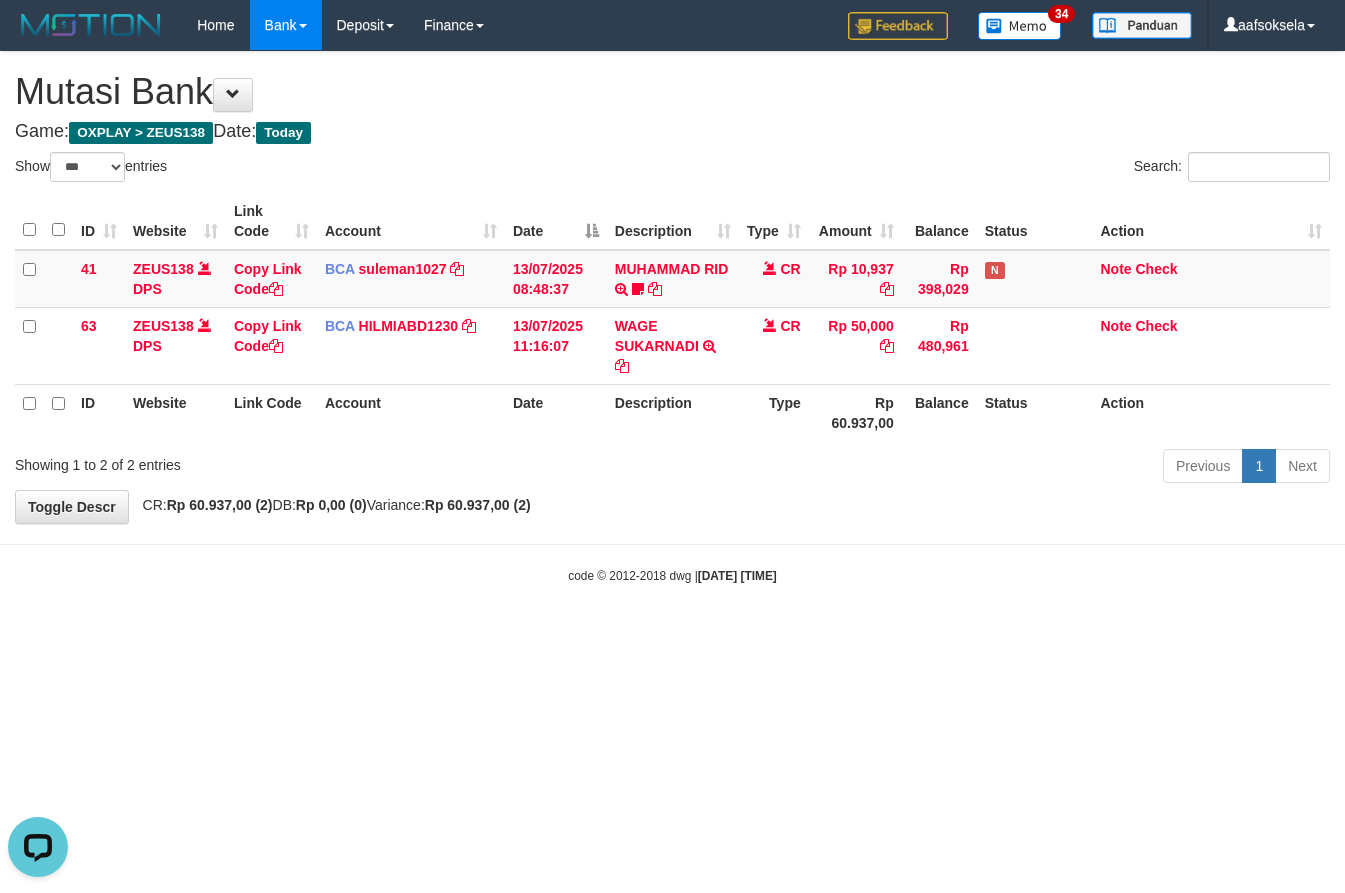 scroll, scrollTop: 0, scrollLeft: 0, axis: both 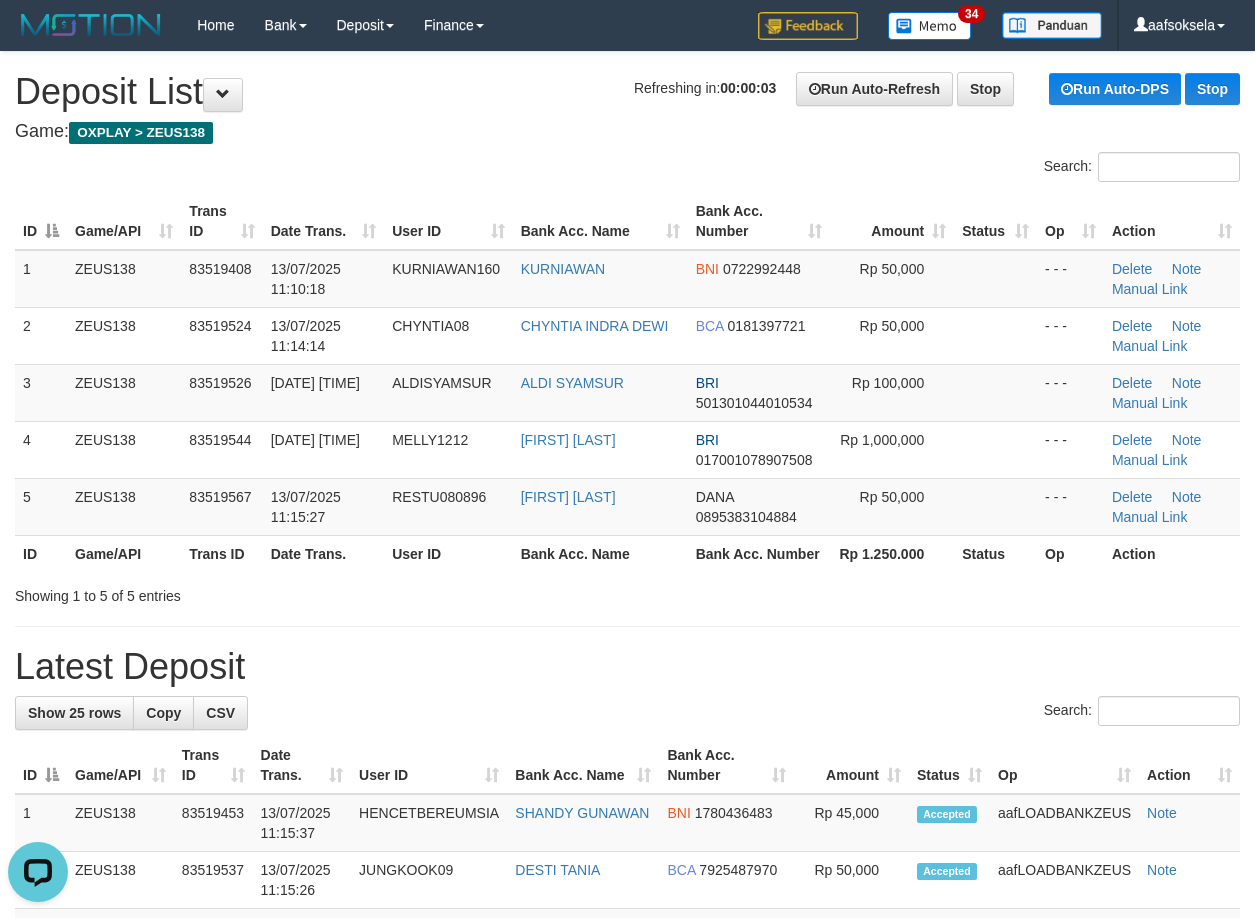 click on "**********" at bounding box center [627, 1202] 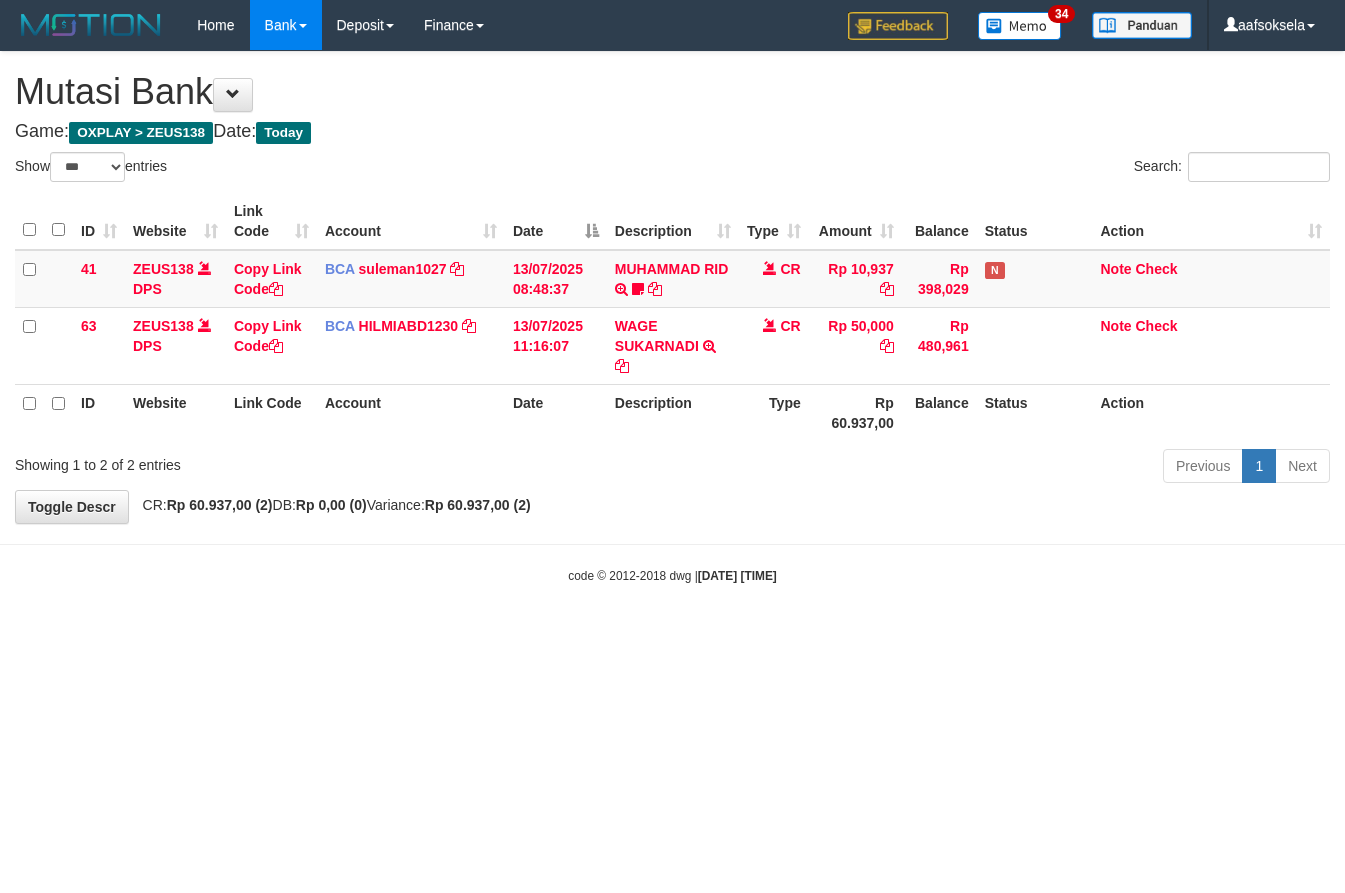select on "***" 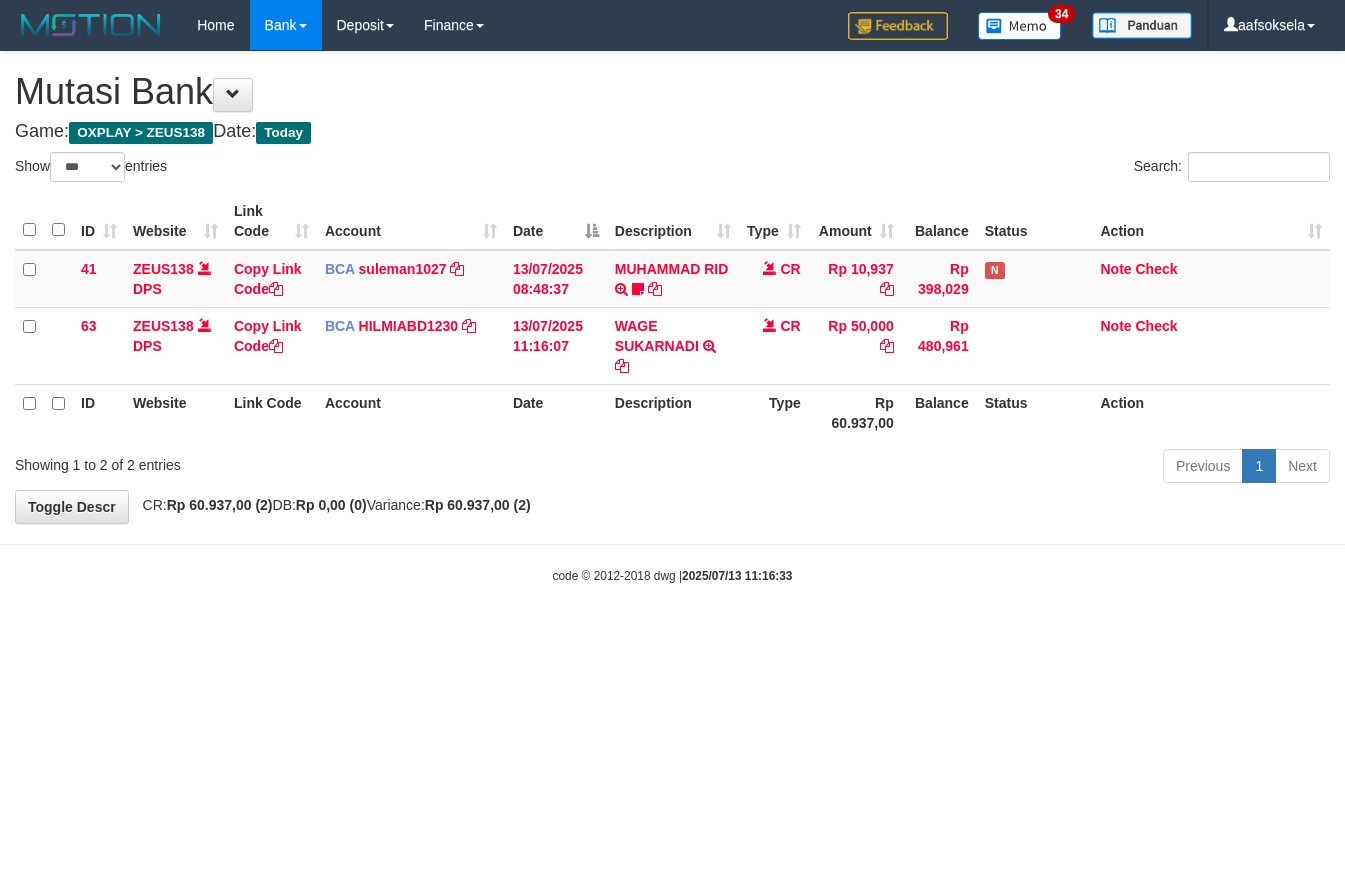 select on "***" 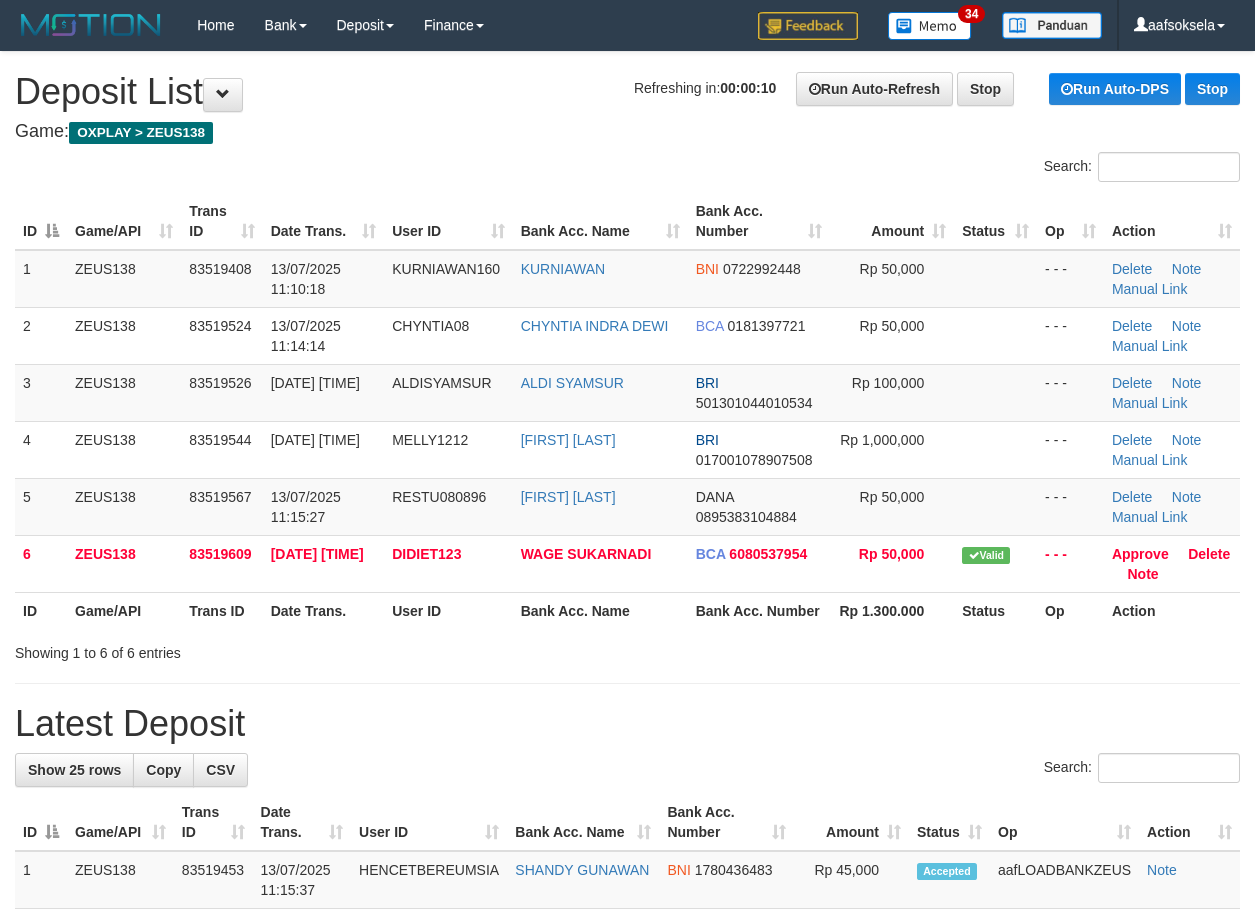 scroll, scrollTop: 0, scrollLeft: 0, axis: both 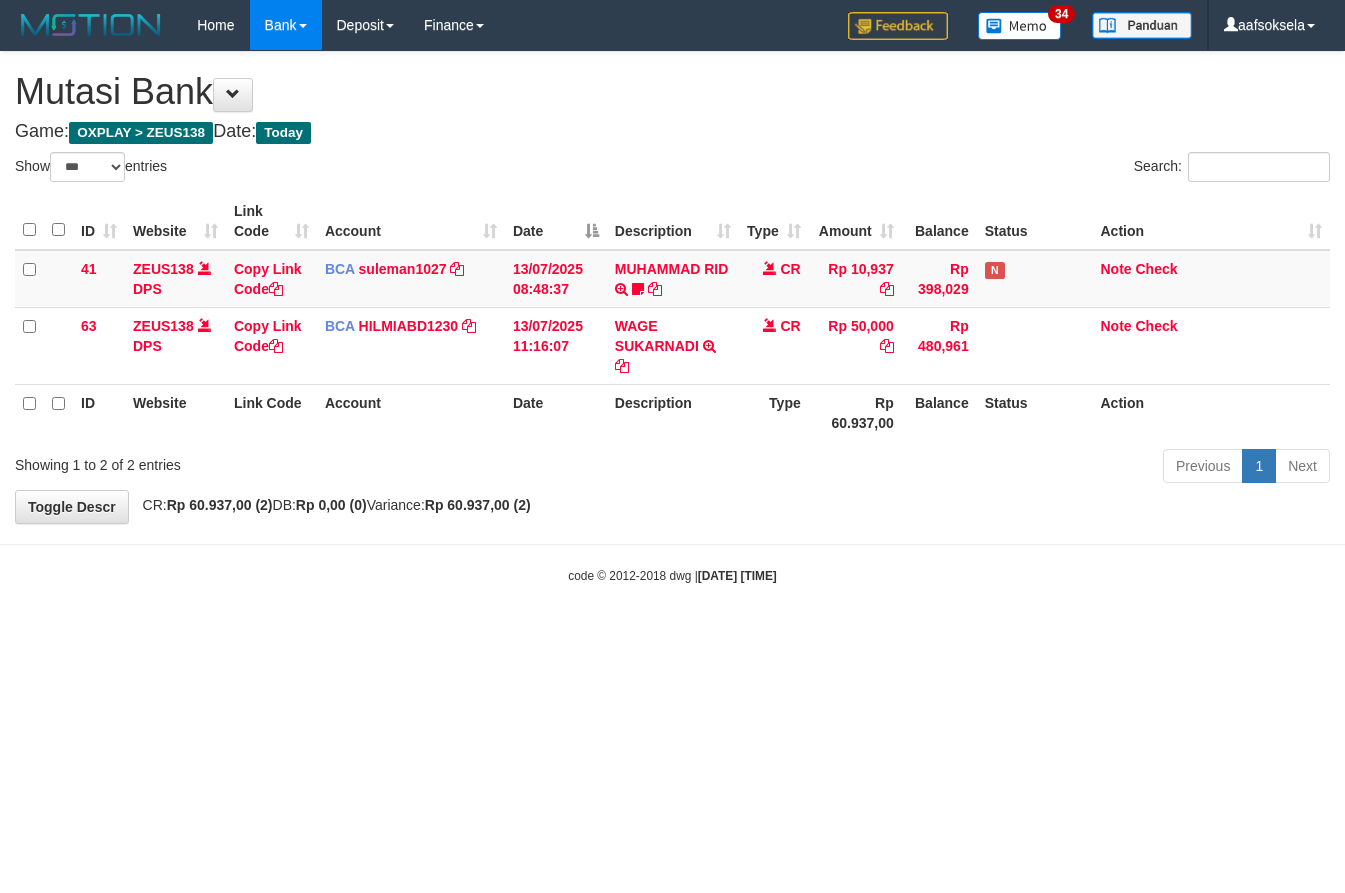 select on "***" 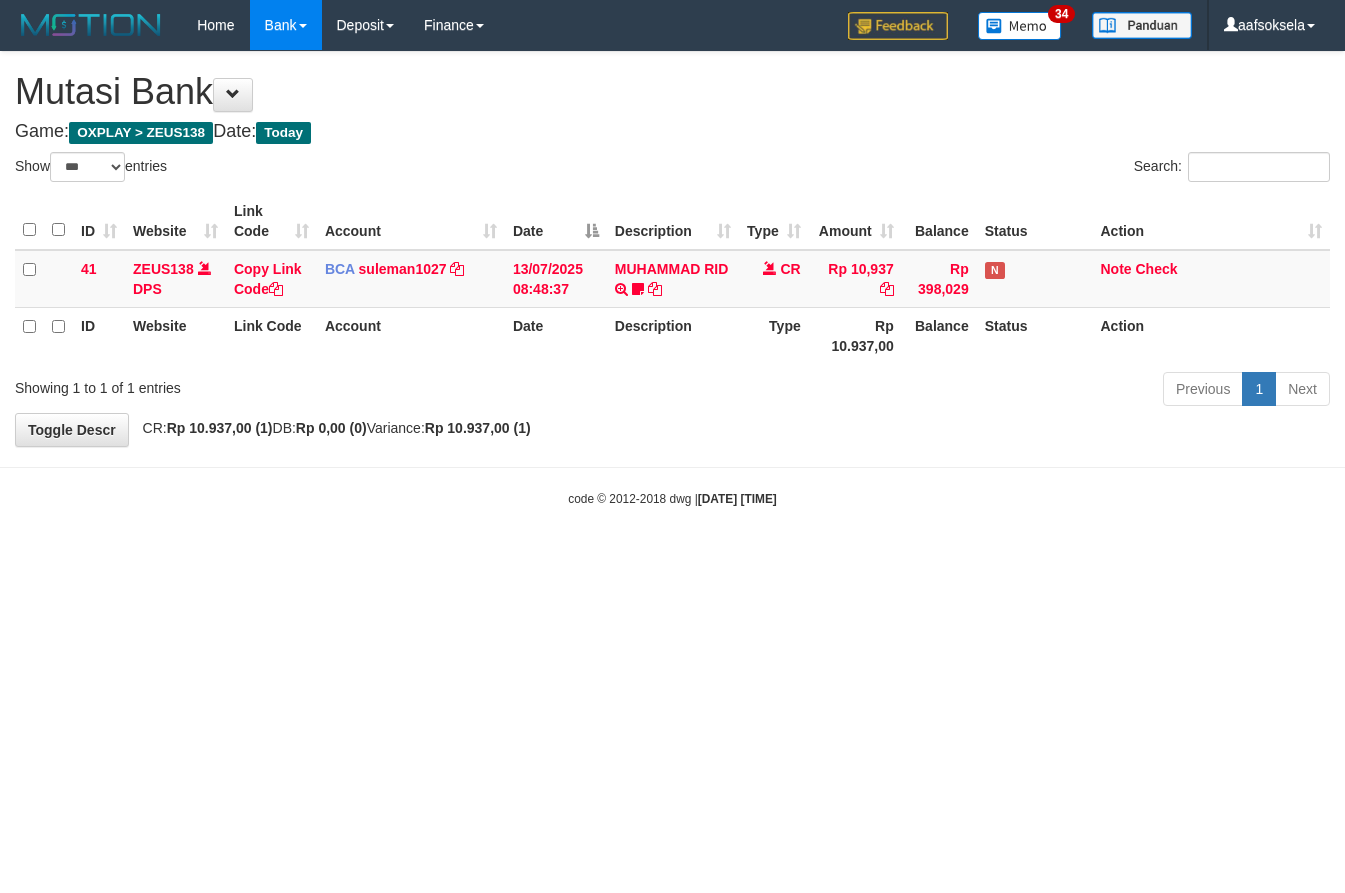 select on "***" 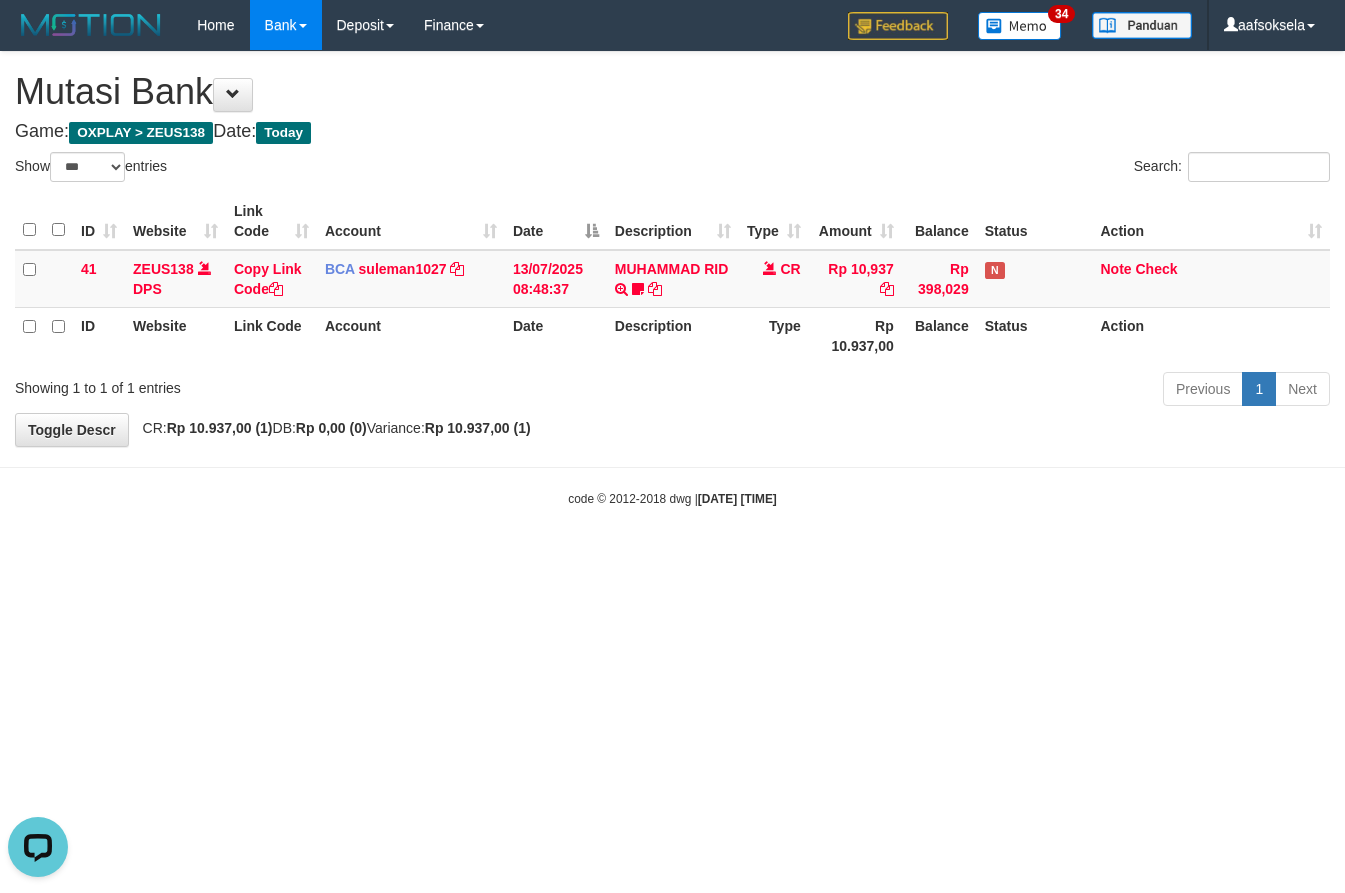 scroll, scrollTop: 0, scrollLeft: 0, axis: both 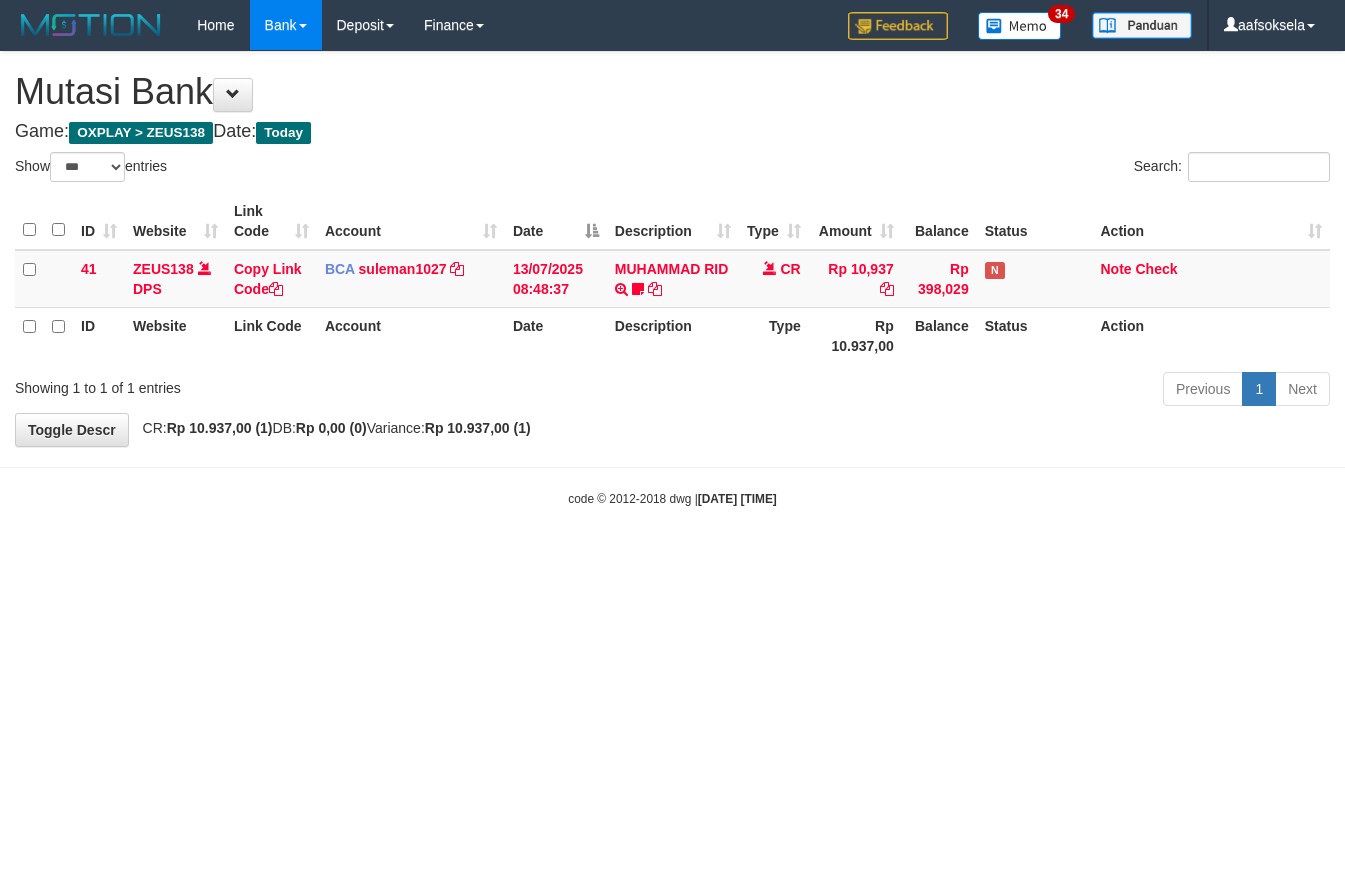 select on "***" 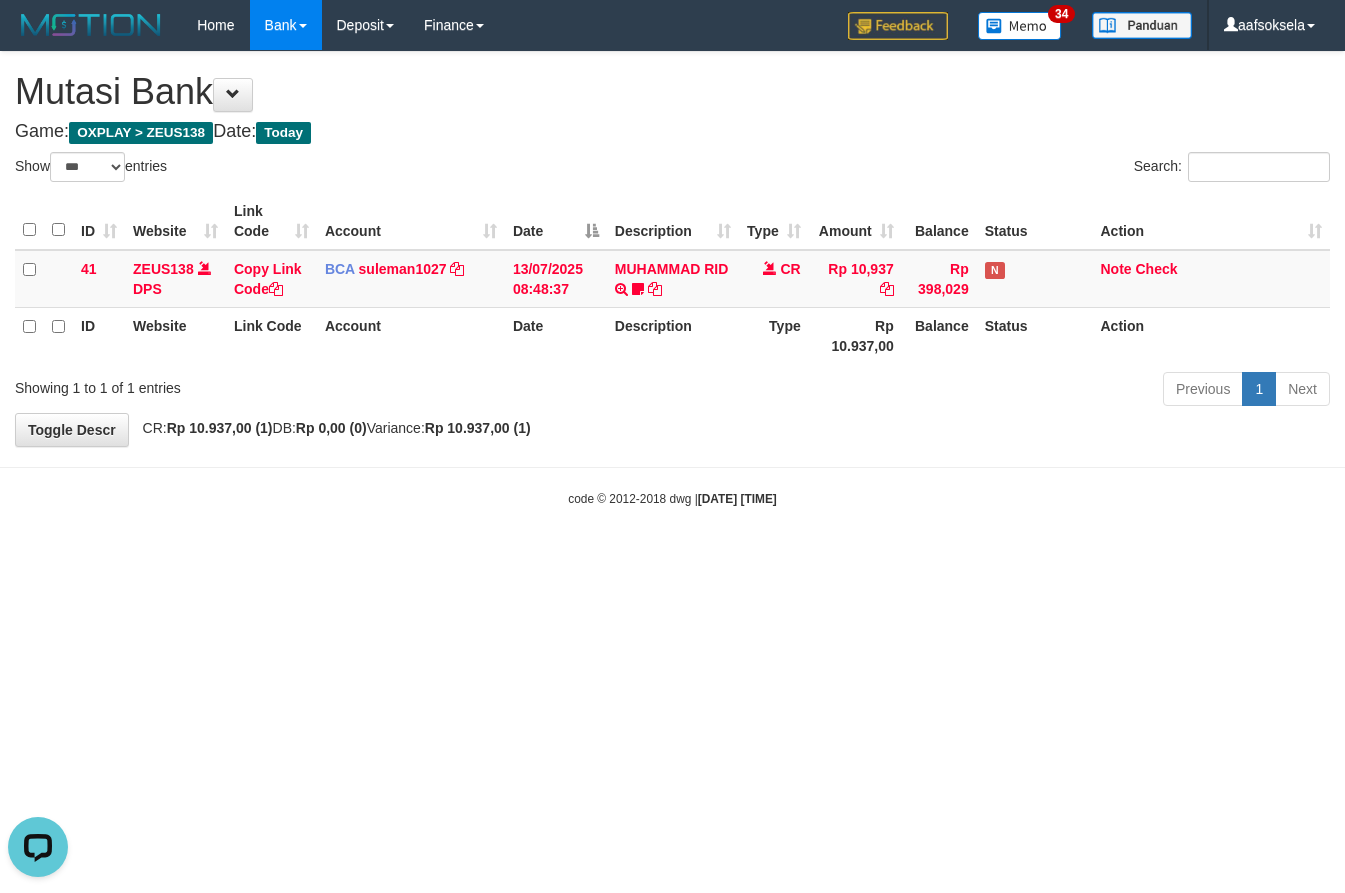 scroll, scrollTop: 0, scrollLeft: 0, axis: both 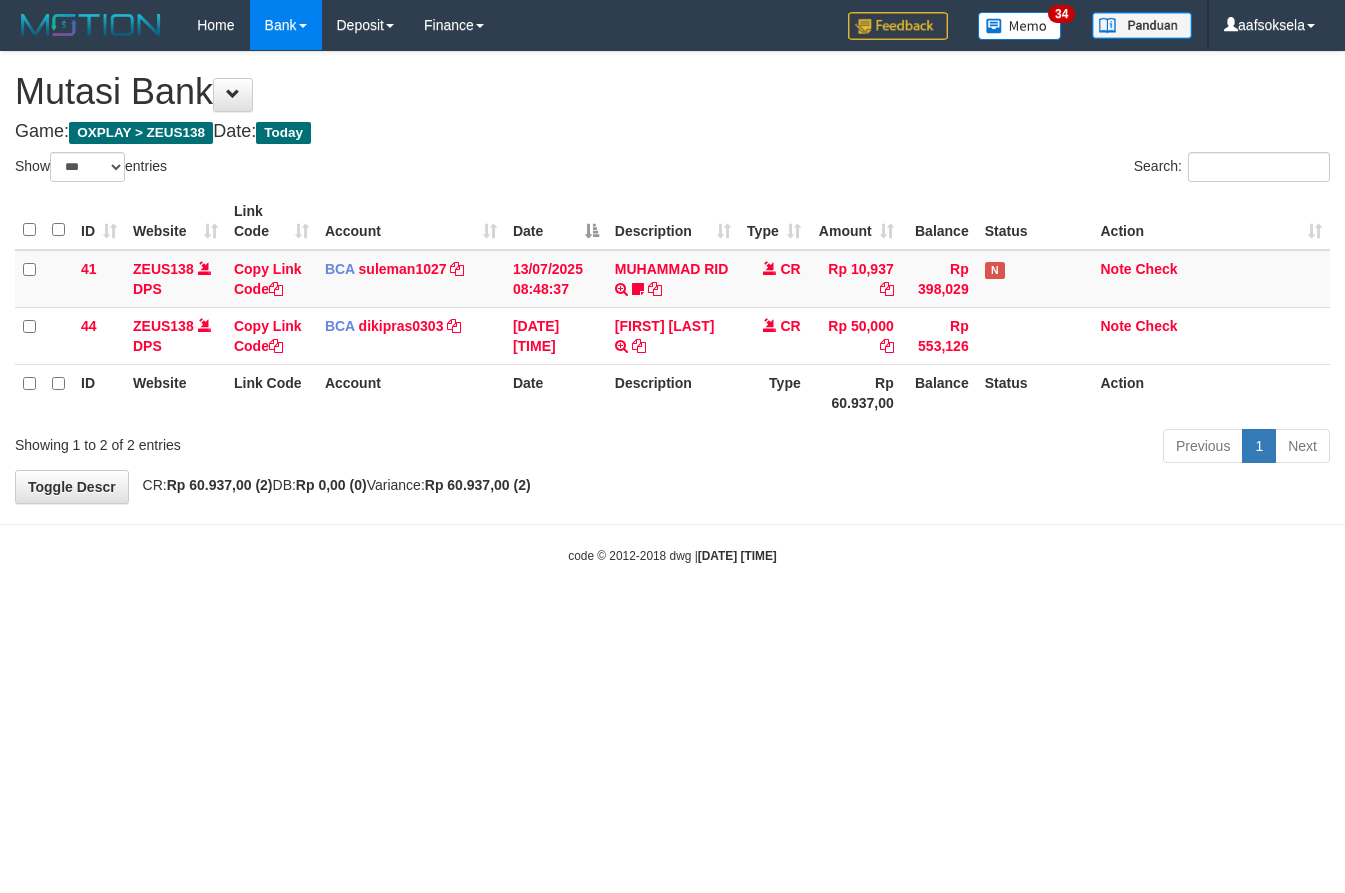select on "***" 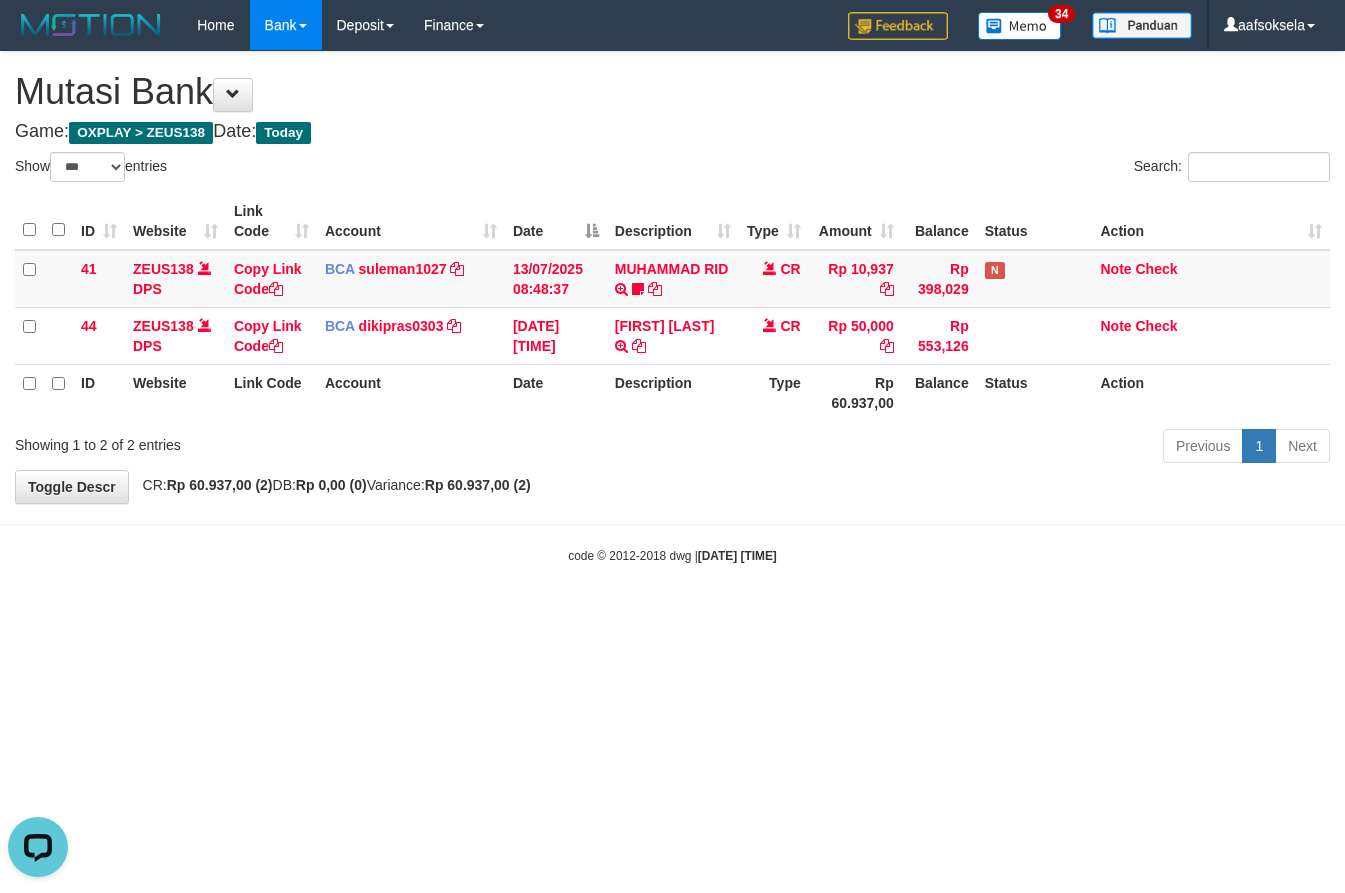 scroll, scrollTop: 0, scrollLeft: 0, axis: both 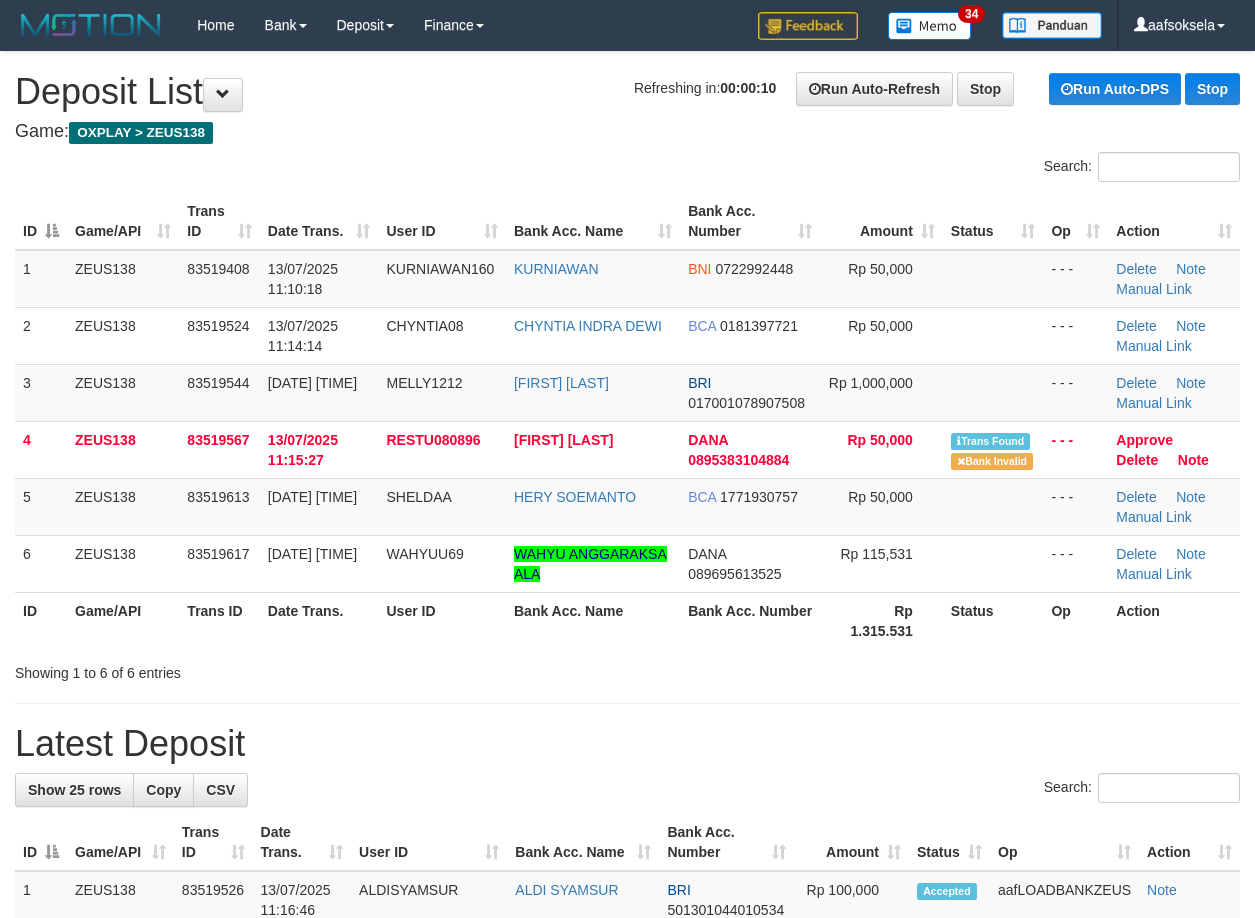 drag, startPoint x: 501, startPoint y: 616, endPoint x: 500, endPoint y: 626, distance: 10.049875 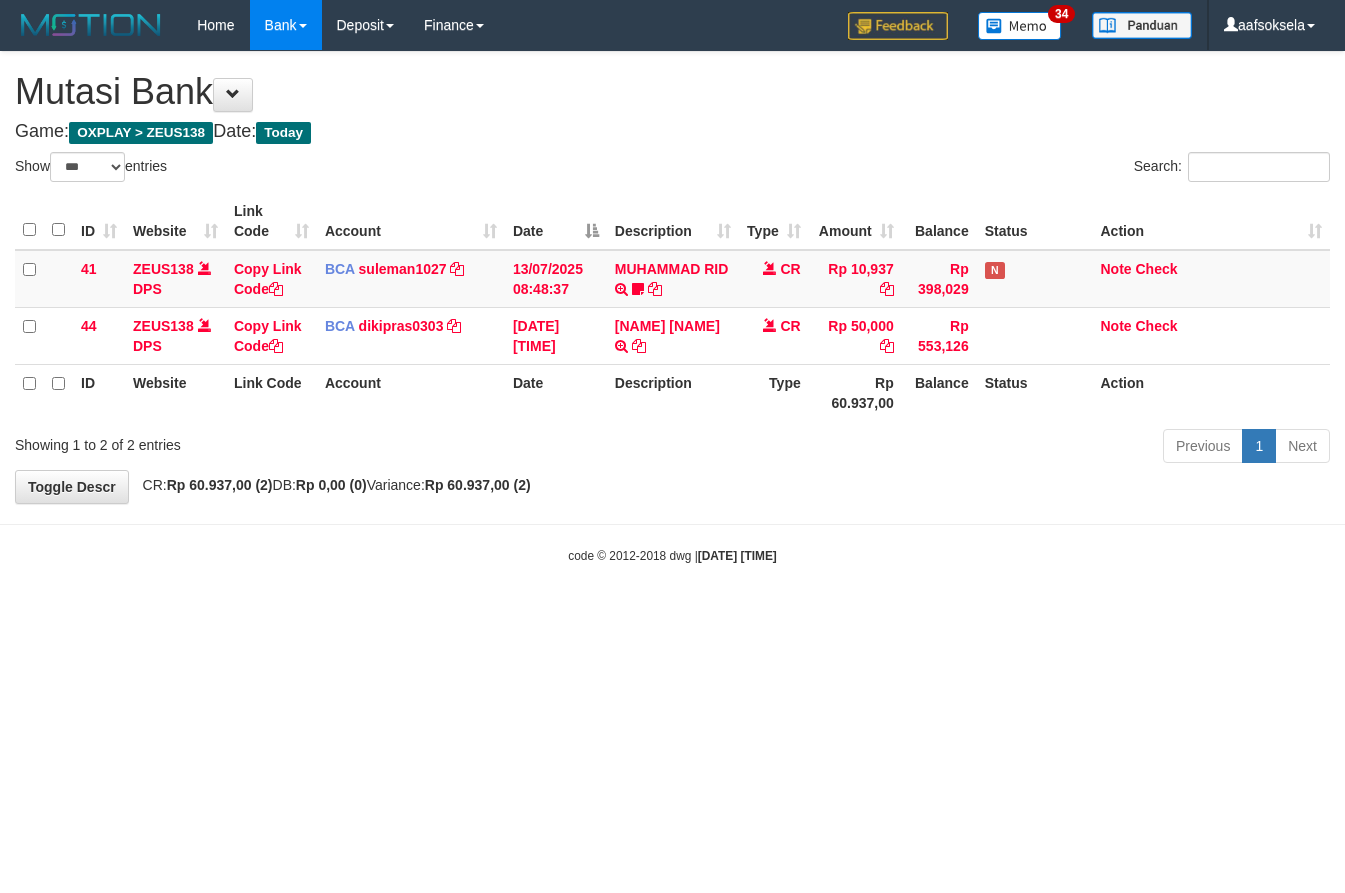select on "***" 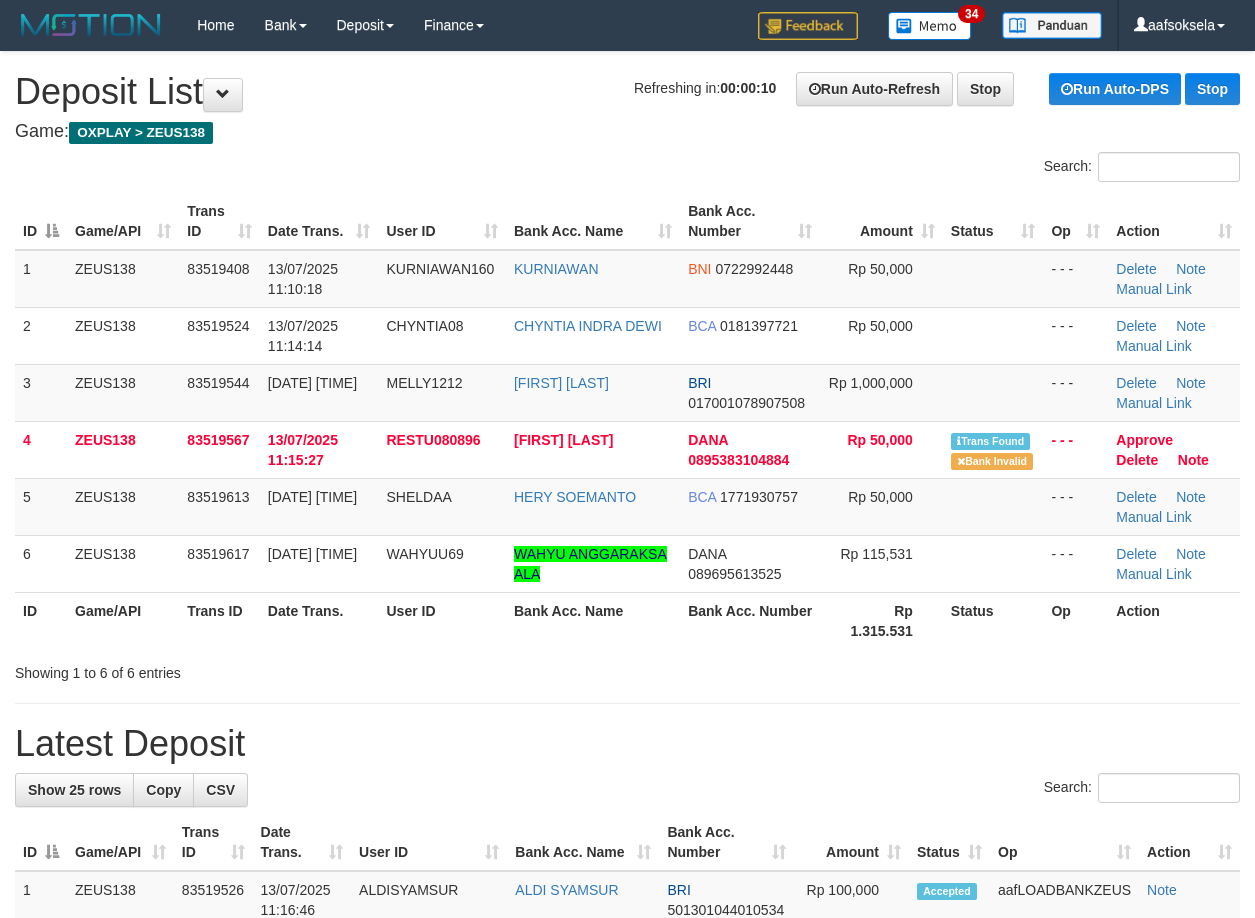 scroll, scrollTop: 0, scrollLeft: 0, axis: both 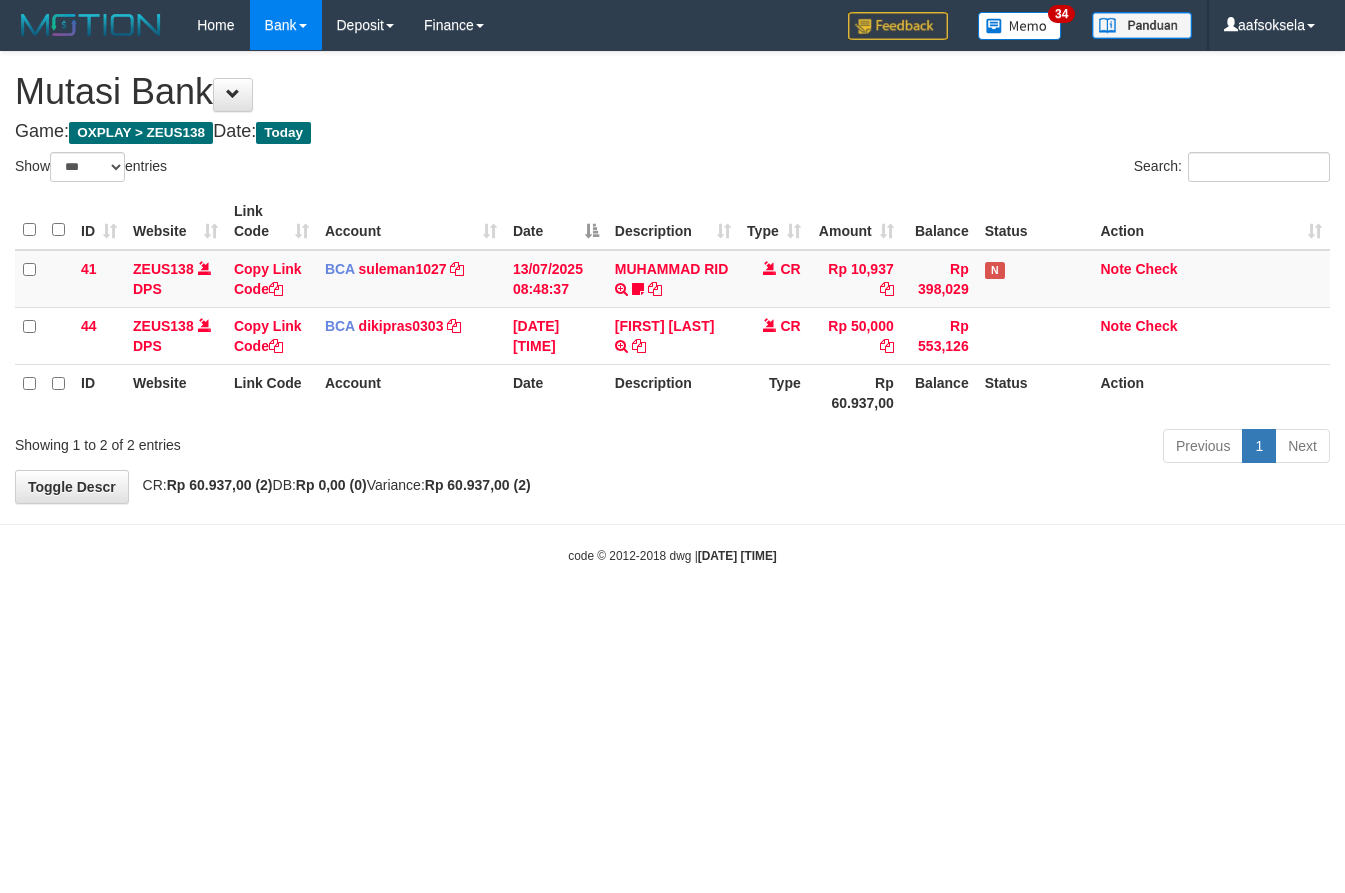 select on "***" 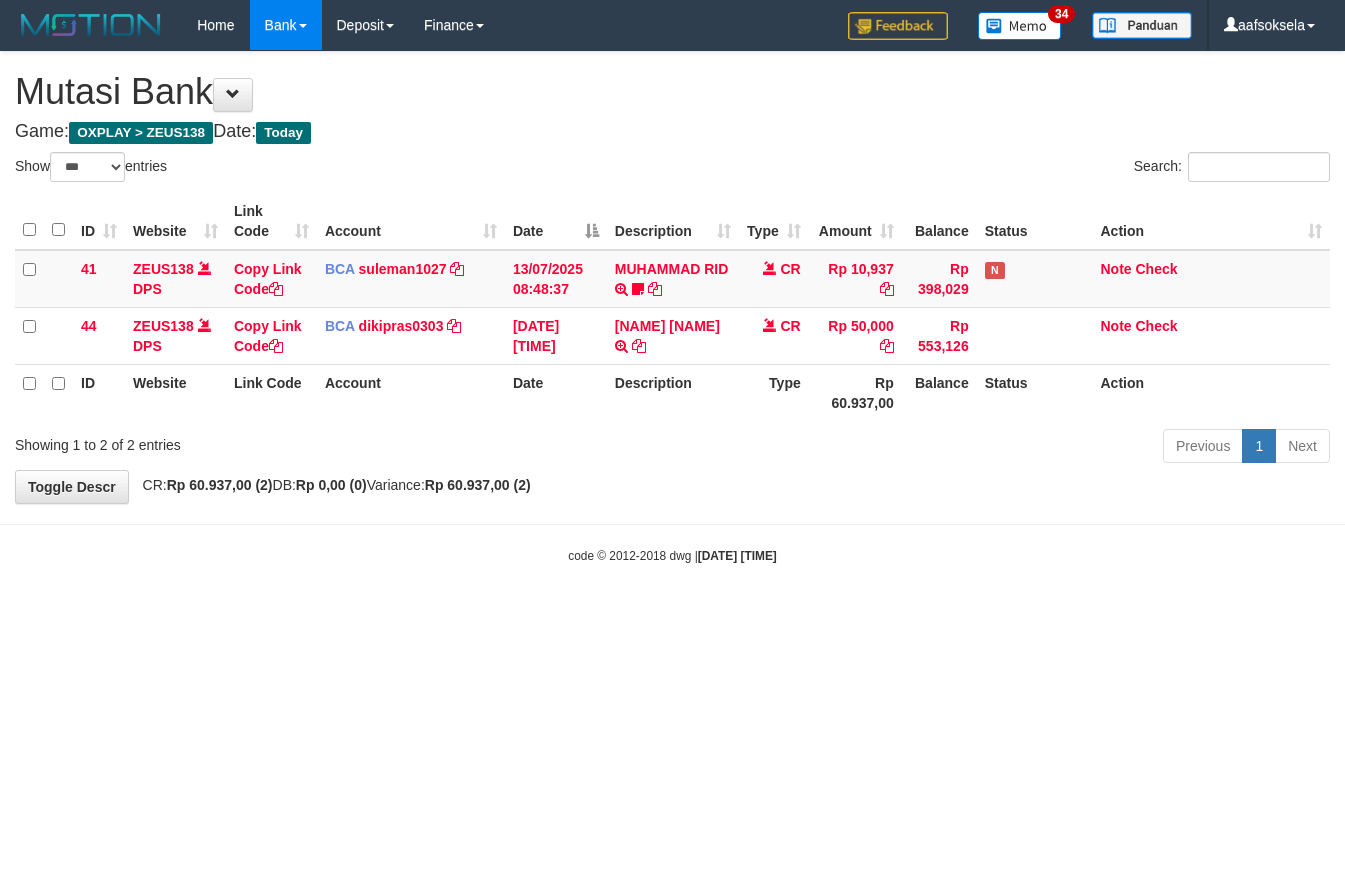 select on "***" 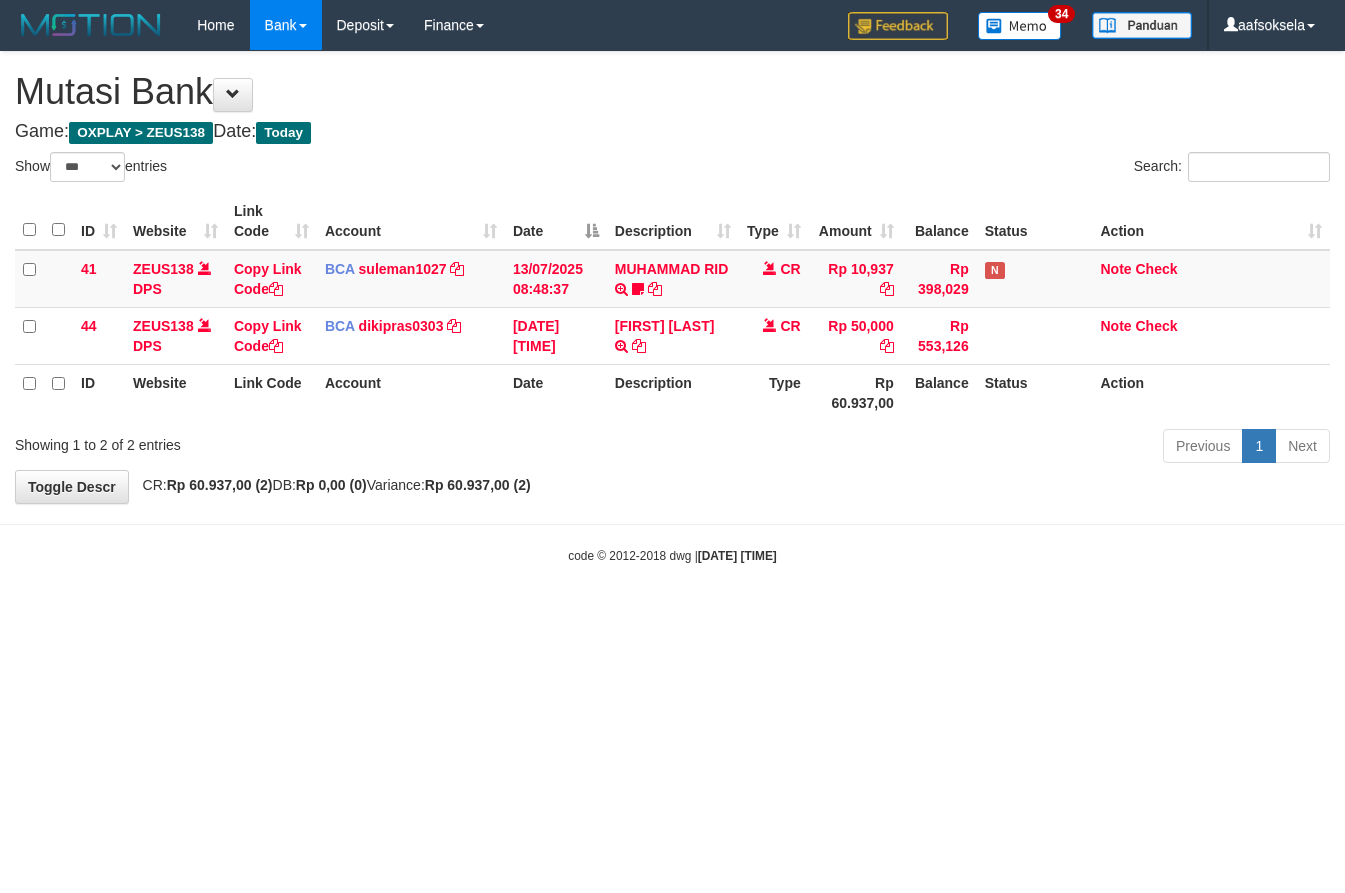 select on "***" 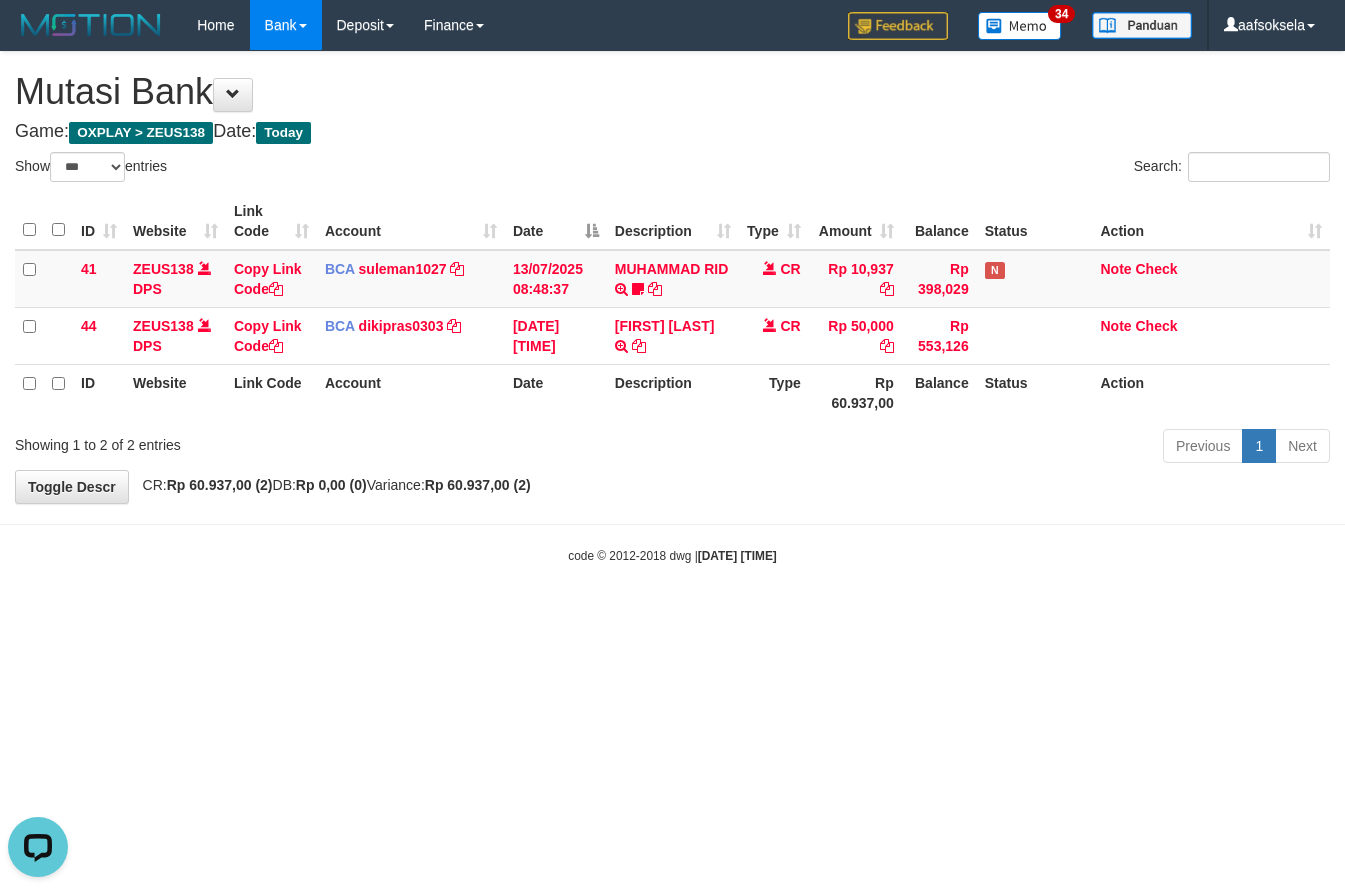 scroll, scrollTop: 0, scrollLeft: 0, axis: both 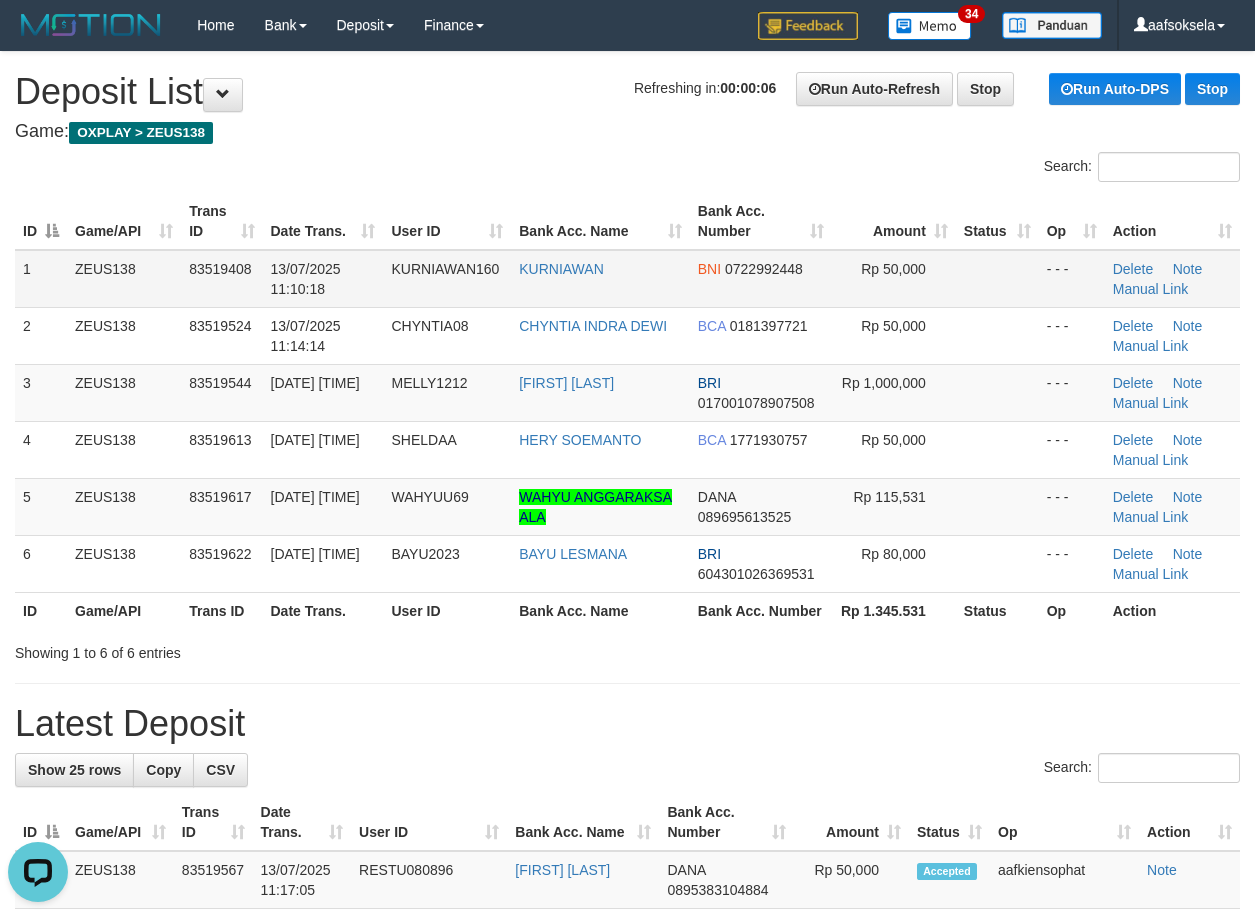 drag, startPoint x: 388, startPoint y: 128, endPoint x: 336, endPoint y: 277, distance: 157.81319 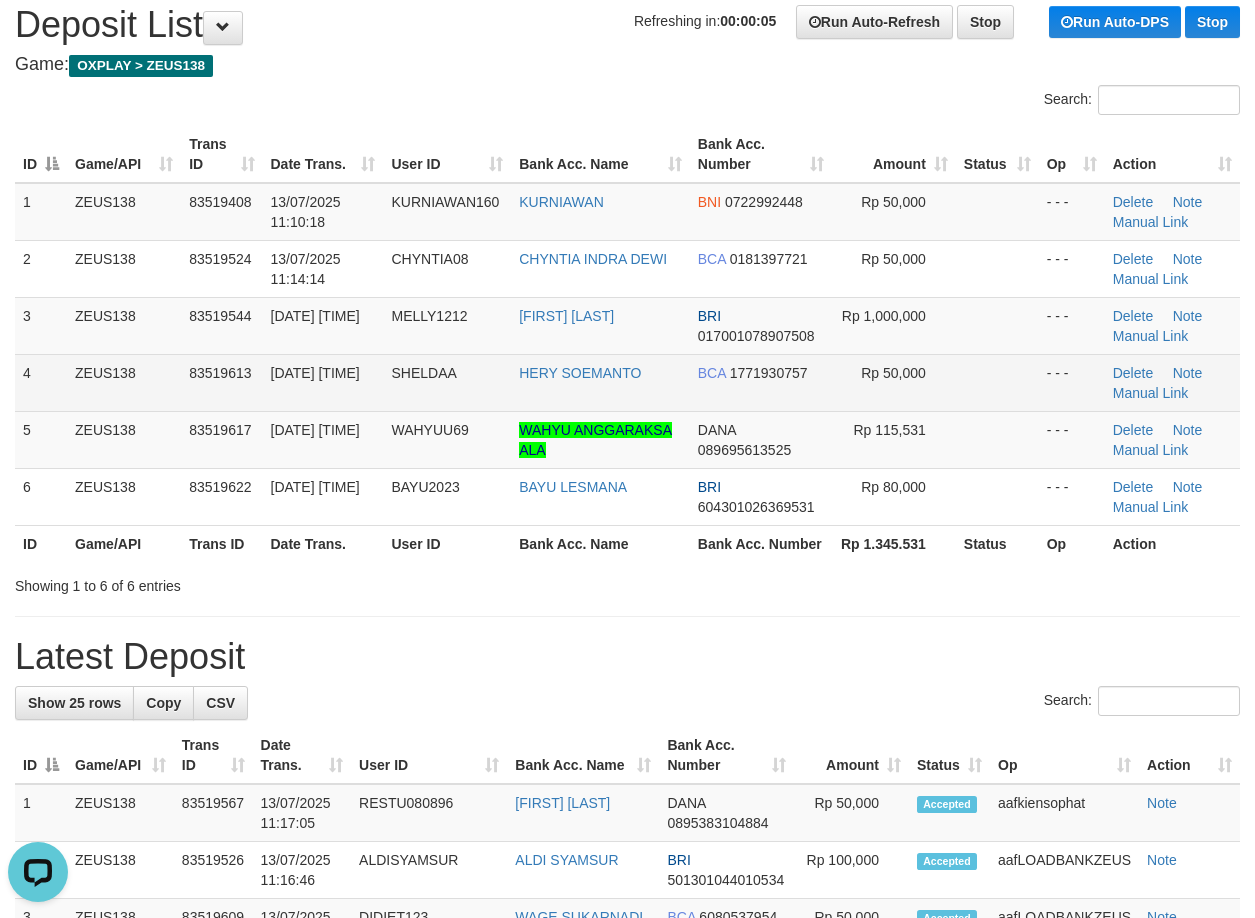 scroll, scrollTop: 0, scrollLeft: 0, axis: both 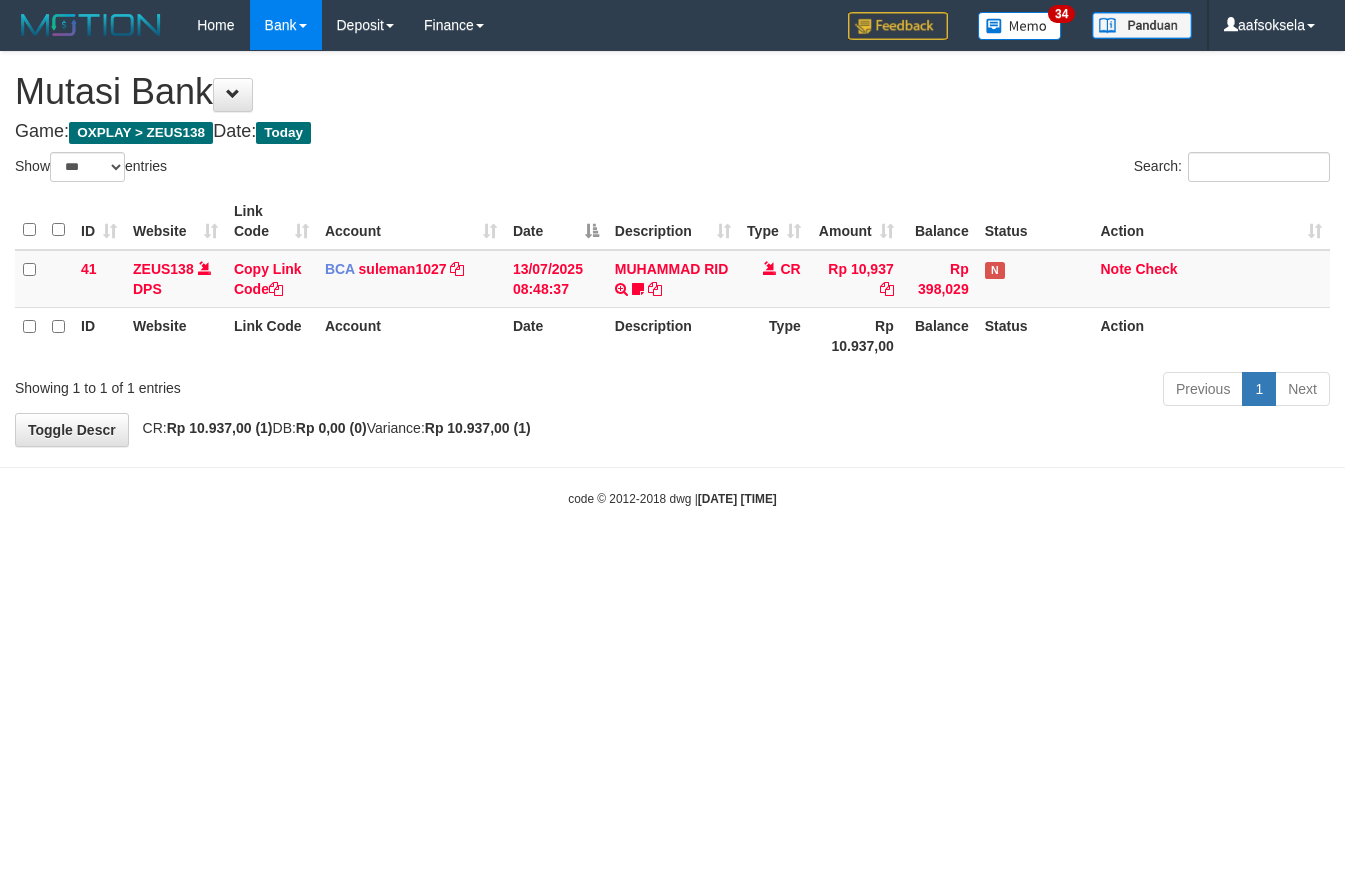 select on "***" 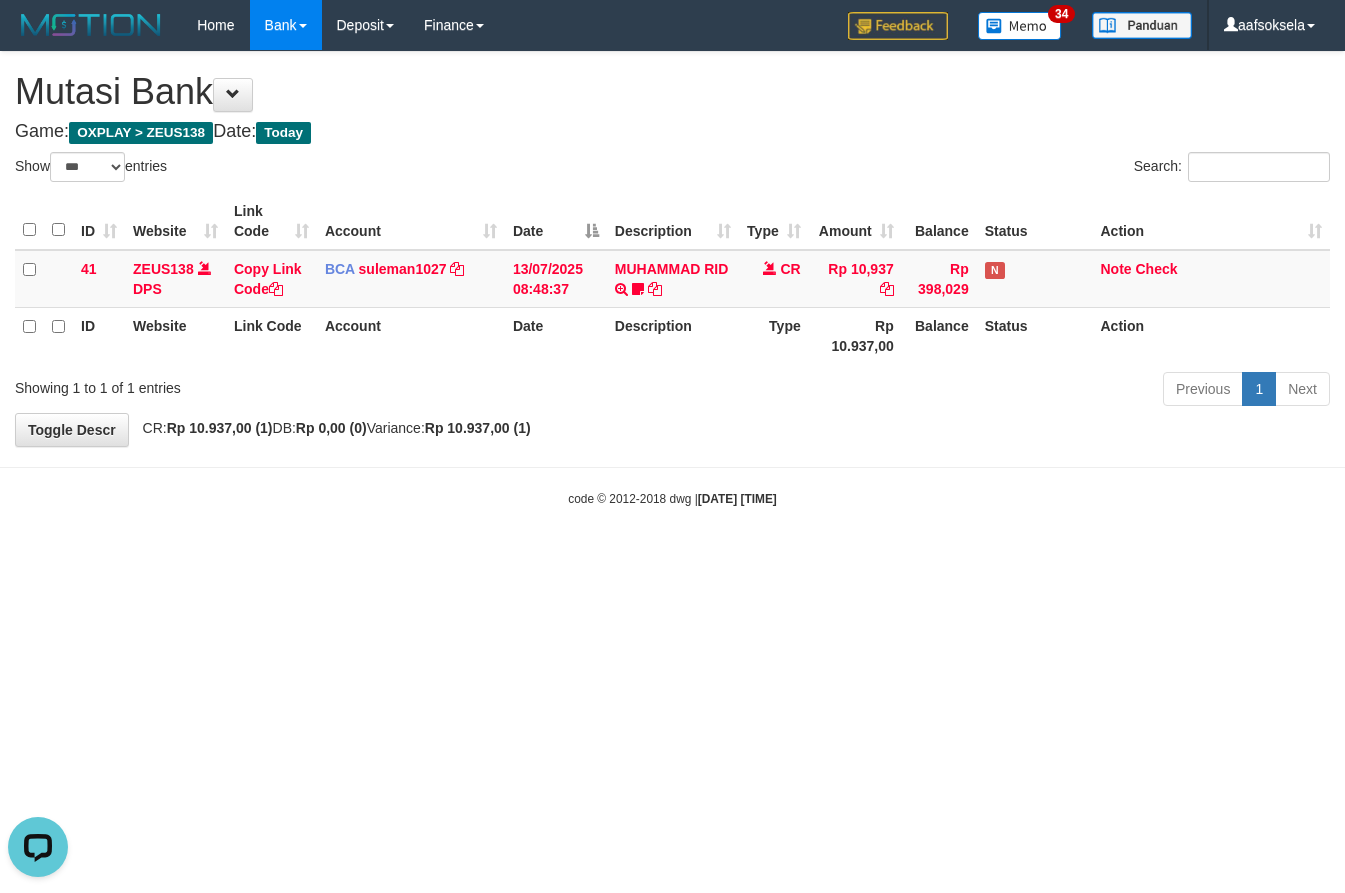 scroll, scrollTop: 0, scrollLeft: 0, axis: both 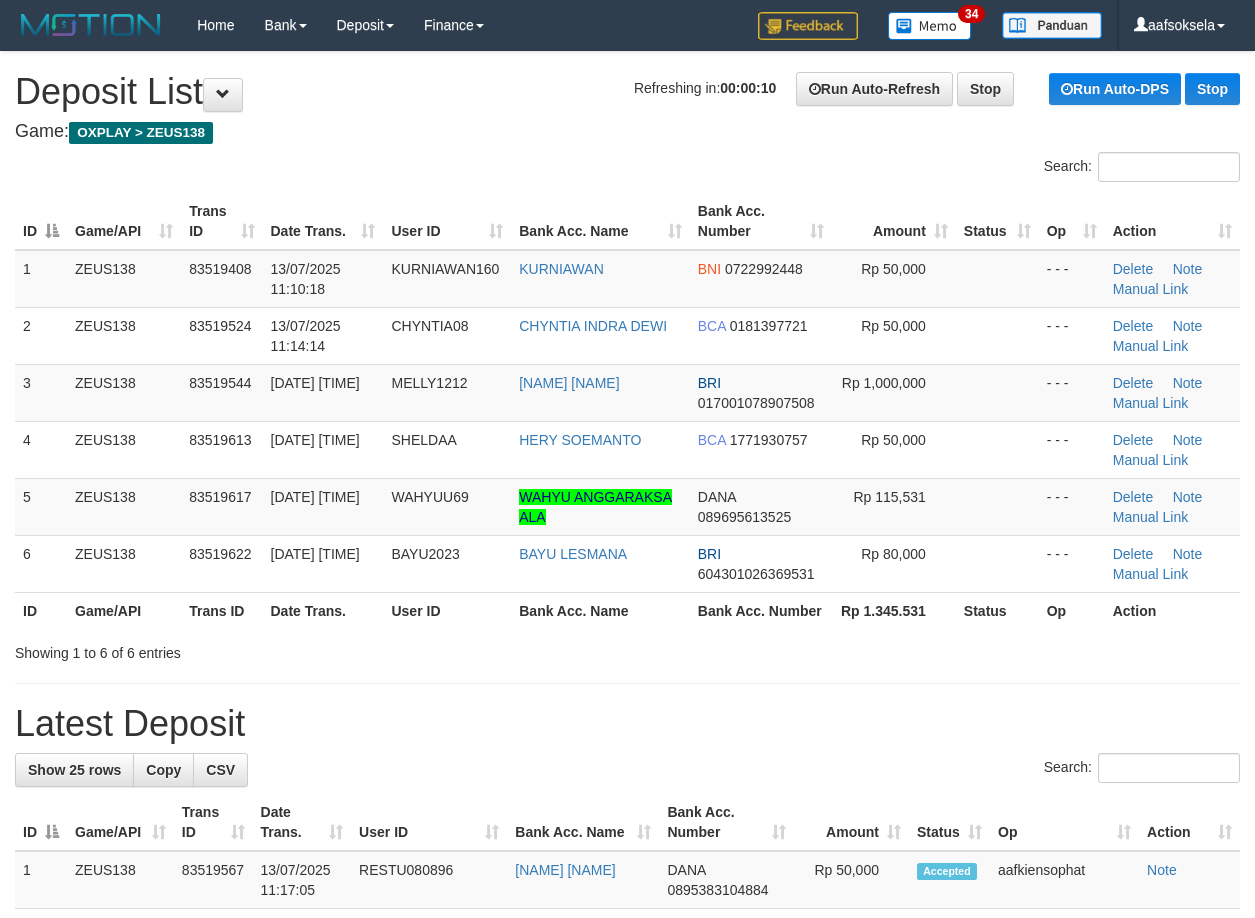 drag, startPoint x: 0, startPoint y: 0, endPoint x: 7, endPoint y: 585, distance: 585.0419 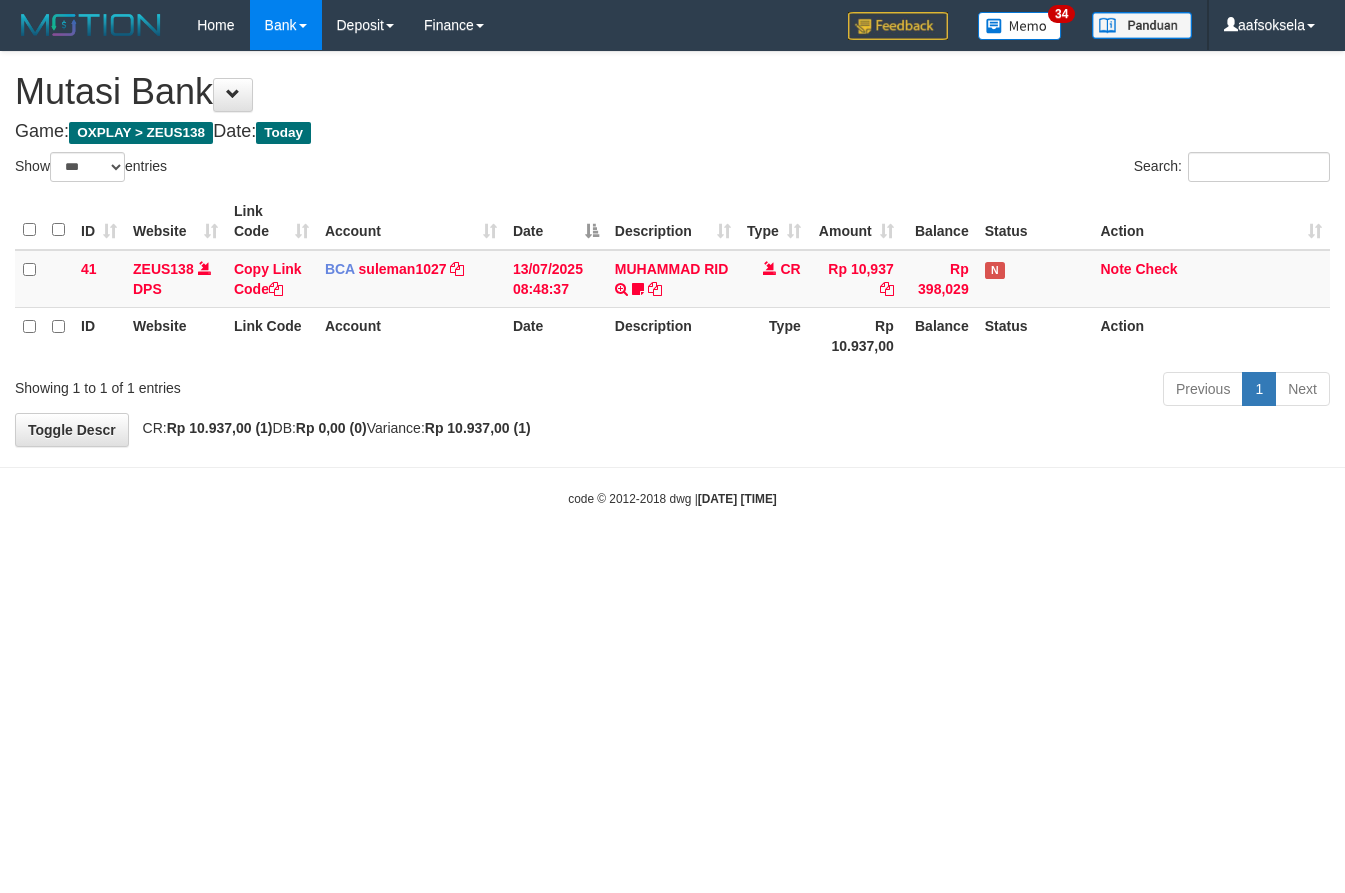 select on "***" 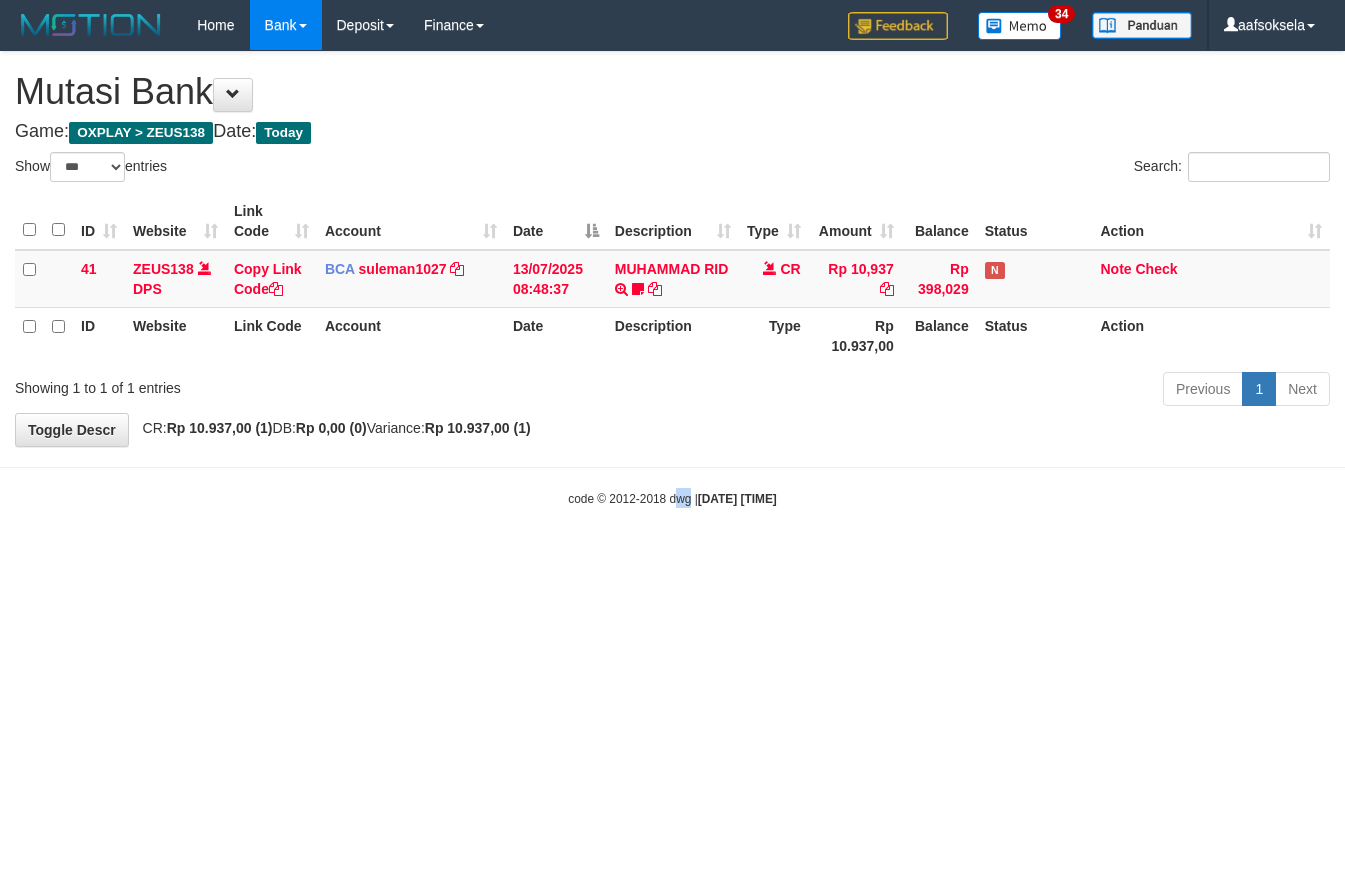 click on "Toggle navigation
Home
Bank
Account List
Mutasi Bank
Search
Sync
Note Mutasi
Deposit
DPS Fetch
DPS List
History
Note DPS
Finance
Financial Data
aafsoksela
My Profile
Log Out" at bounding box center [672, 279] 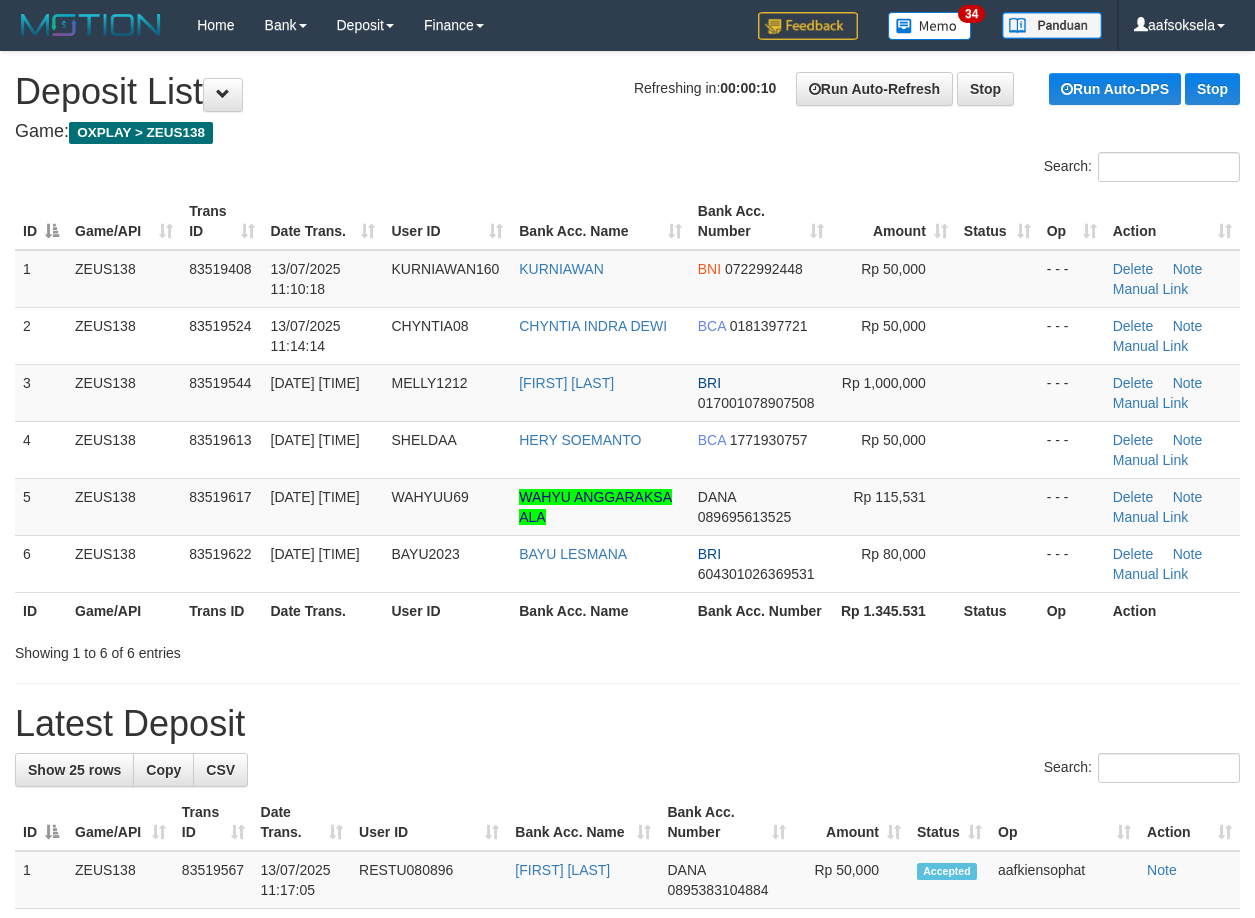 scroll, scrollTop: 0, scrollLeft: 0, axis: both 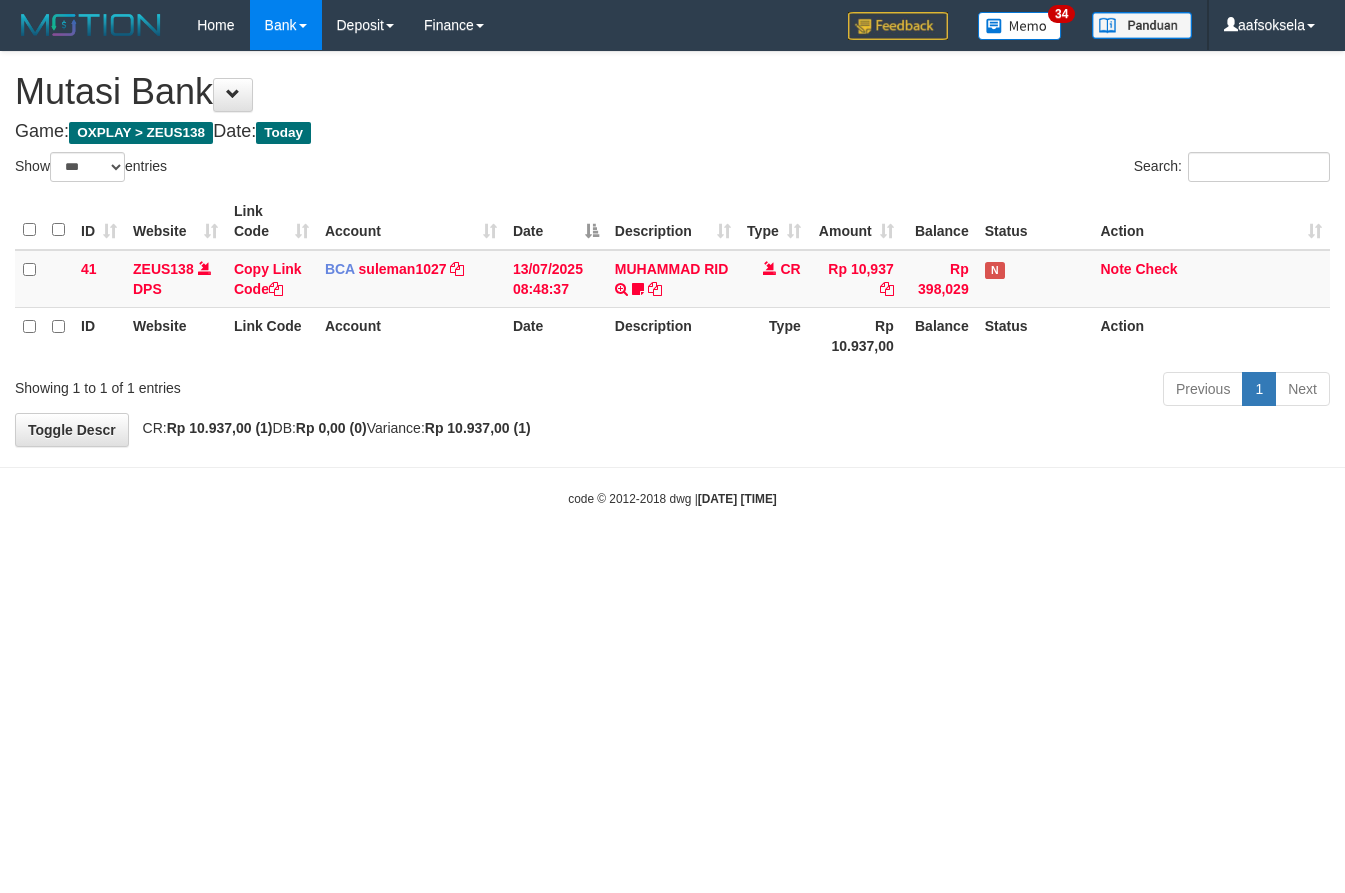 select on "***" 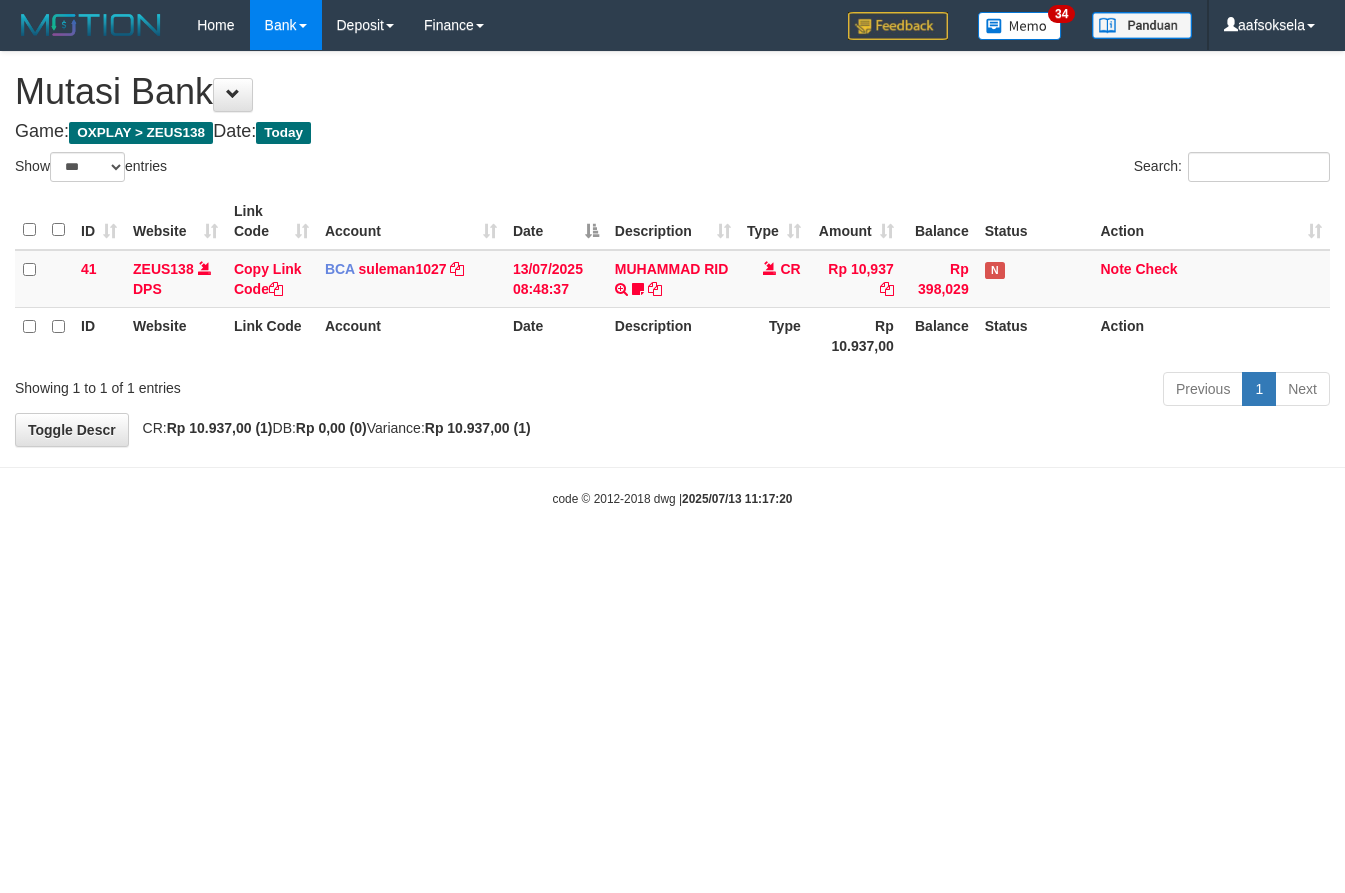 select on "***" 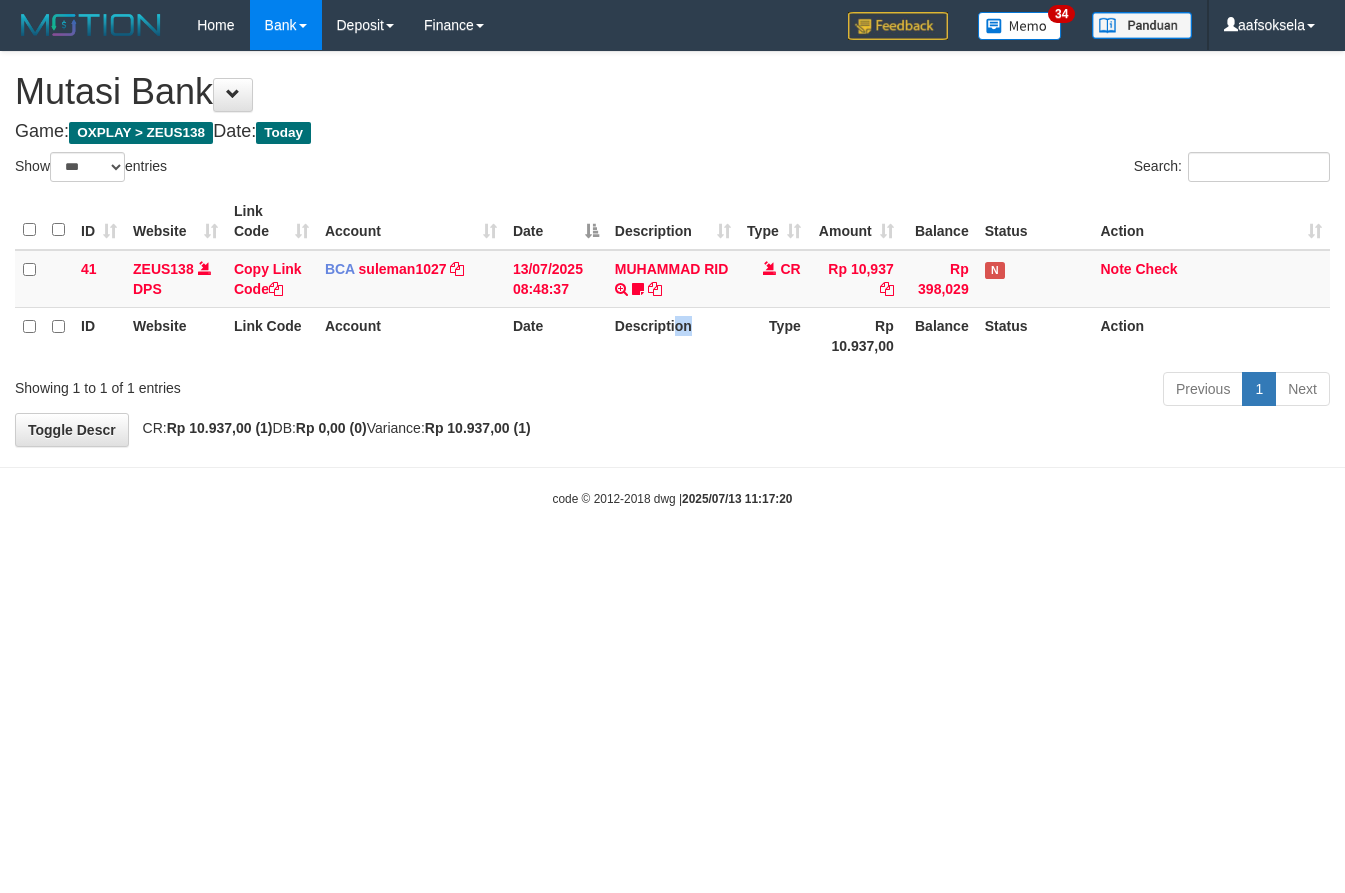 click on "Description" at bounding box center (673, 335) 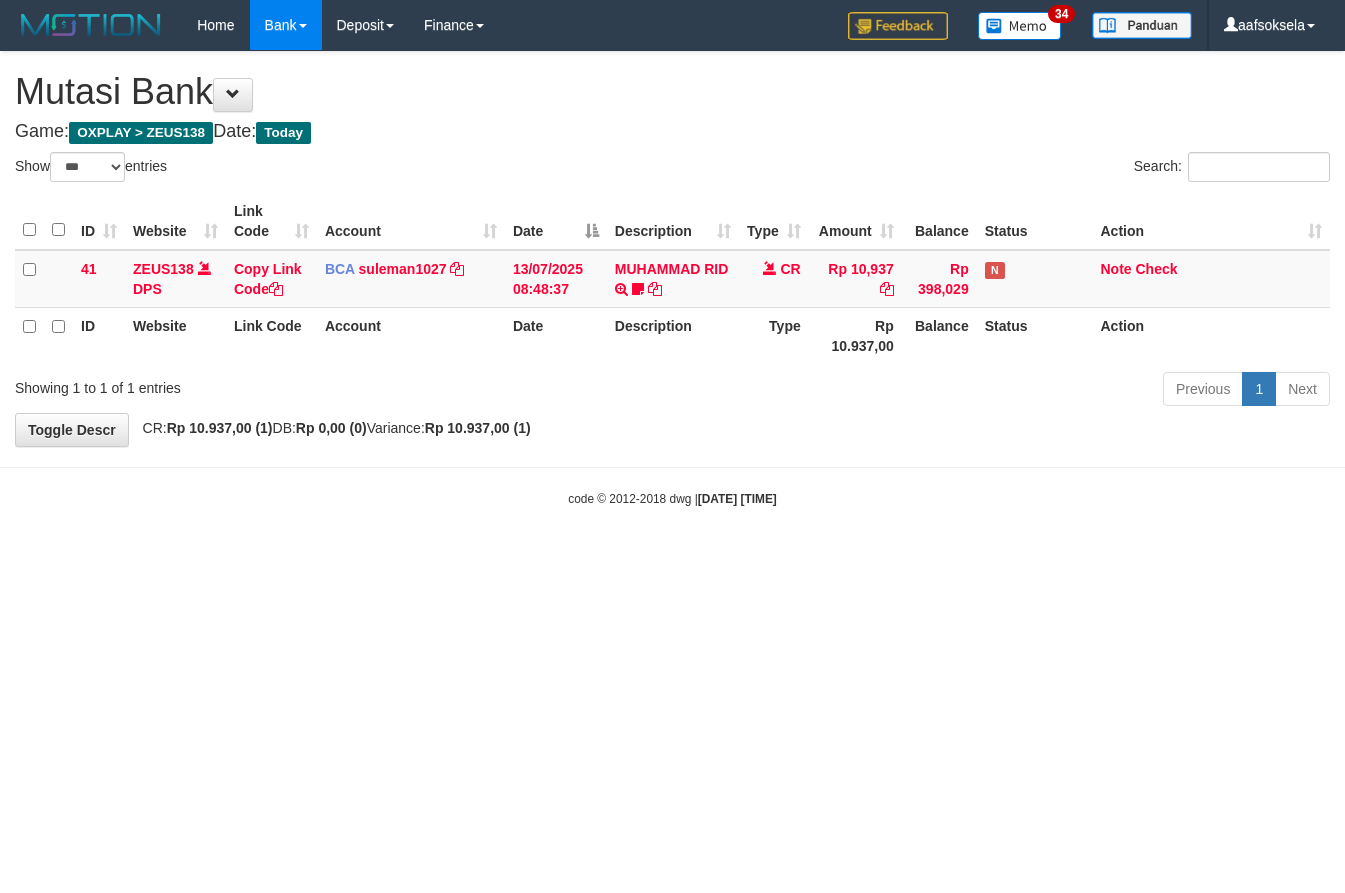 select on "***" 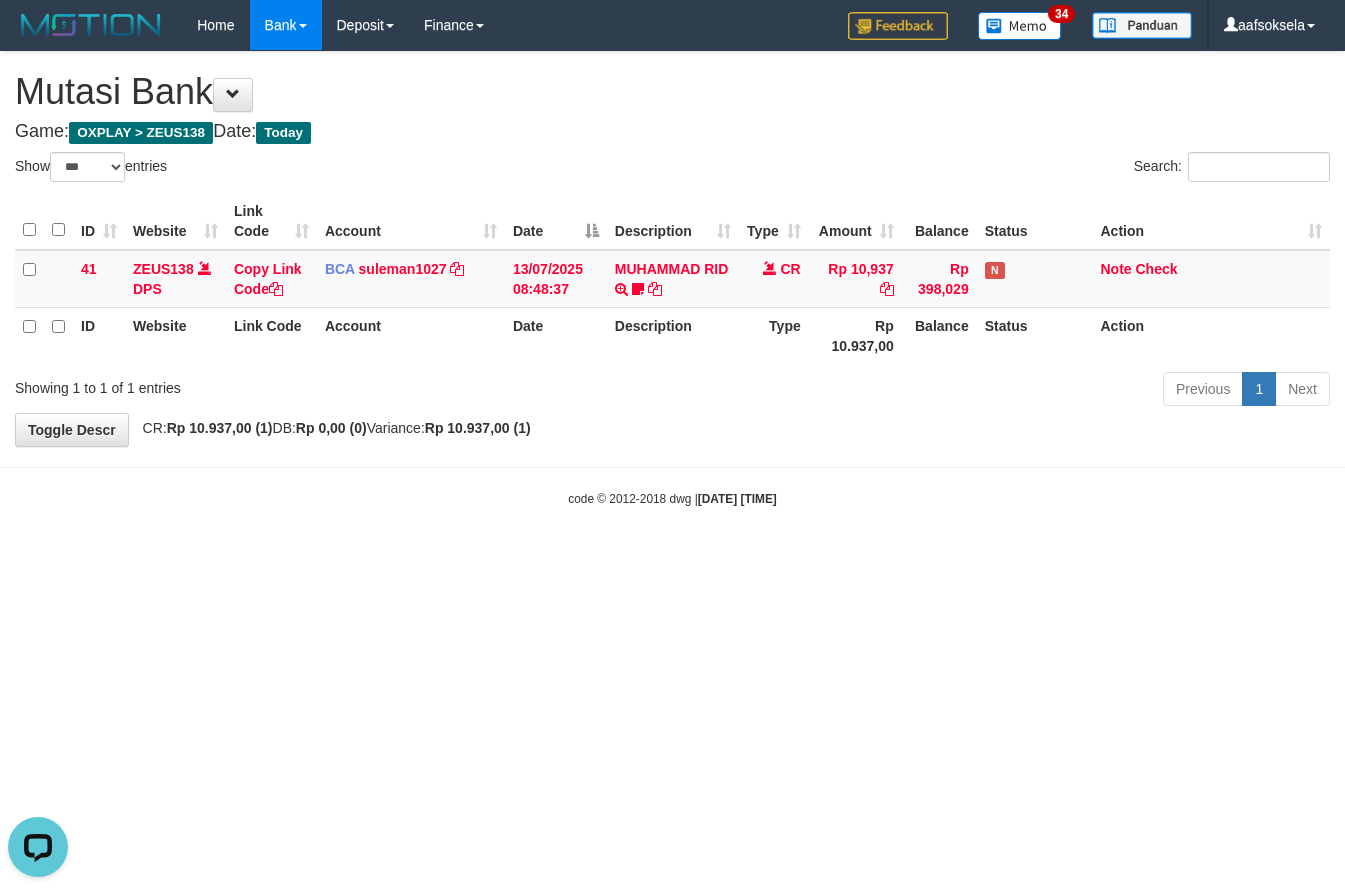 scroll, scrollTop: 0, scrollLeft: 0, axis: both 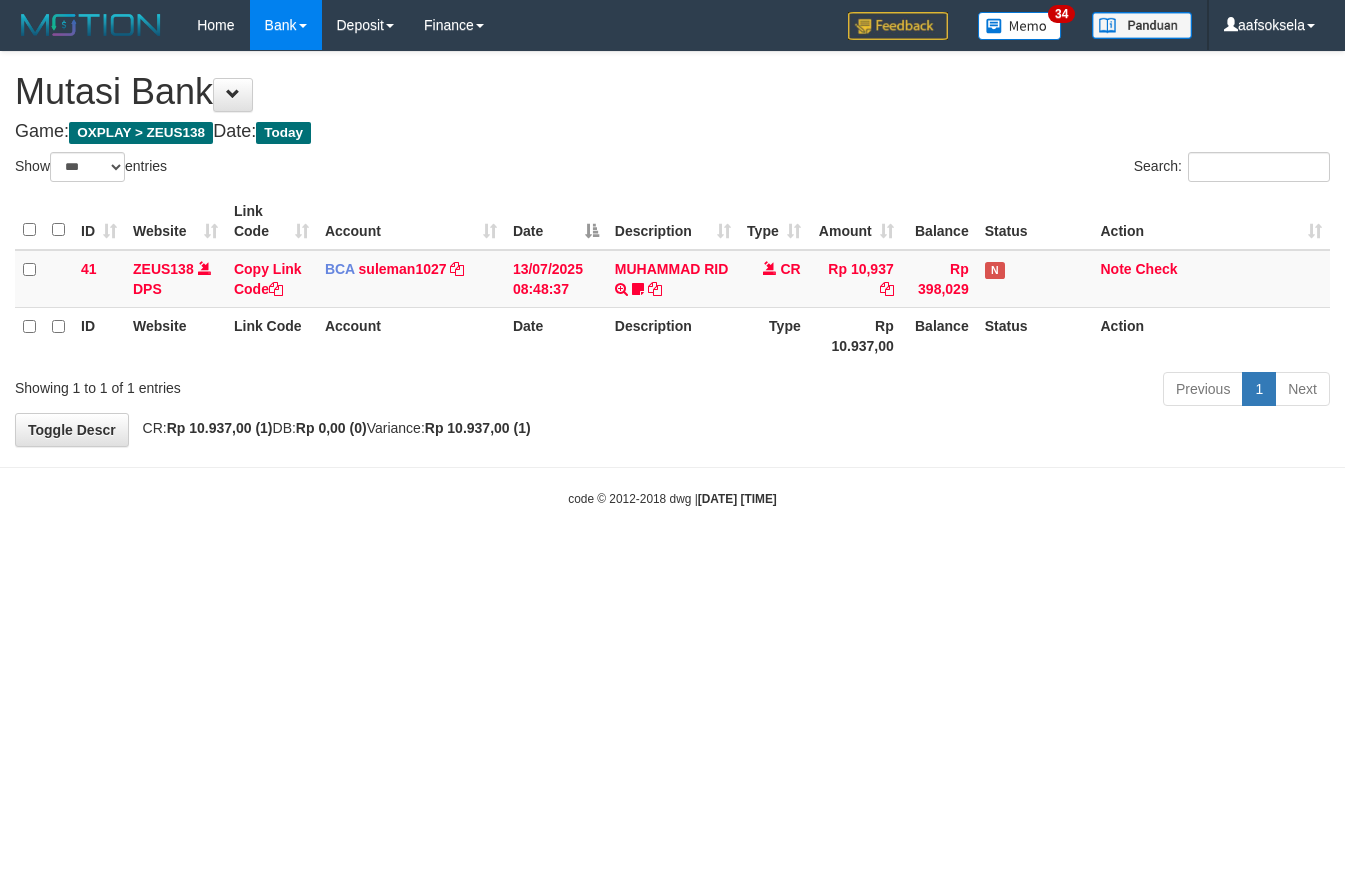 select on "***" 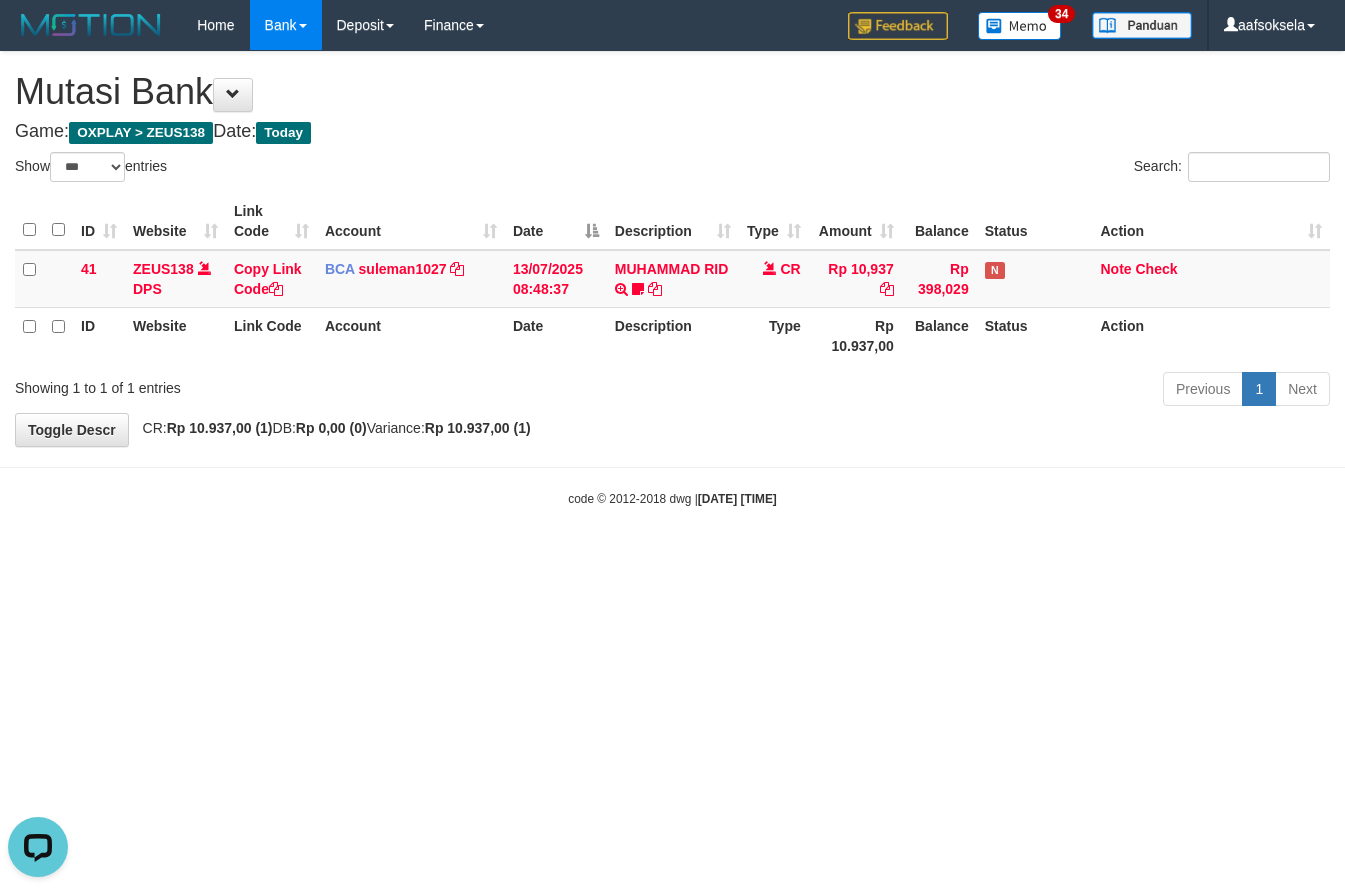 scroll, scrollTop: 0, scrollLeft: 0, axis: both 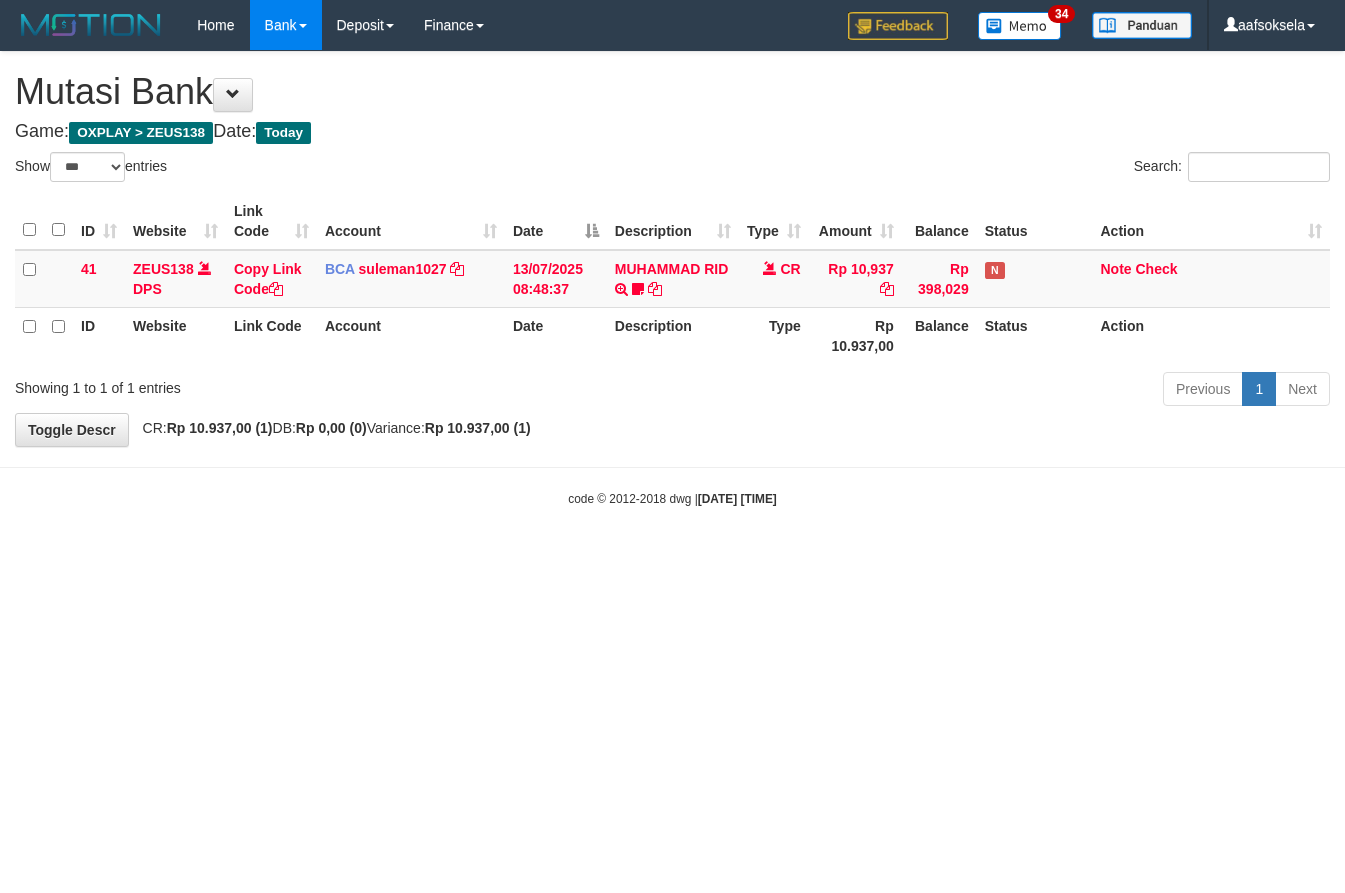 select on "***" 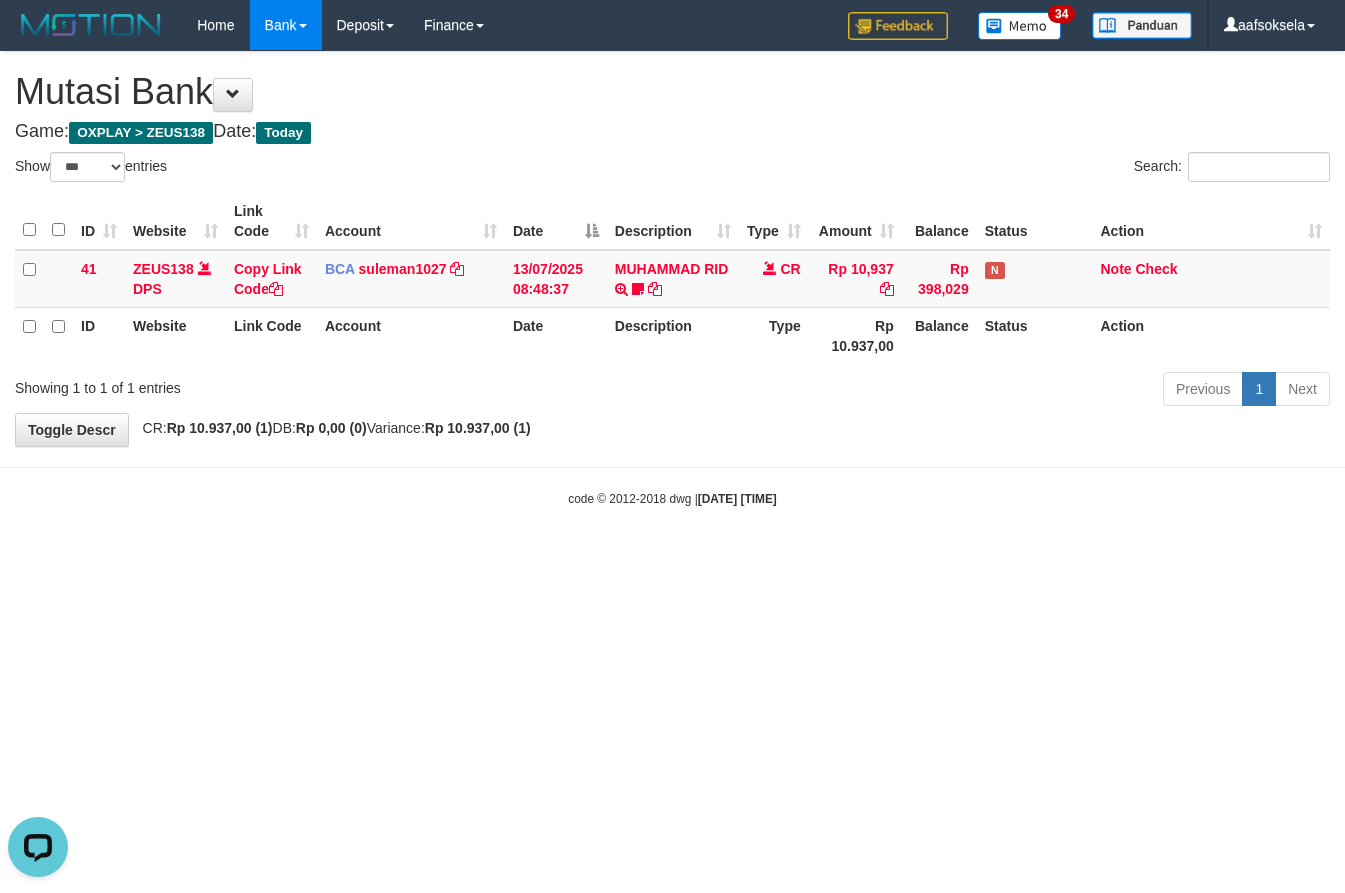 scroll, scrollTop: 0, scrollLeft: 0, axis: both 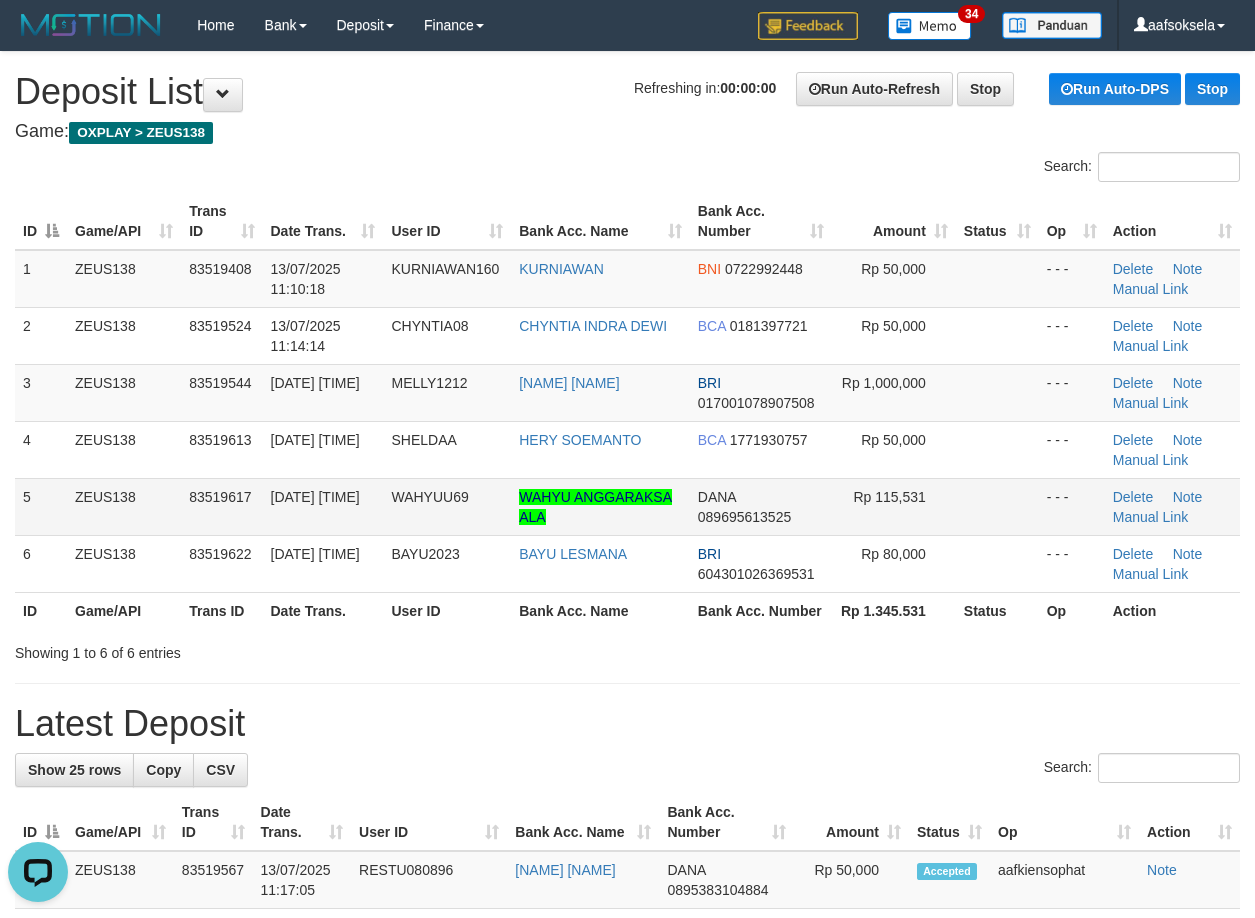 drag, startPoint x: 587, startPoint y: 531, endPoint x: 537, endPoint y: 530, distance: 50.01 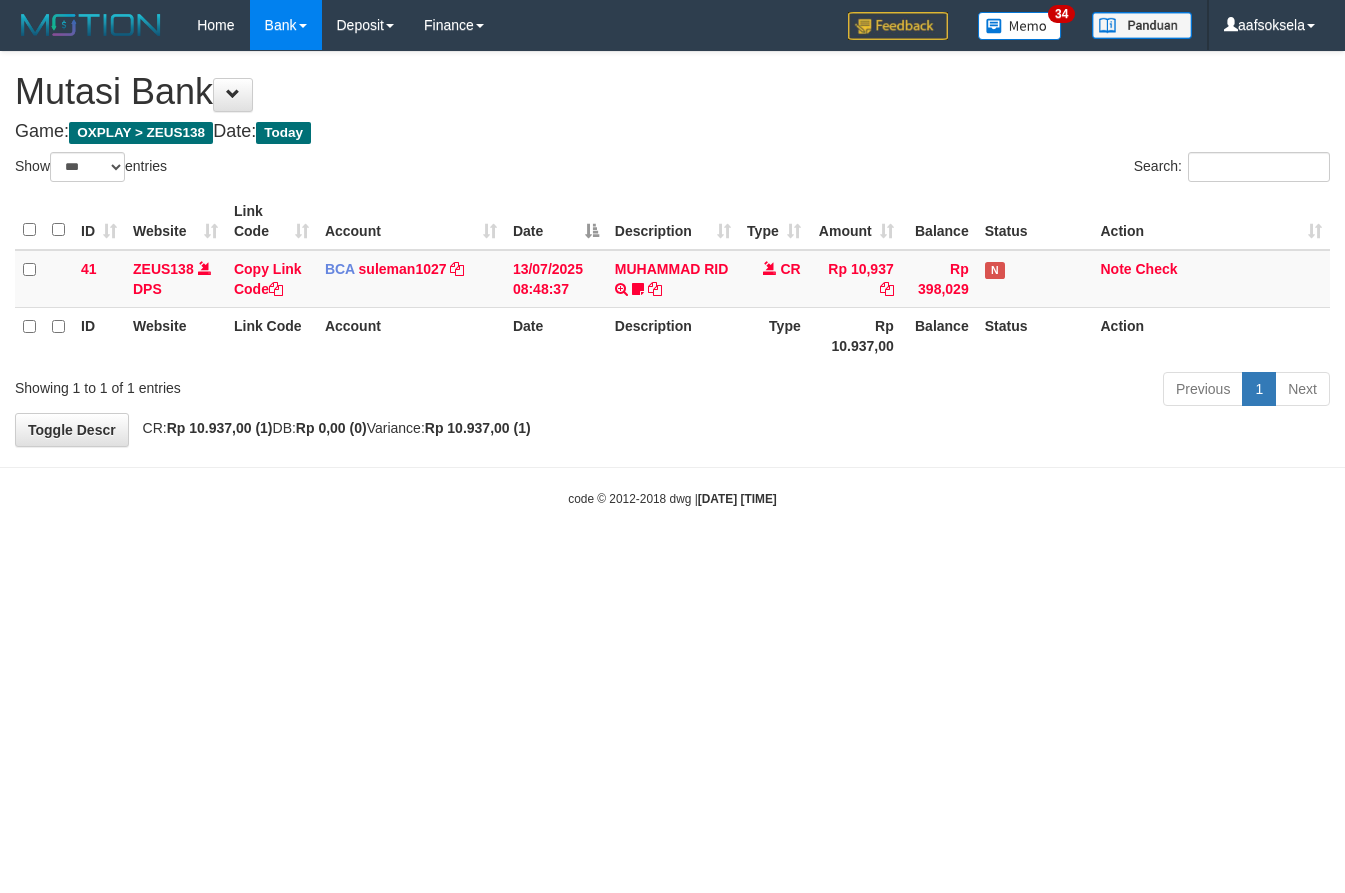 select on "***" 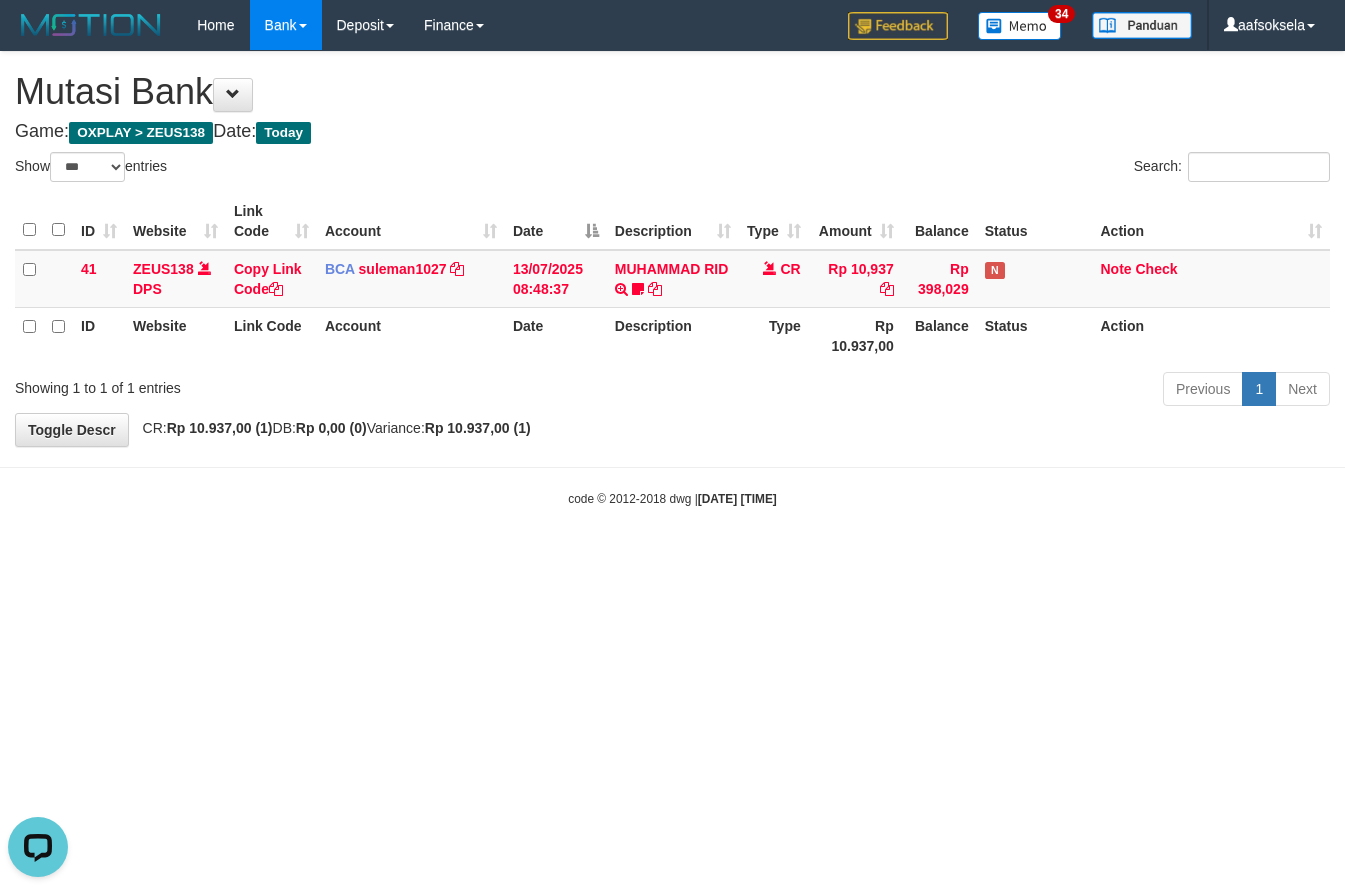 scroll, scrollTop: 0, scrollLeft: 0, axis: both 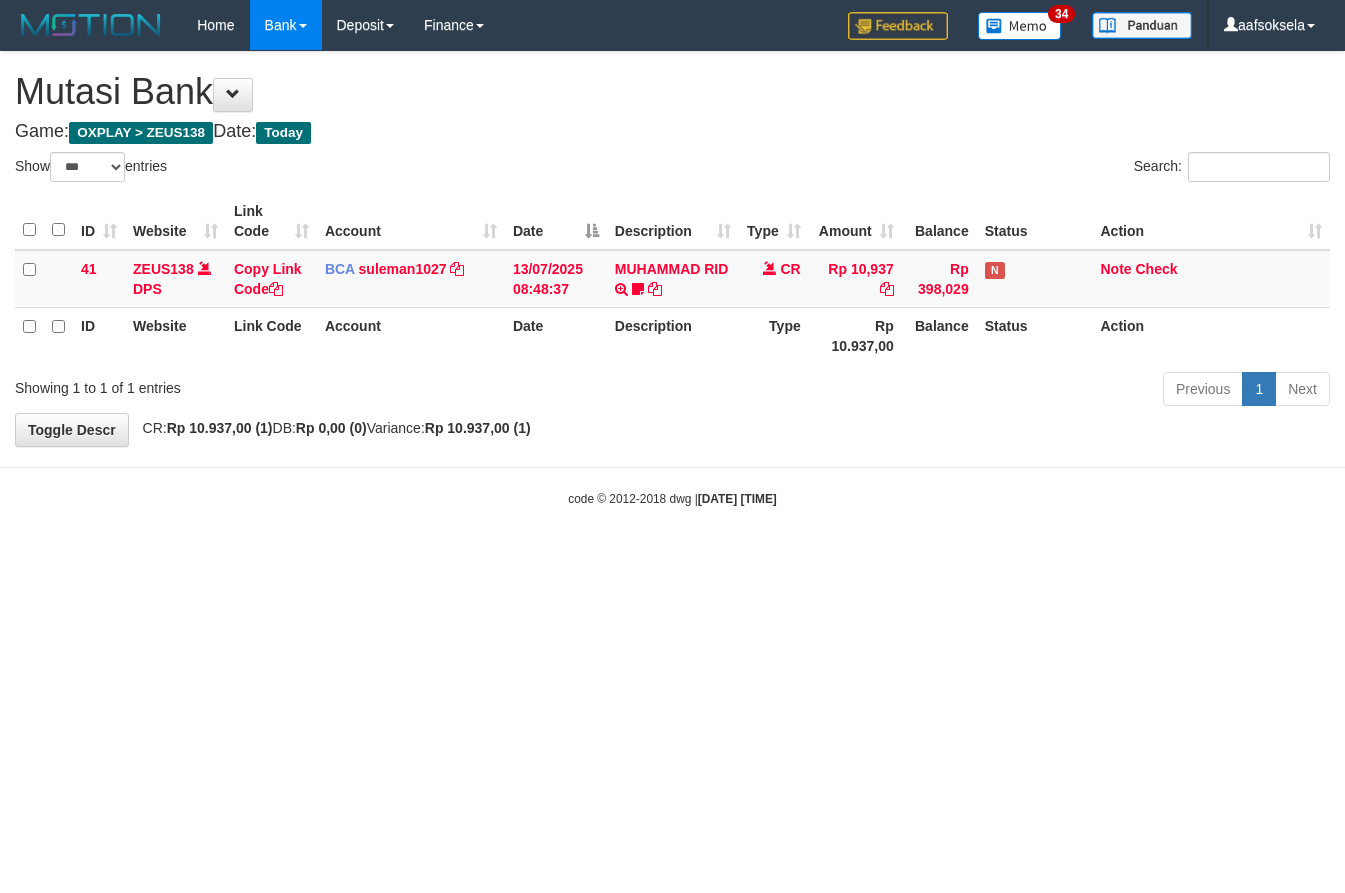 select on "***" 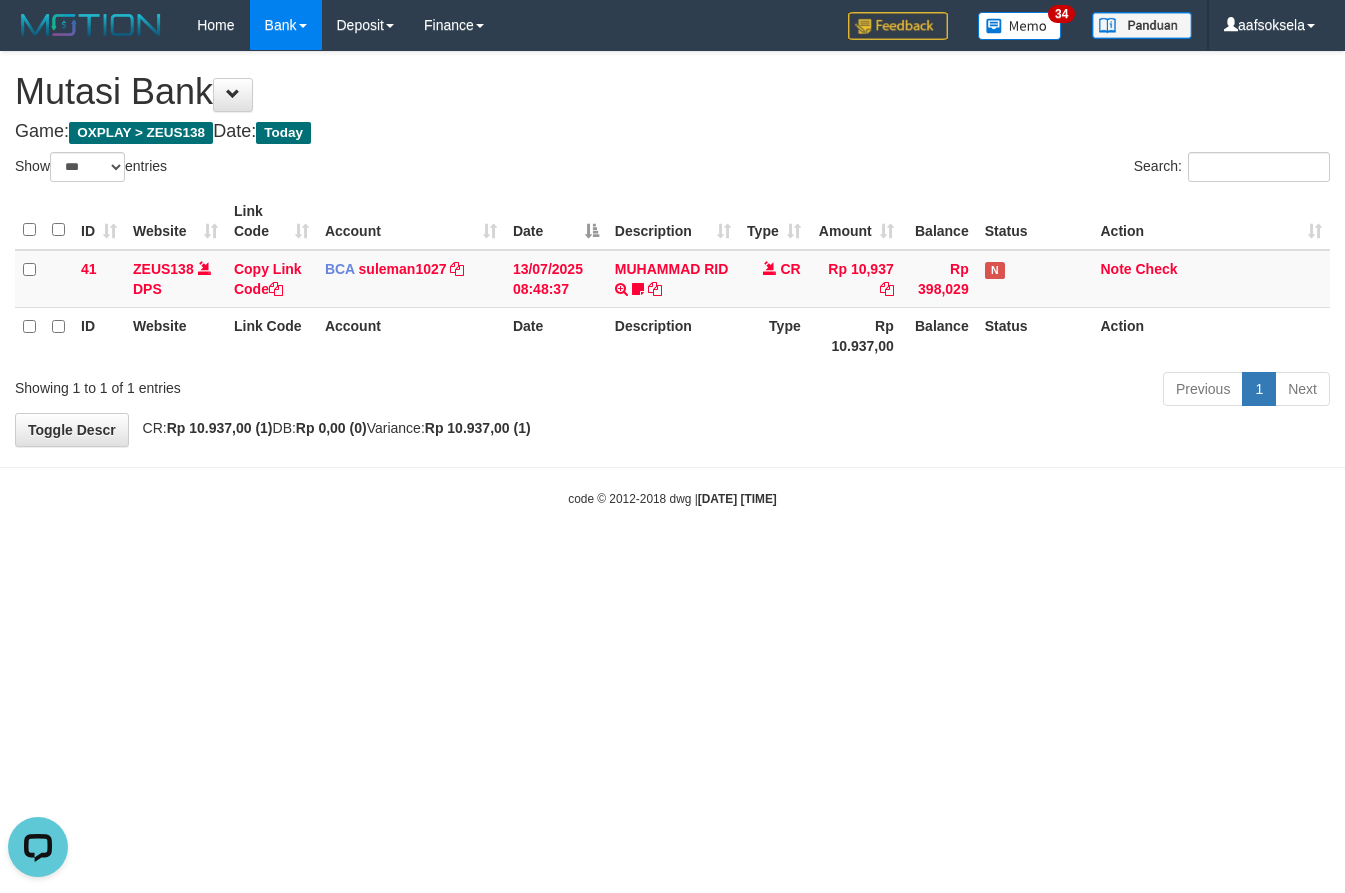 scroll, scrollTop: 0, scrollLeft: 0, axis: both 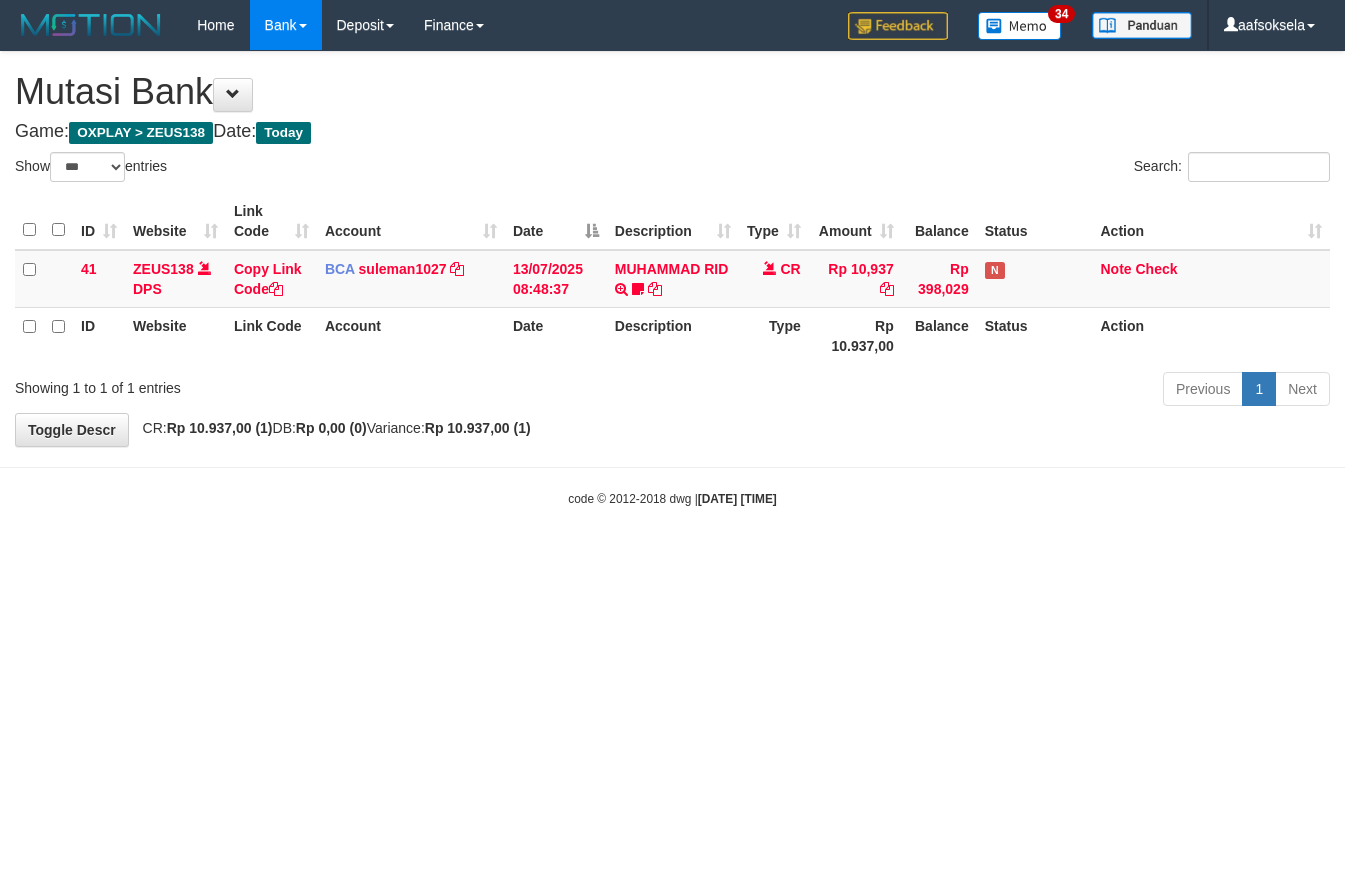 select on "***" 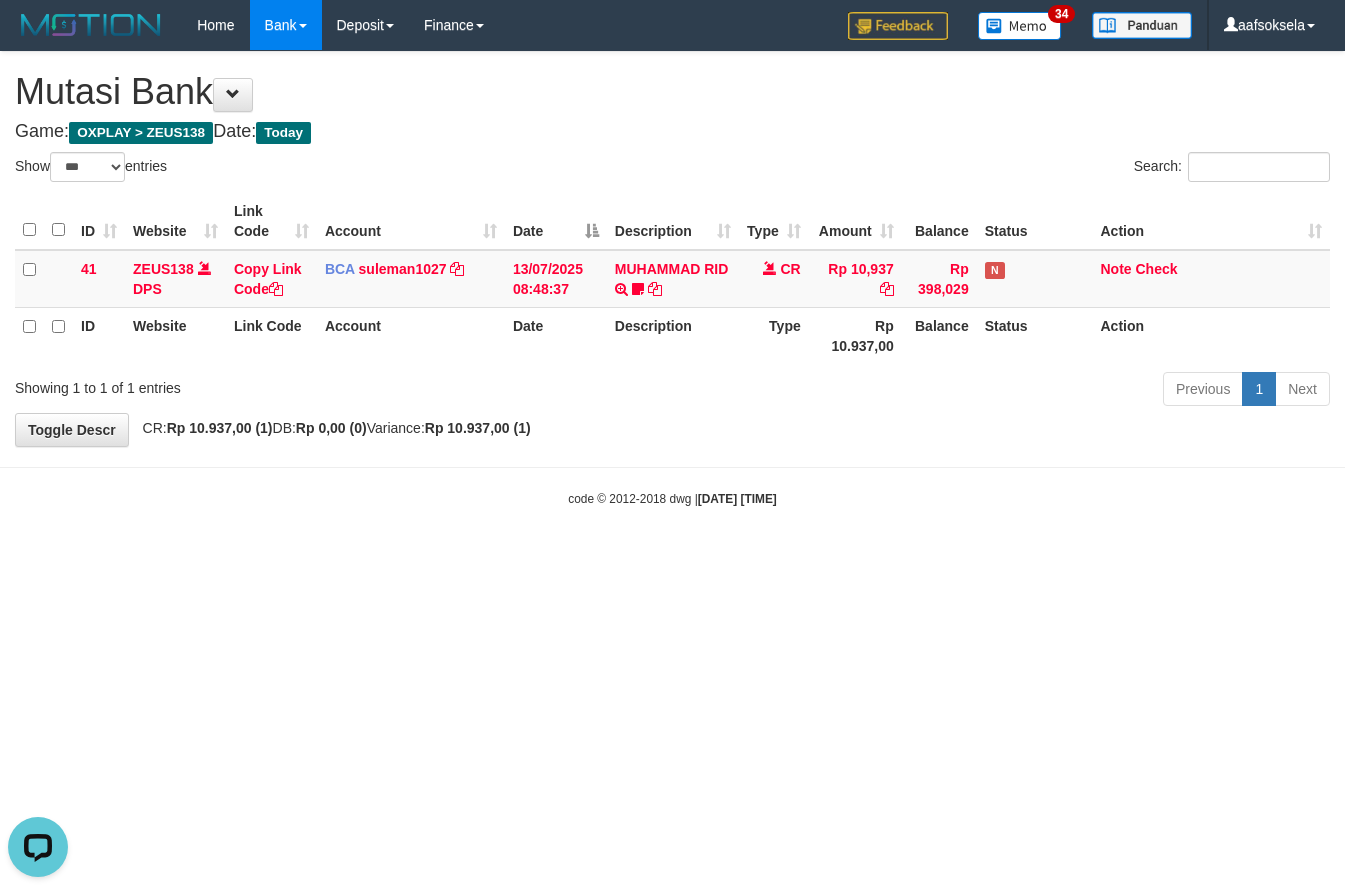 scroll, scrollTop: 0, scrollLeft: 0, axis: both 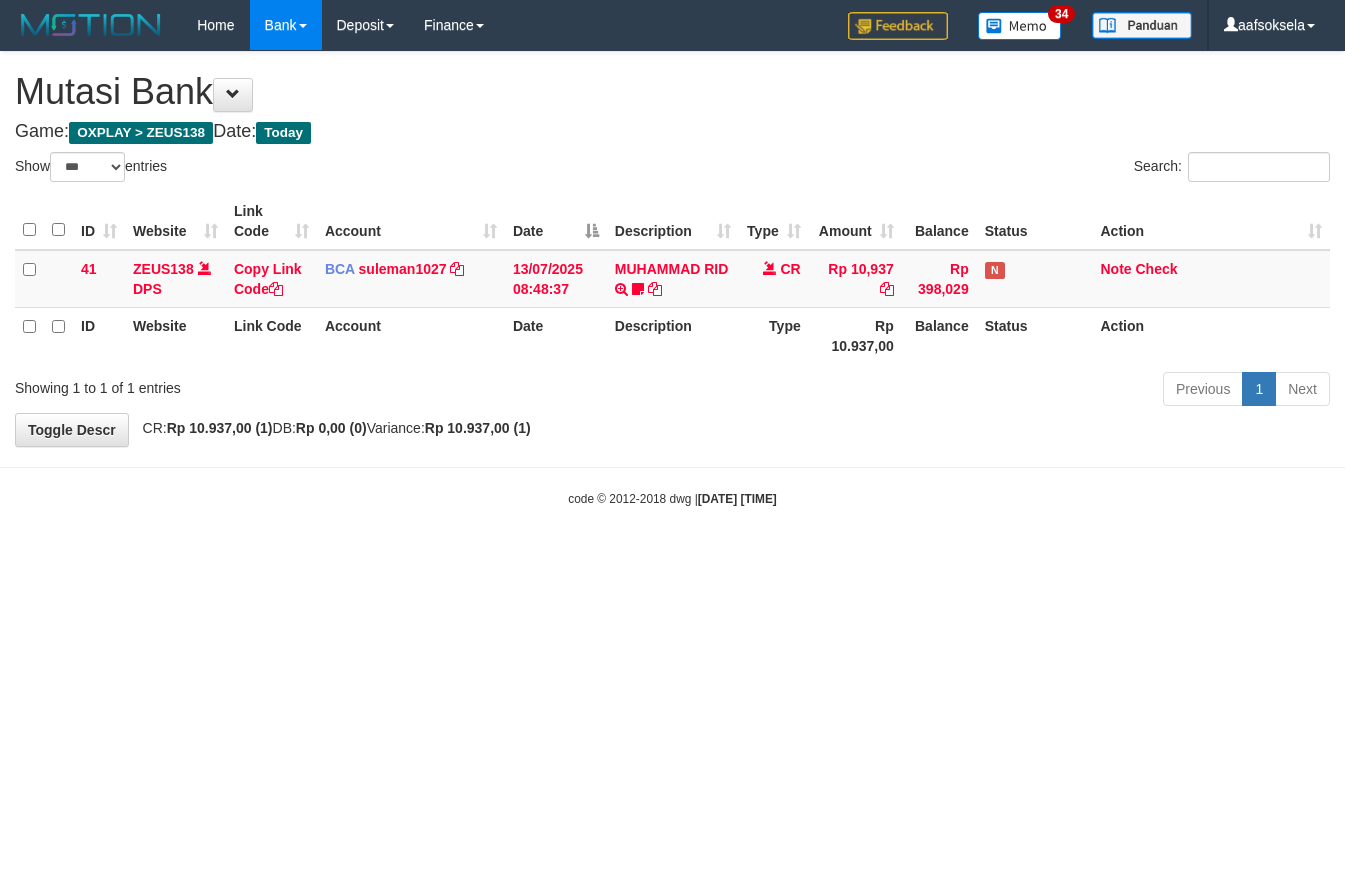 select on "***" 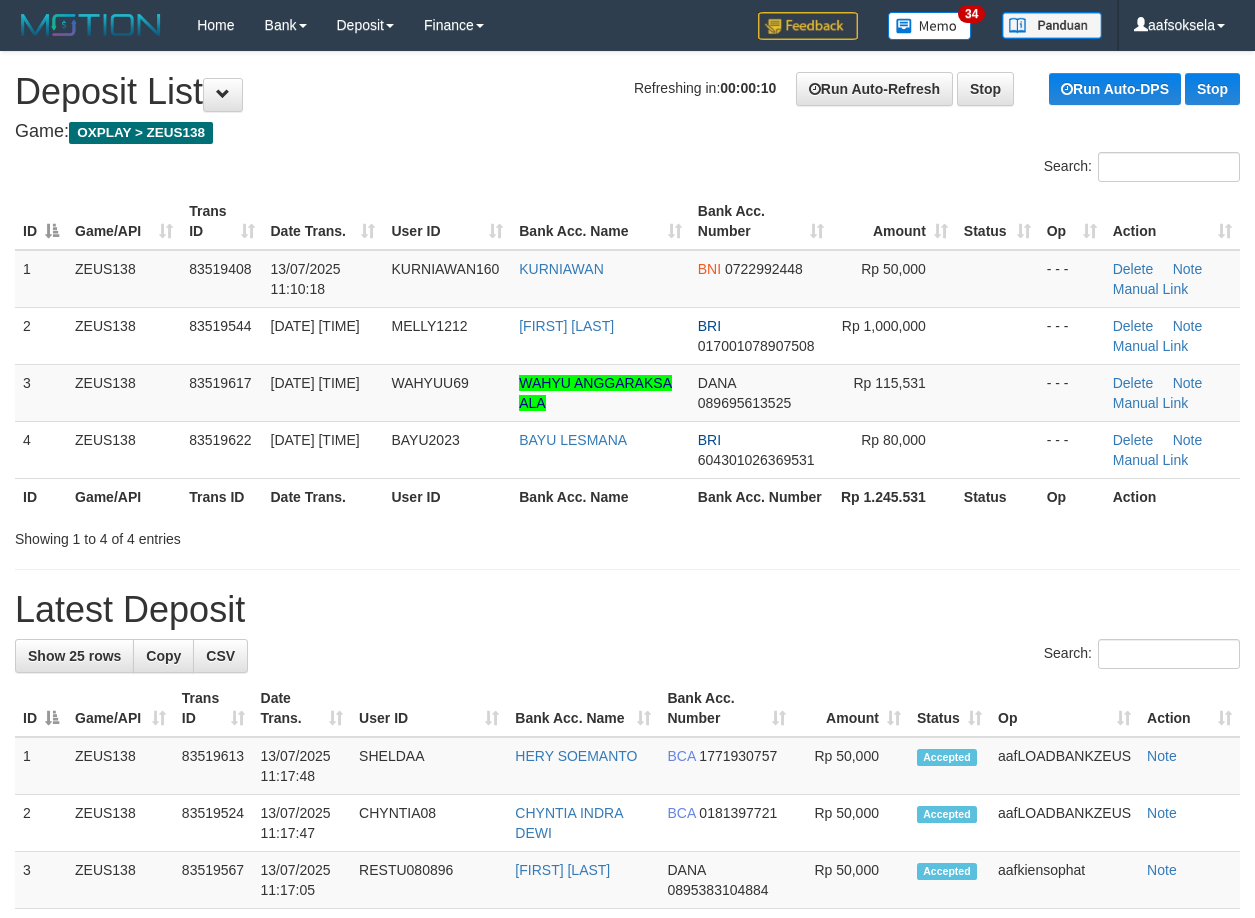 scroll, scrollTop: 0, scrollLeft: 0, axis: both 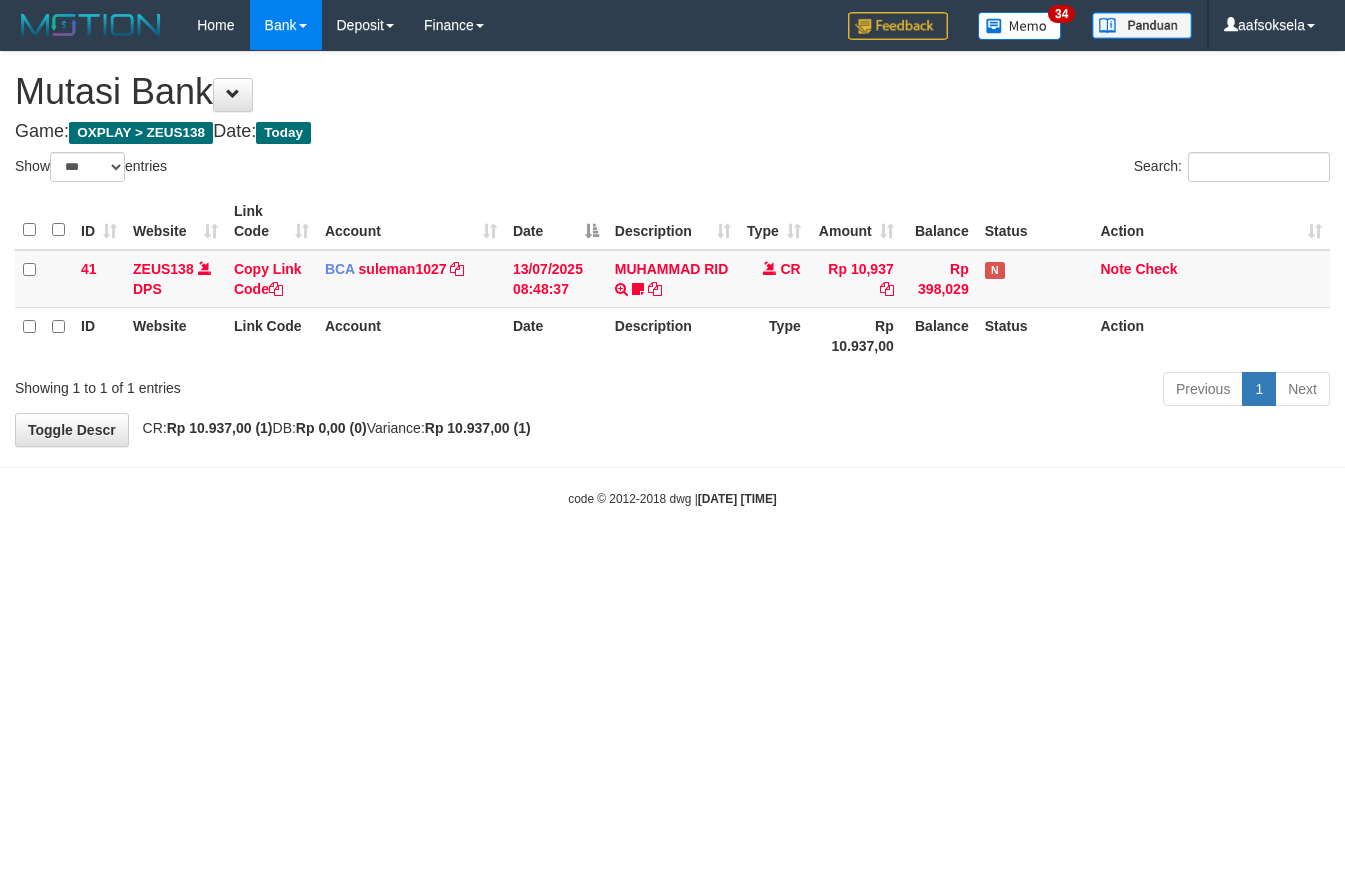 select on "***" 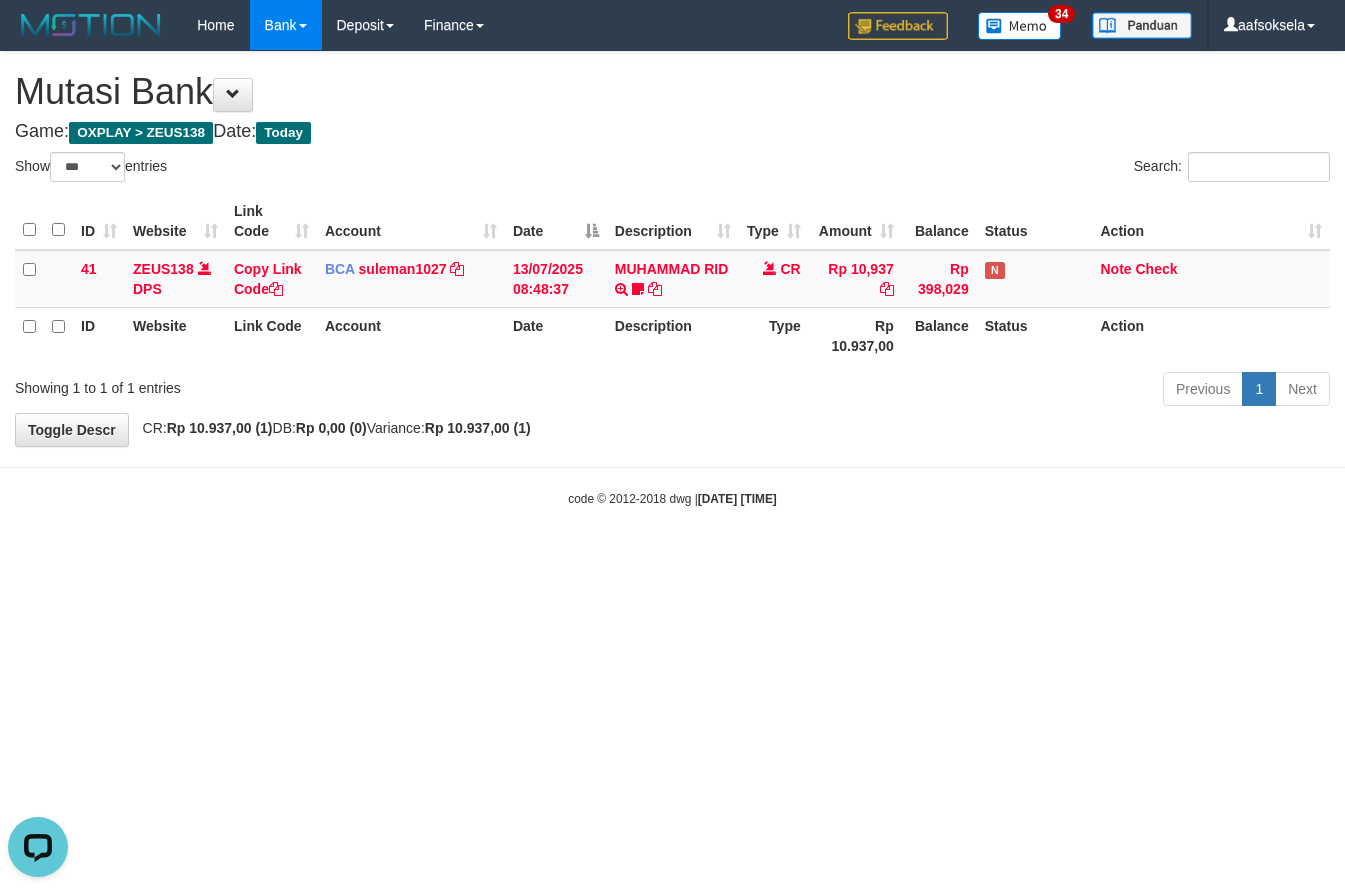 scroll, scrollTop: 0, scrollLeft: 0, axis: both 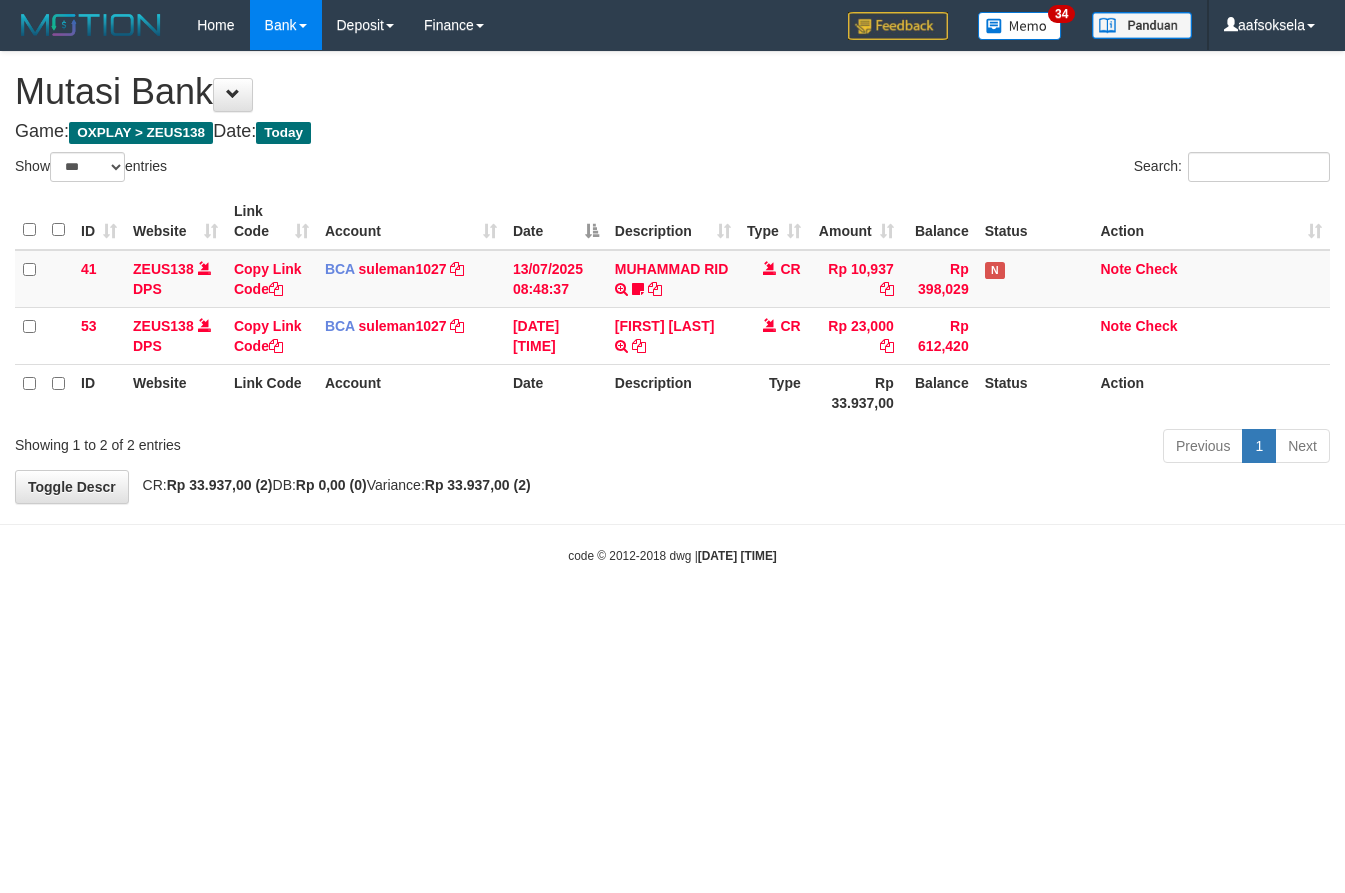 select on "***" 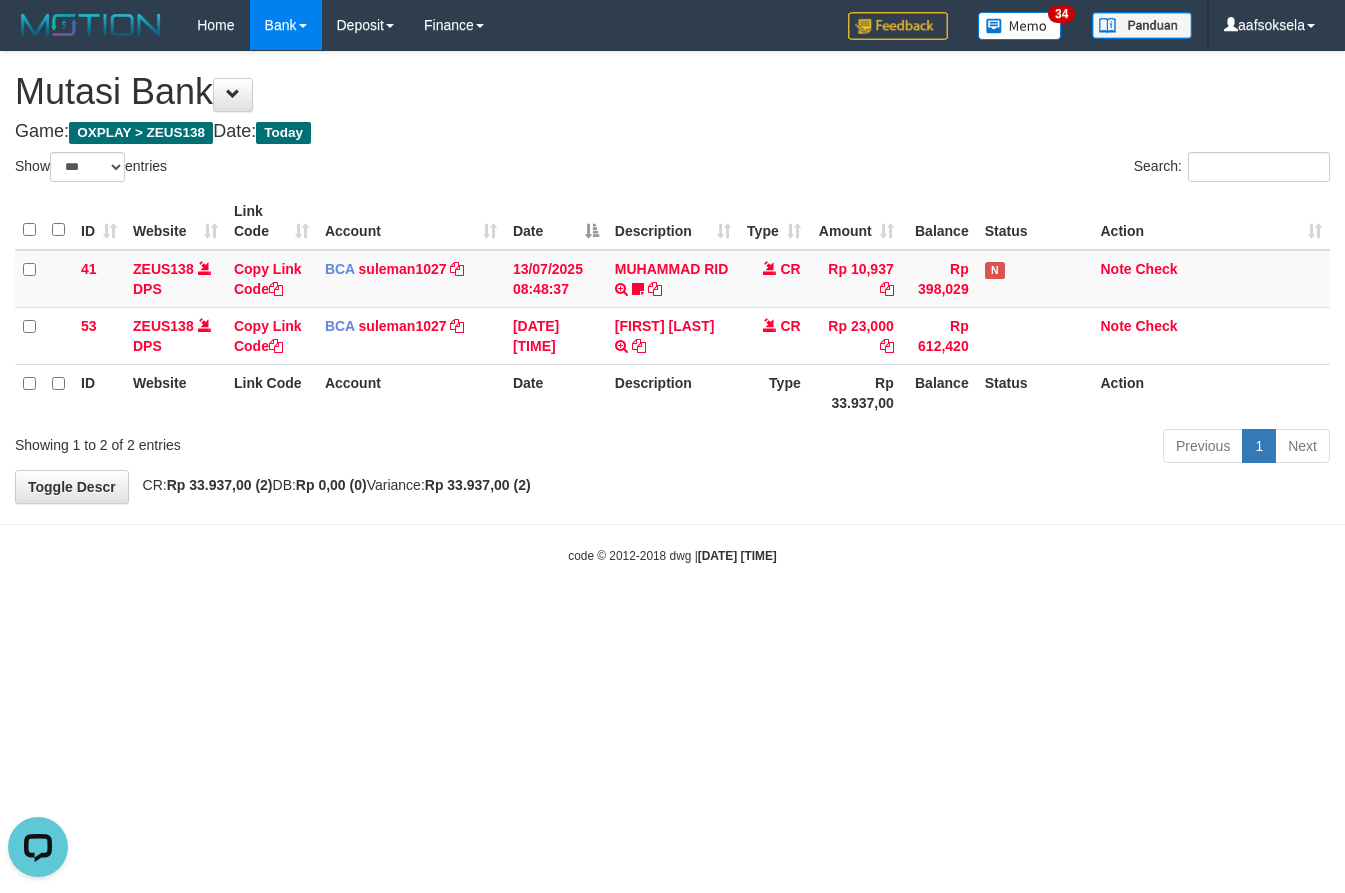 scroll, scrollTop: 0, scrollLeft: 0, axis: both 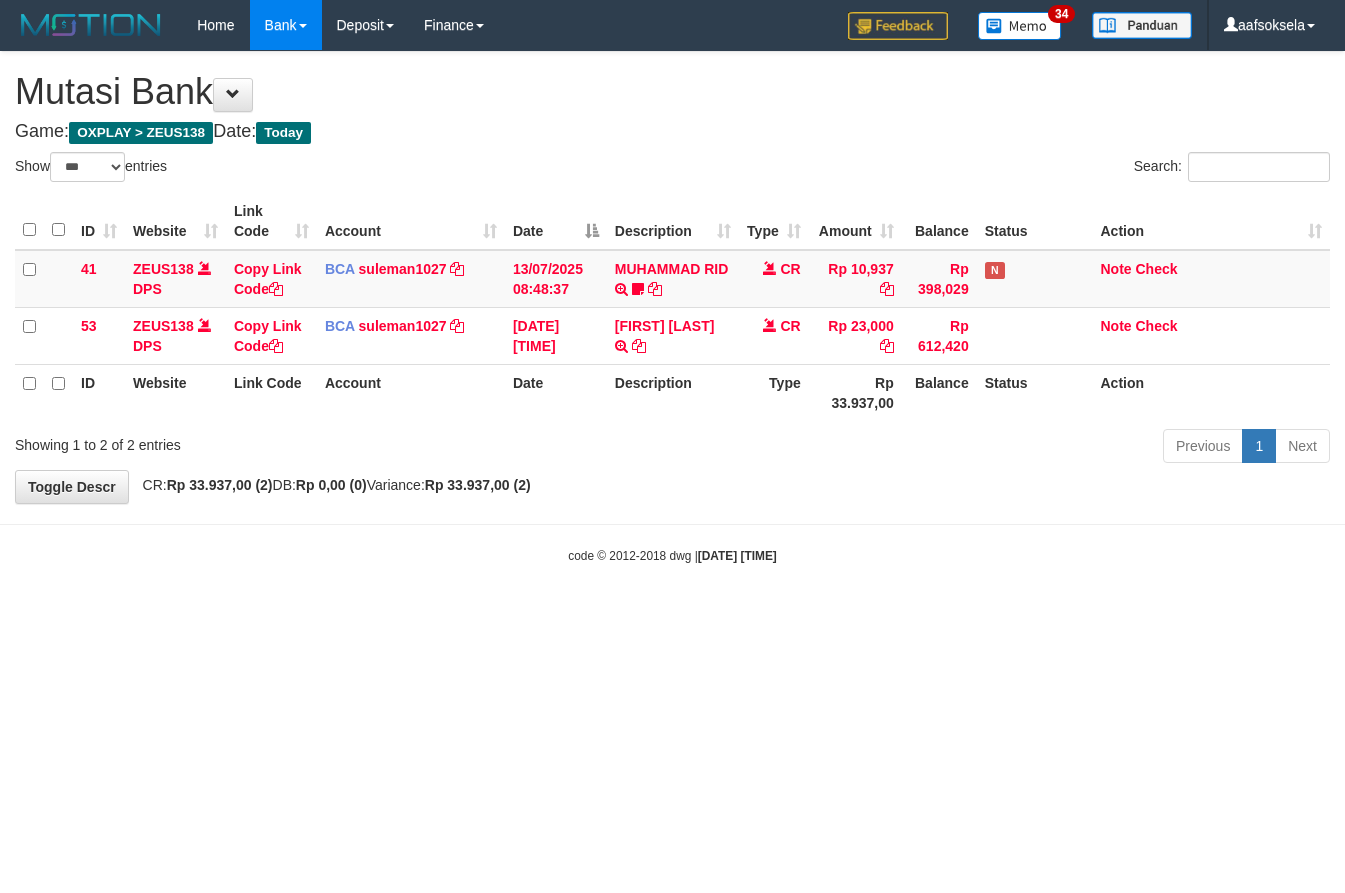 select on "***" 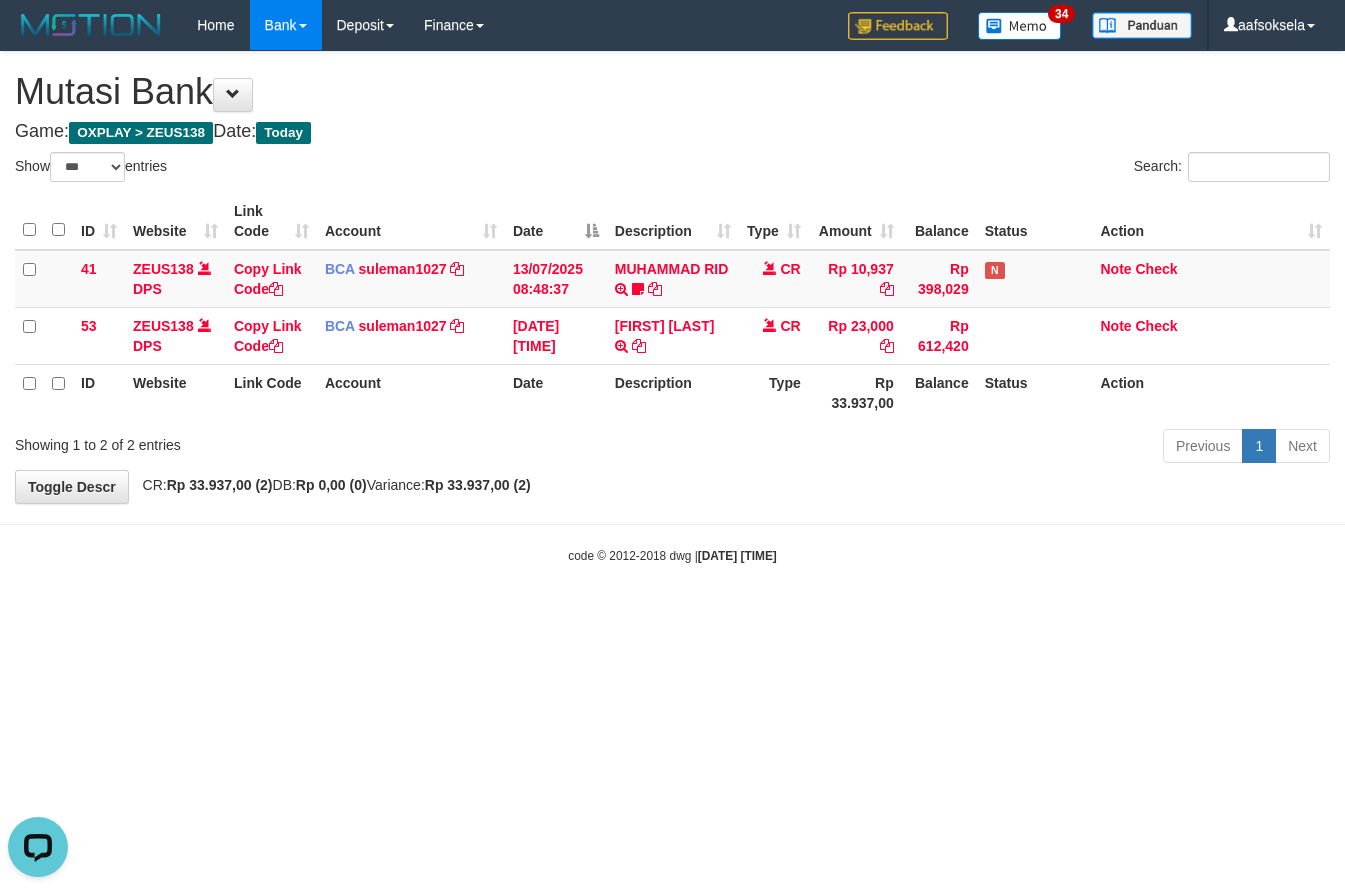scroll, scrollTop: 0, scrollLeft: 0, axis: both 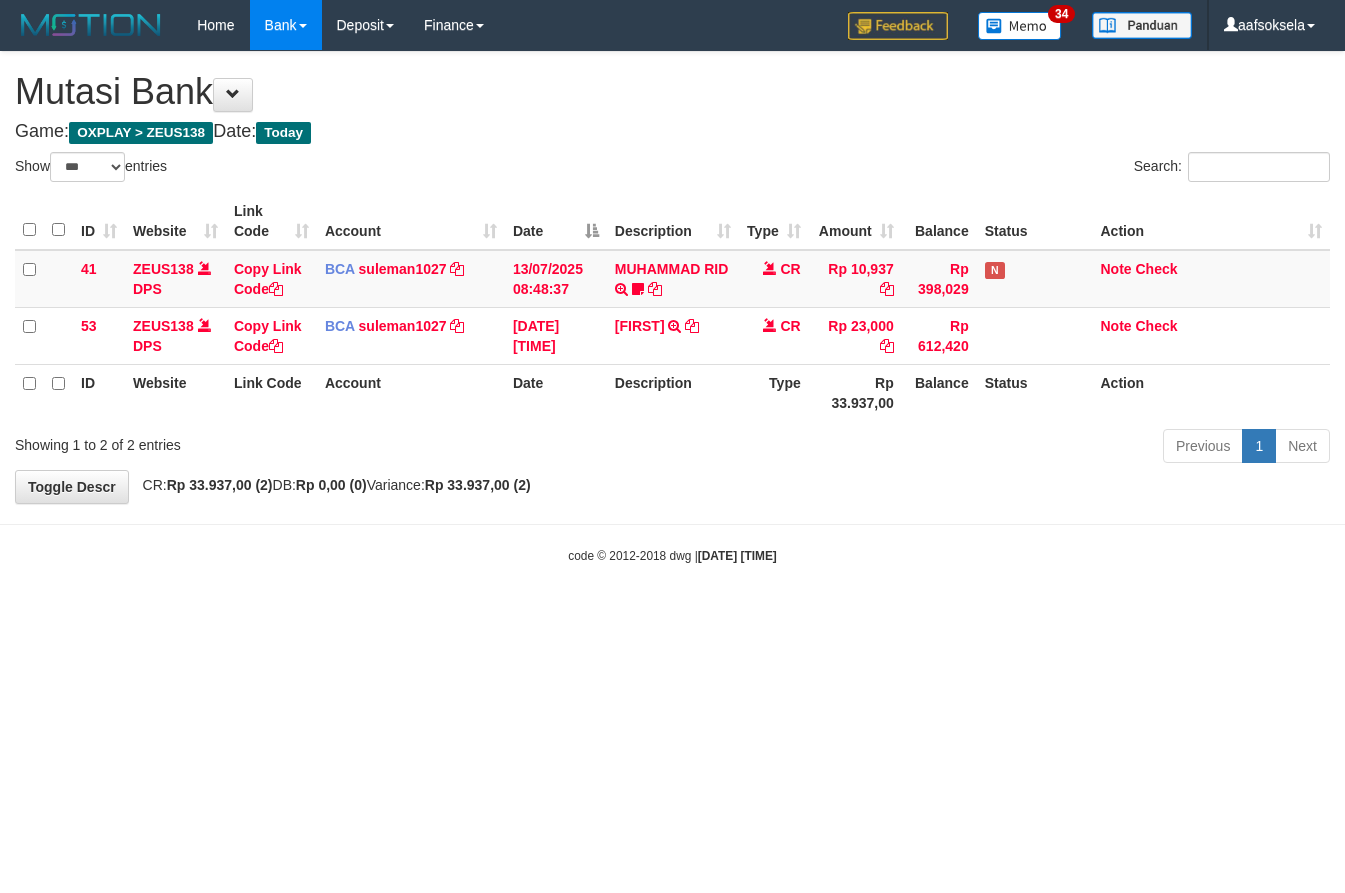 select on "***" 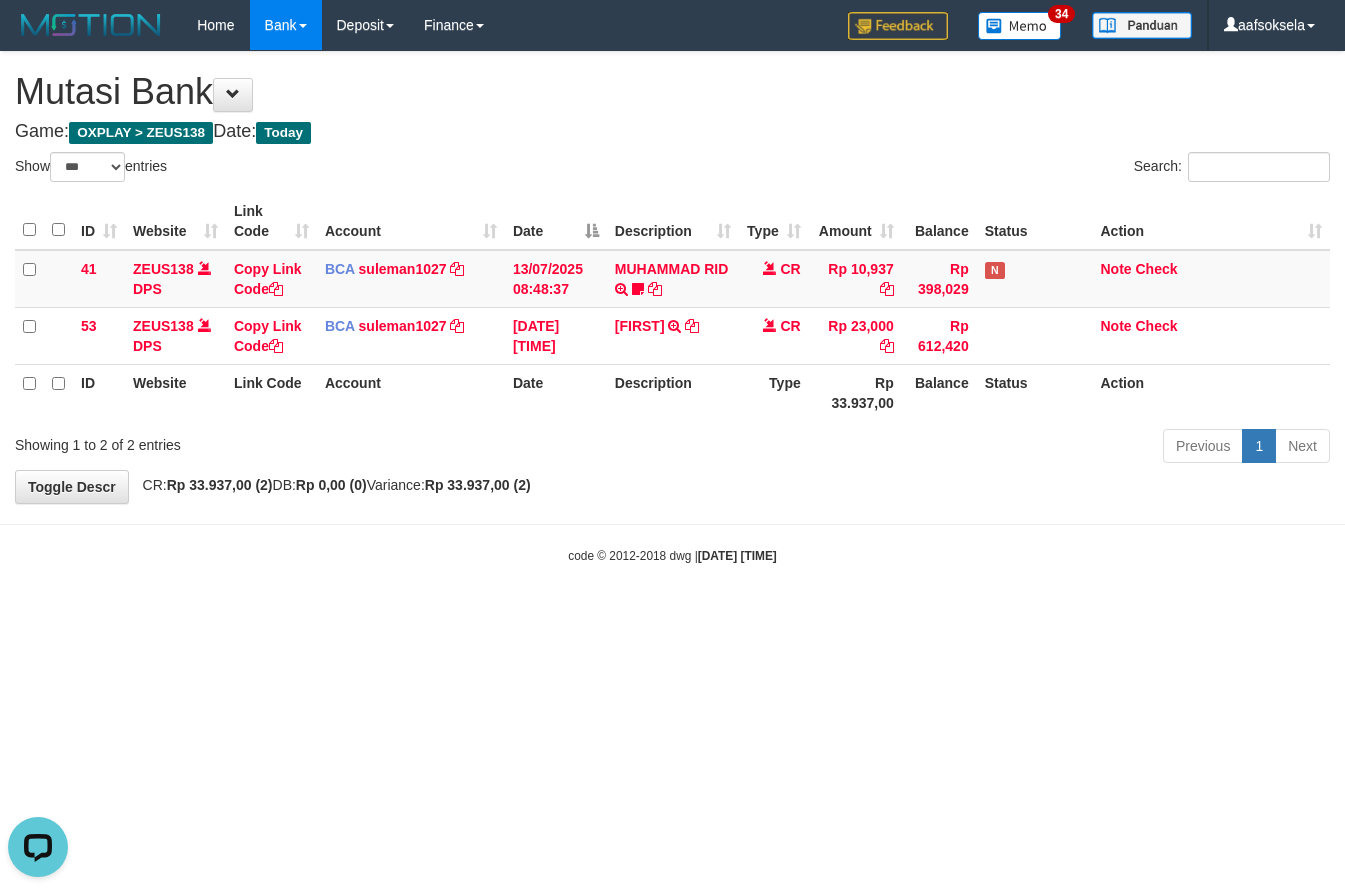 scroll, scrollTop: 0, scrollLeft: 0, axis: both 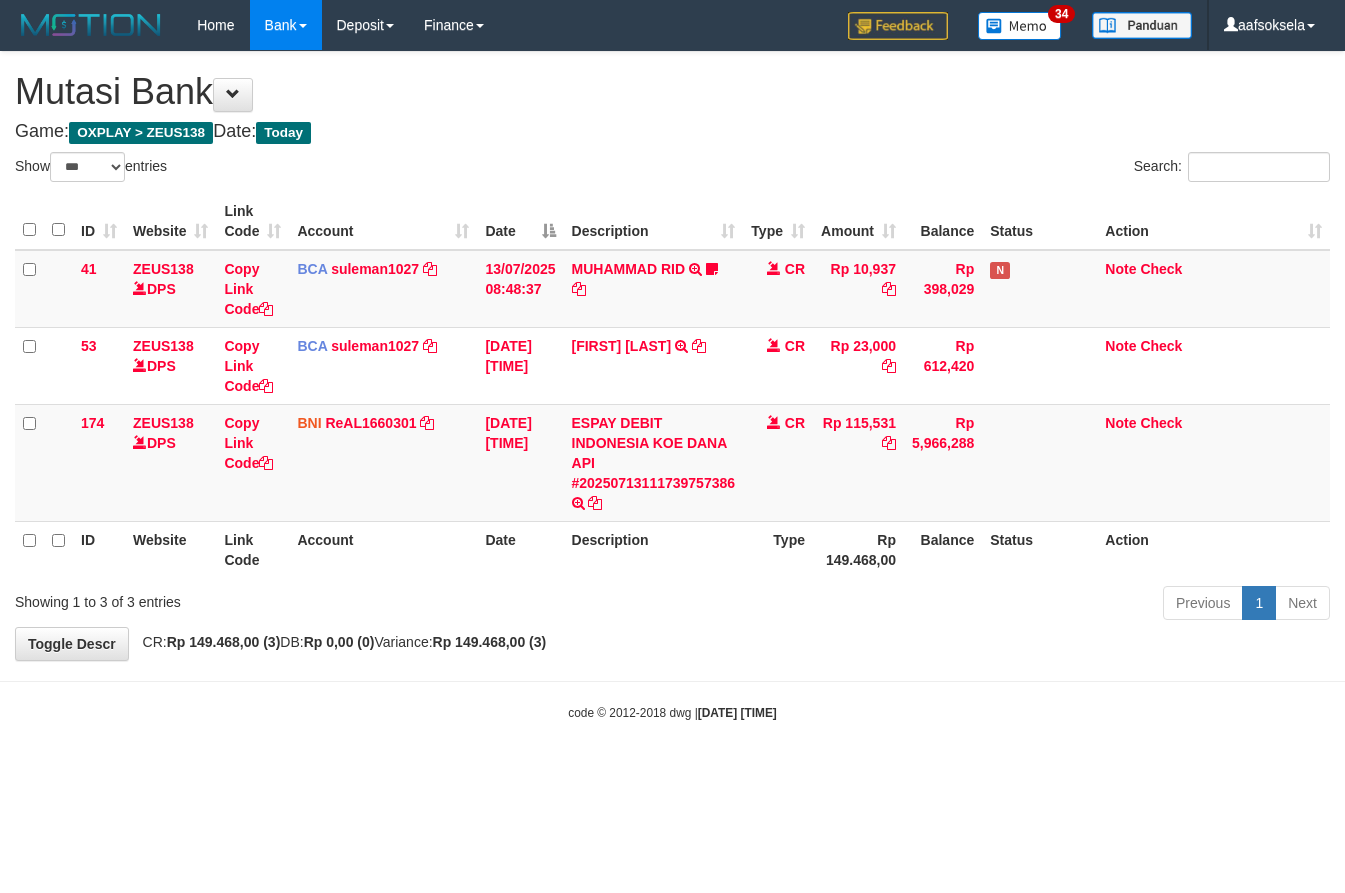 select on "***" 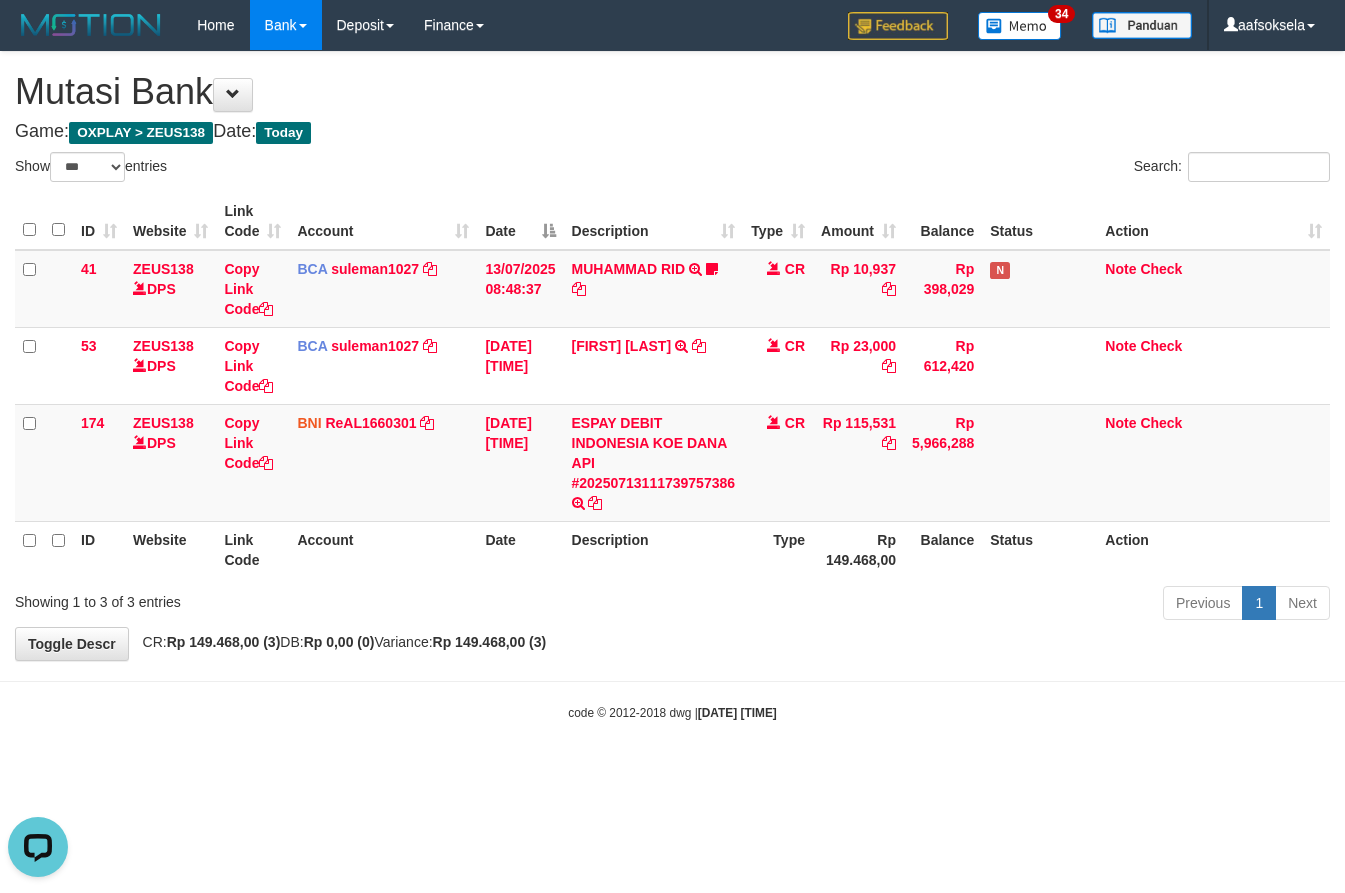 scroll, scrollTop: 0, scrollLeft: 0, axis: both 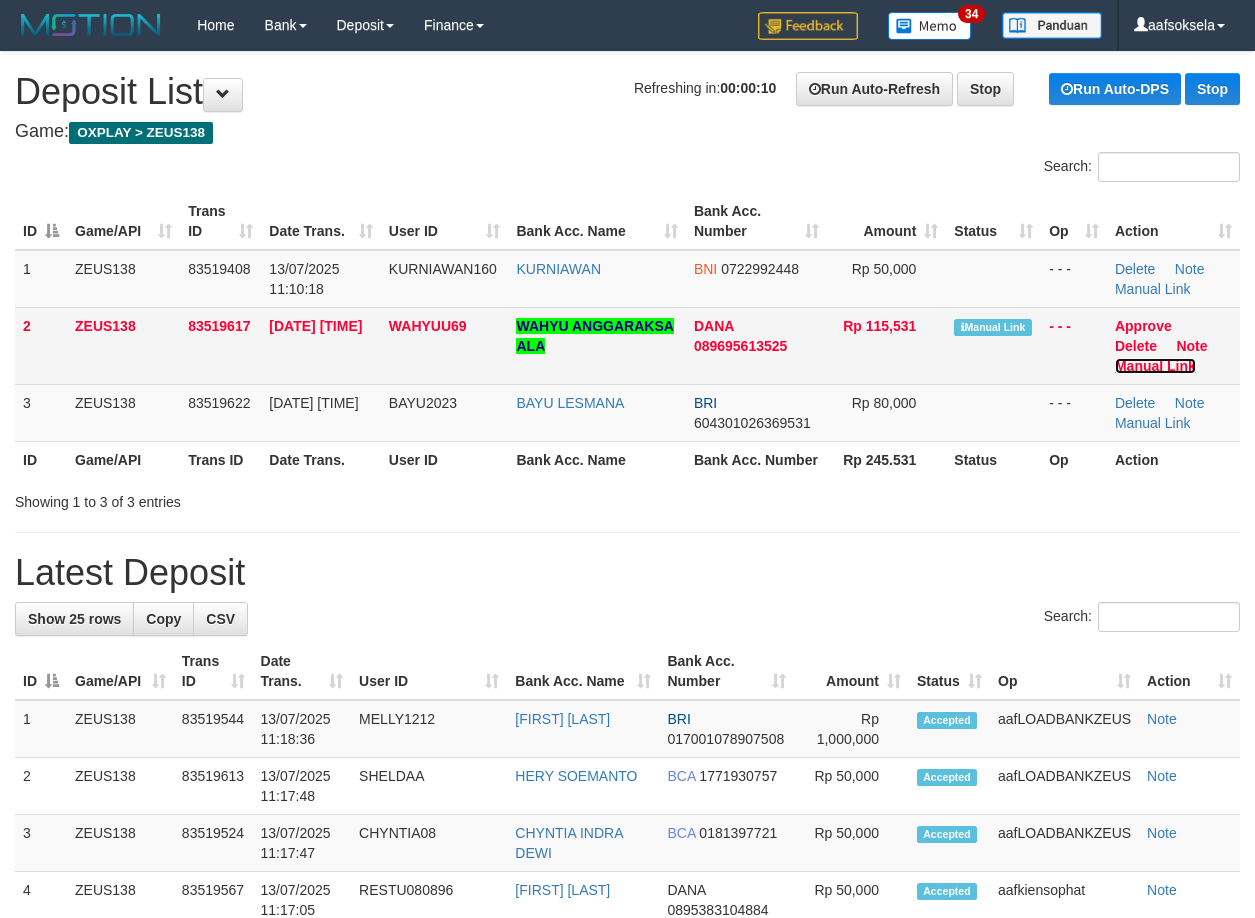 click on "Manual Link" at bounding box center [1155, 366] 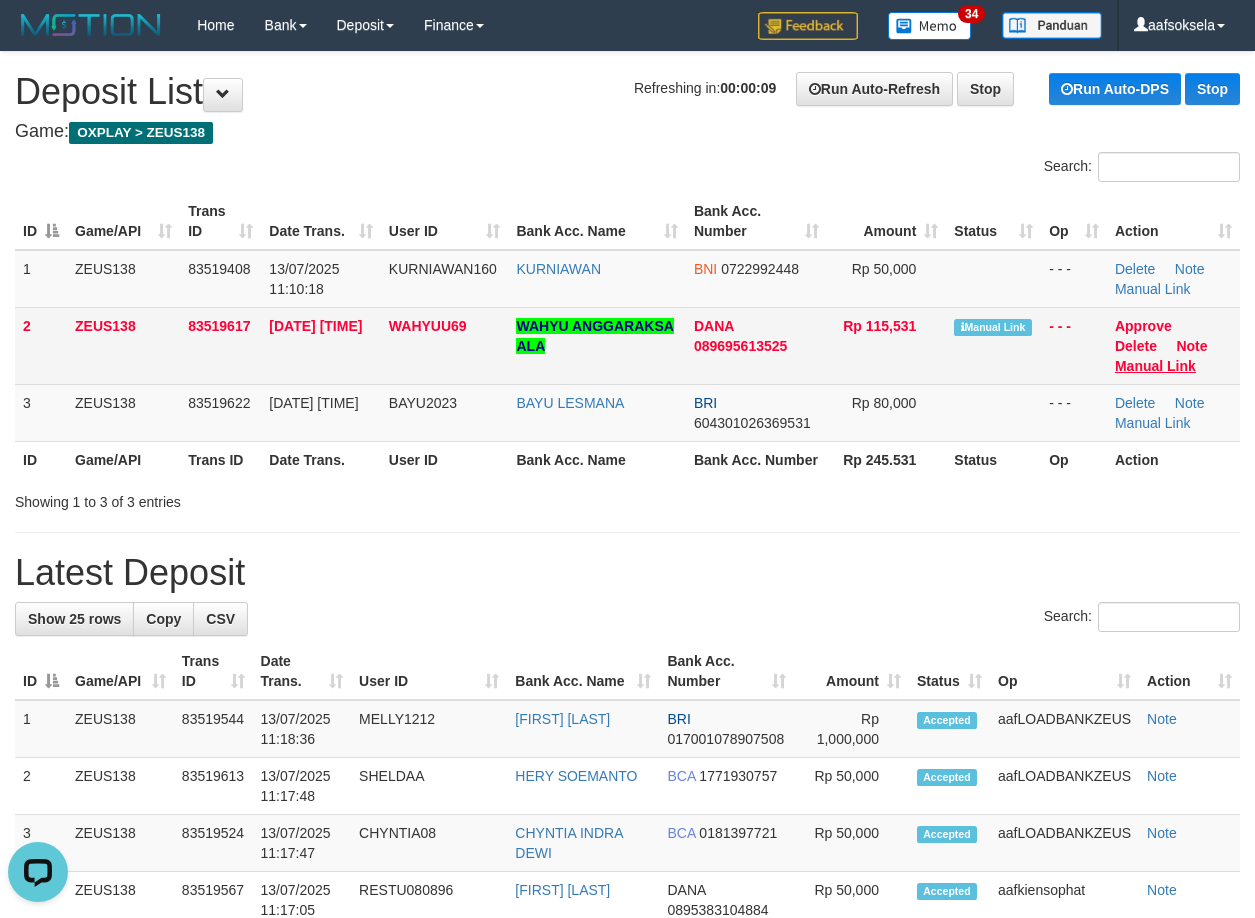 scroll, scrollTop: 0, scrollLeft: 0, axis: both 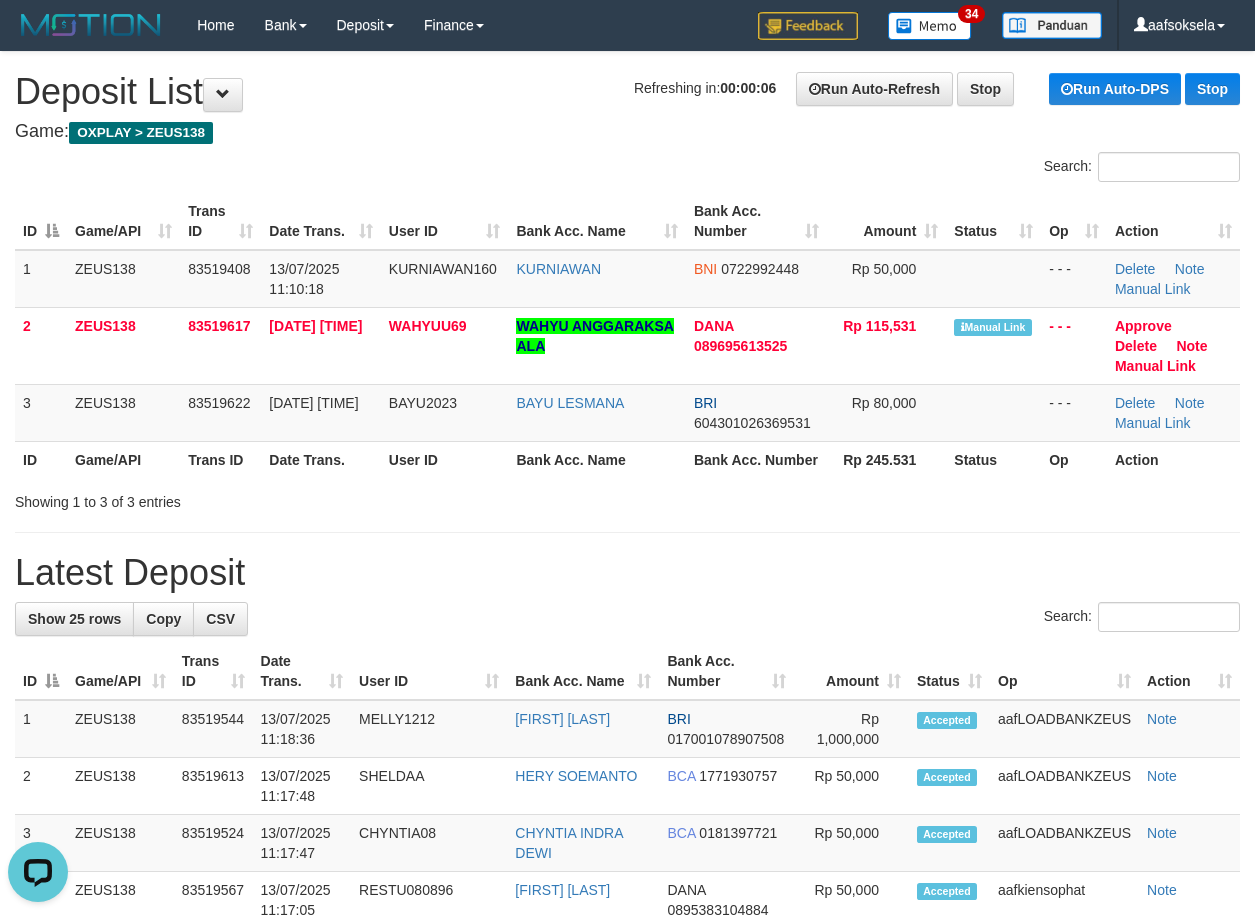 drag, startPoint x: 811, startPoint y: 564, endPoint x: 13, endPoint y: 665, distance: 804.3662 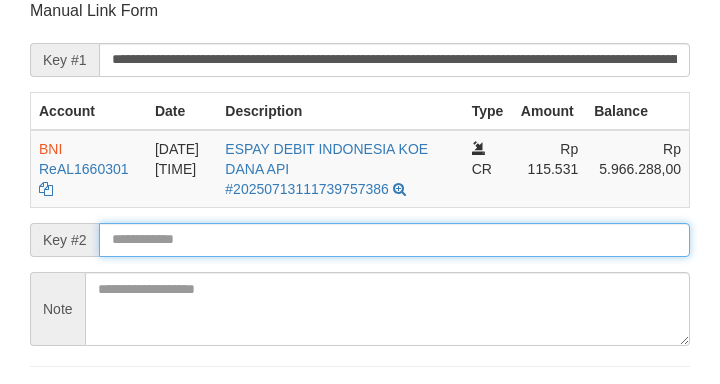 click on "Save" at bounding box center (58, 404) 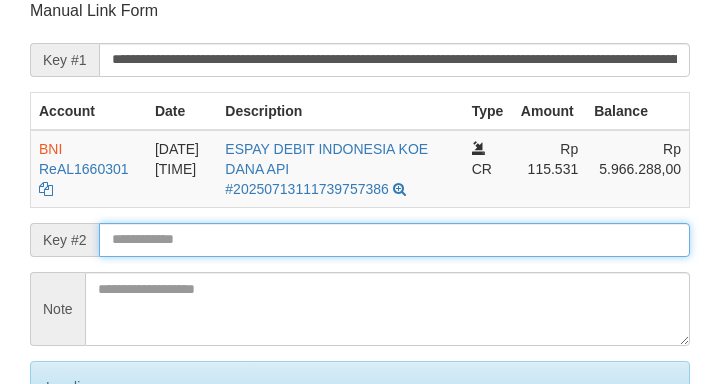 scroll, scrollTop: 412, scrollLeft: 0, axis: vertical 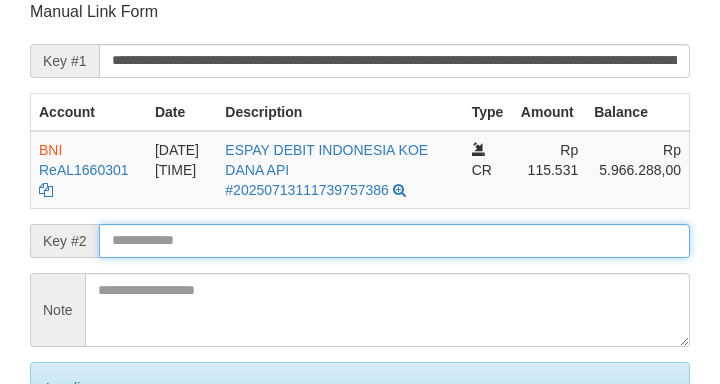 click at bounding box center (394, 241) 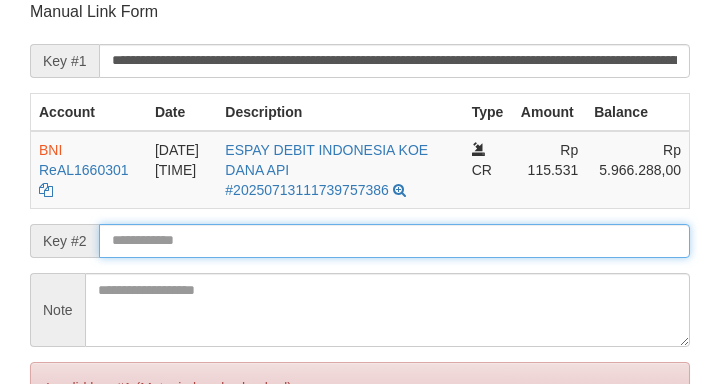 click on "Save" at bounding box center (58, 472) 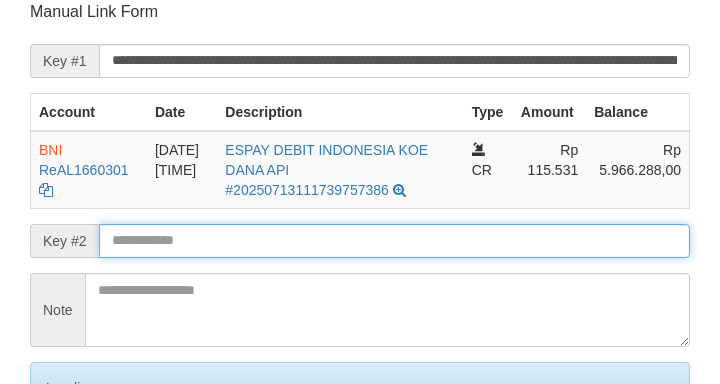click on "Save" at bounding box center (80, 472) 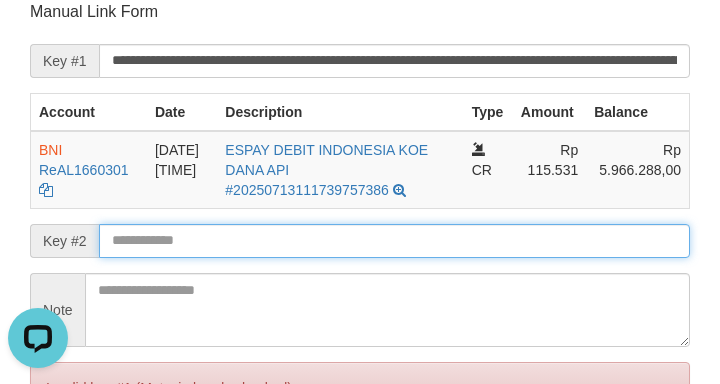 scroll, scrollTop: 0, scrollLeft: 0, axis: both 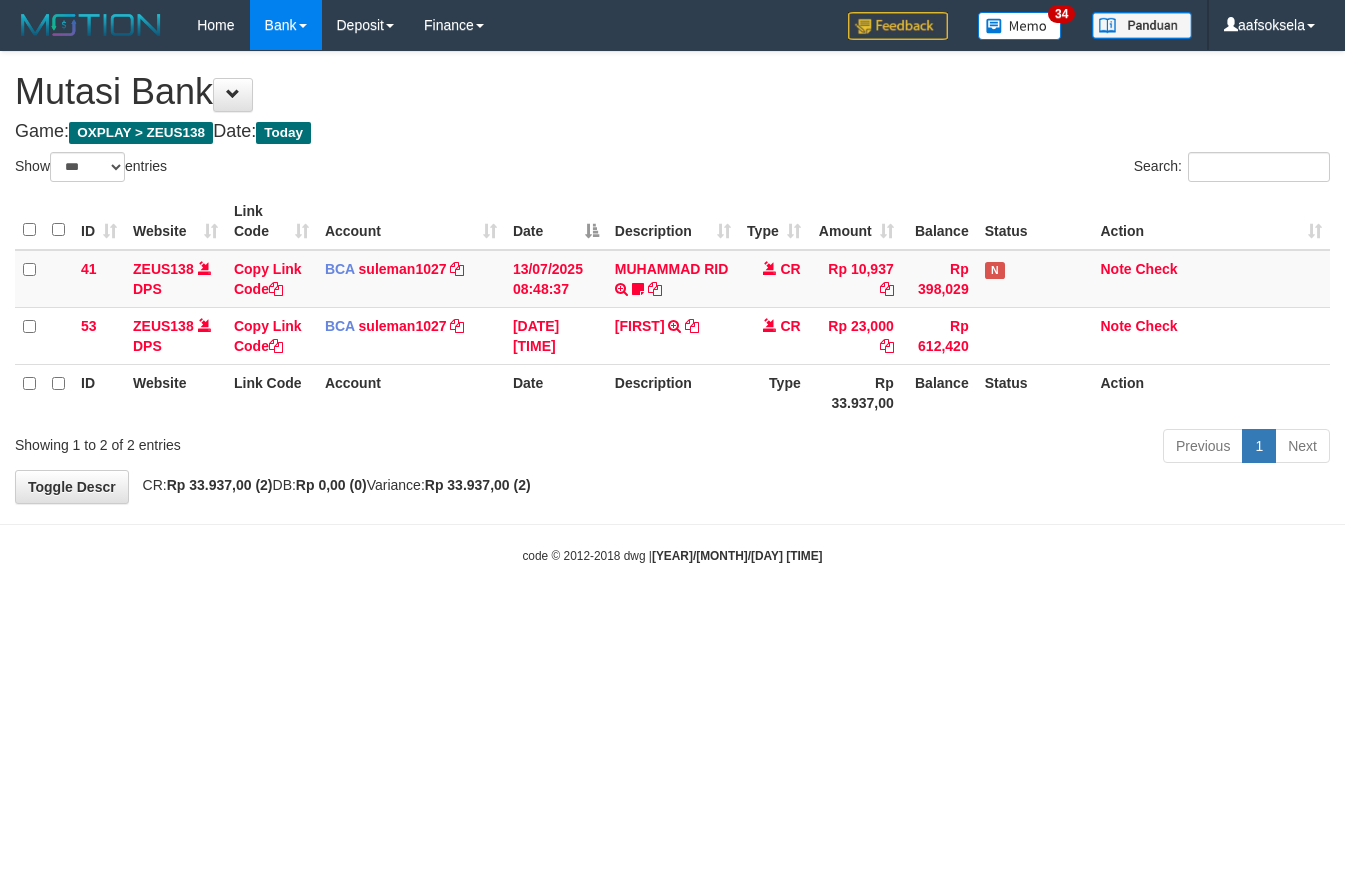 select on "***" 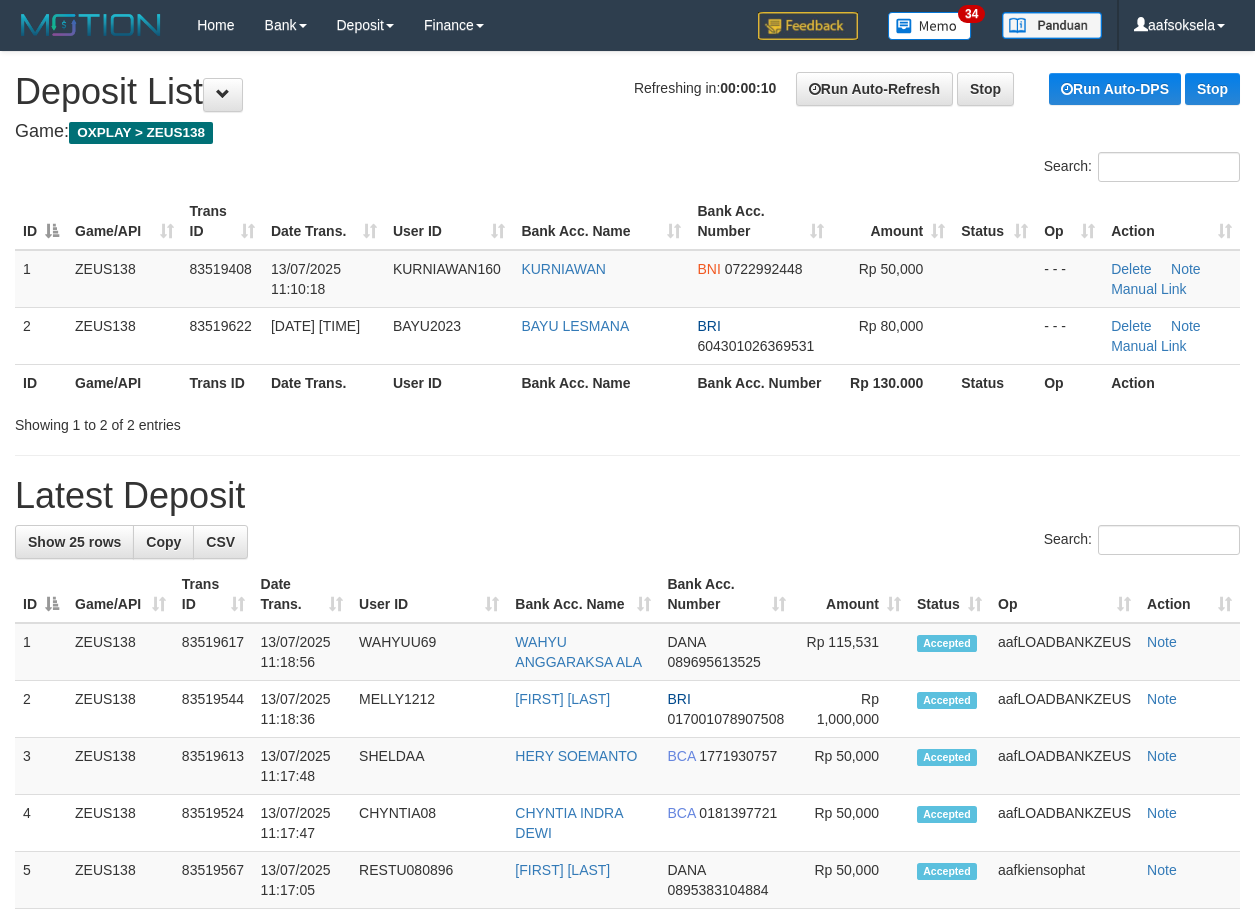 scroll, scrollTop: 0, scrollLeft: 0, axis: both 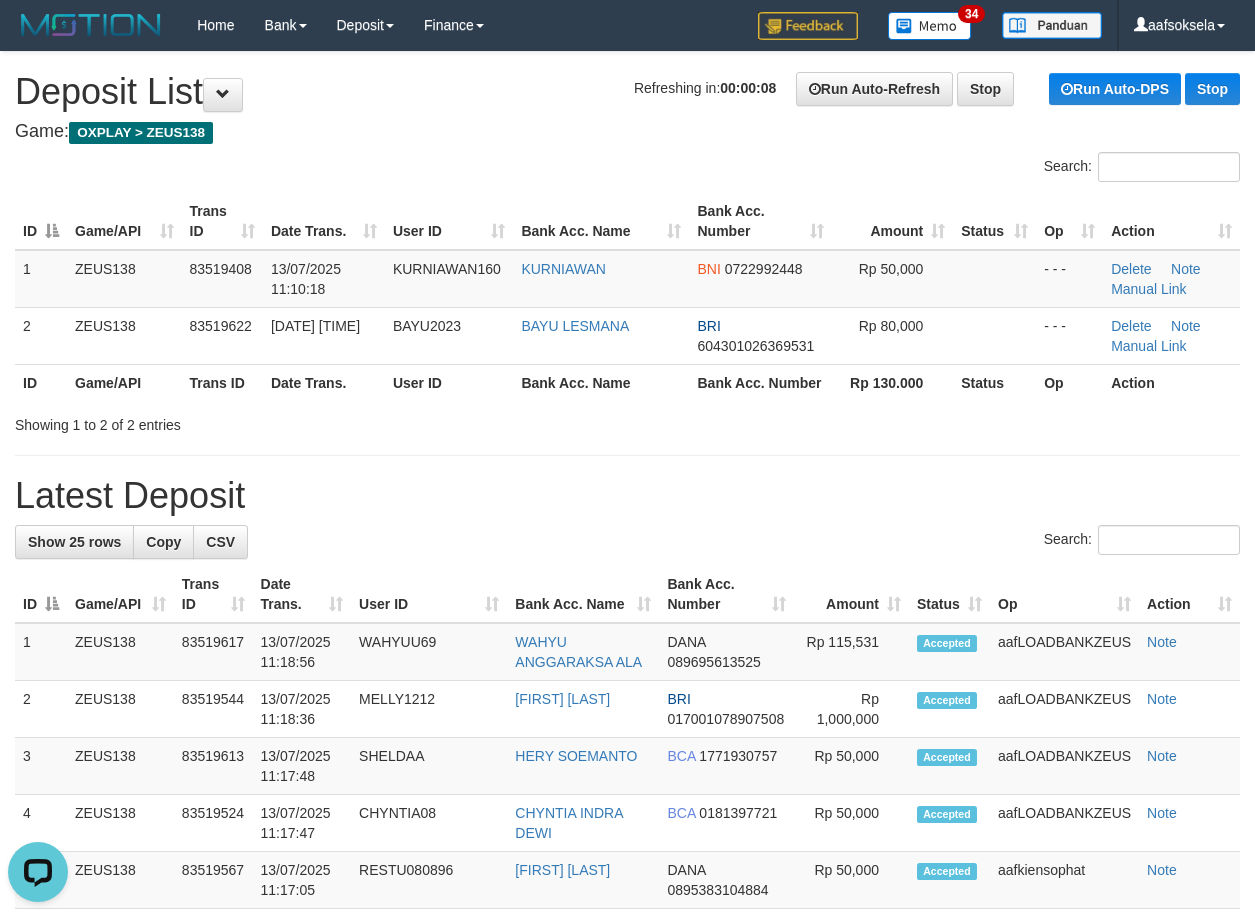 click on "**********" at bounding box center (627, 1117) 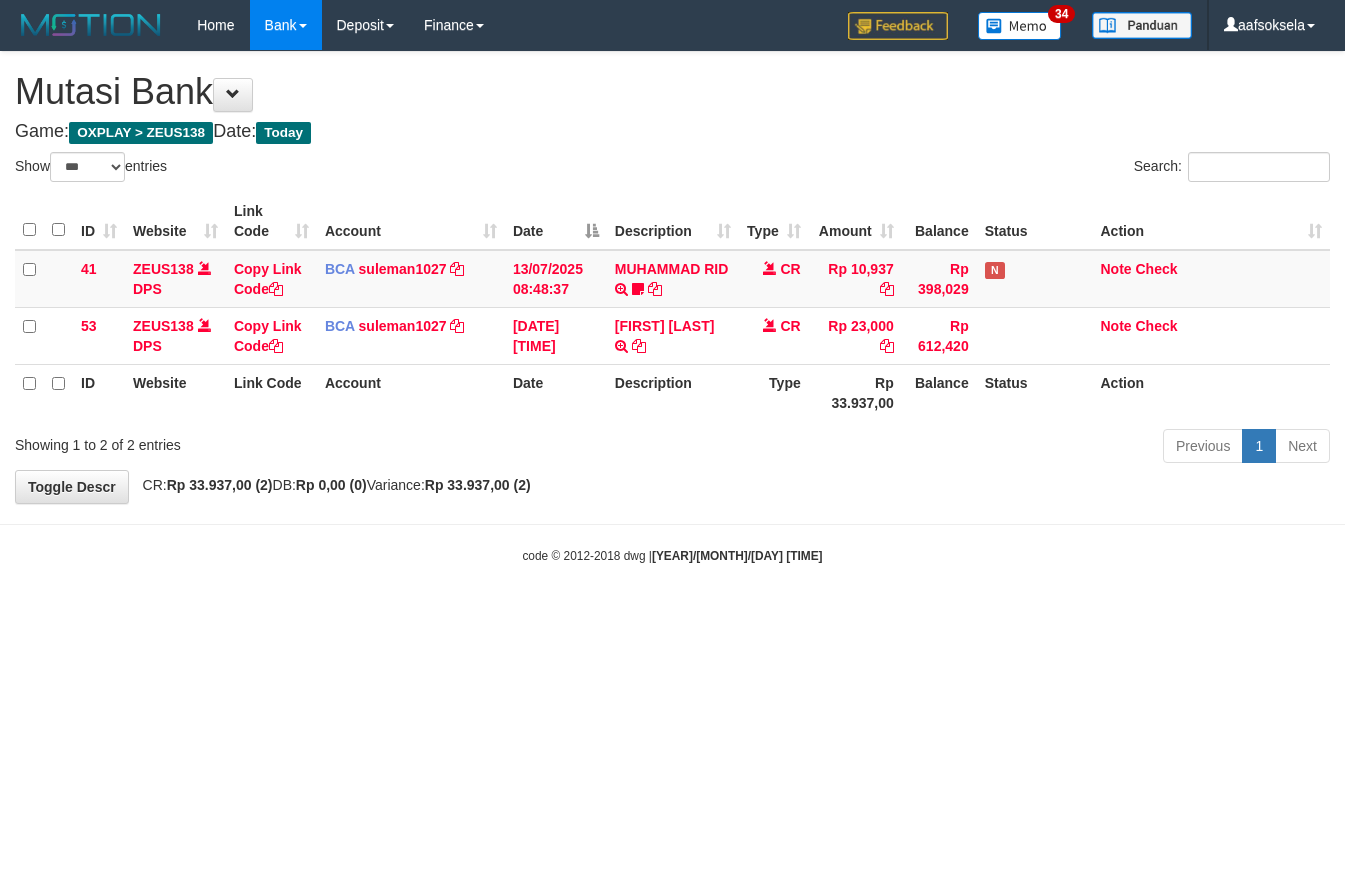 select on "***" 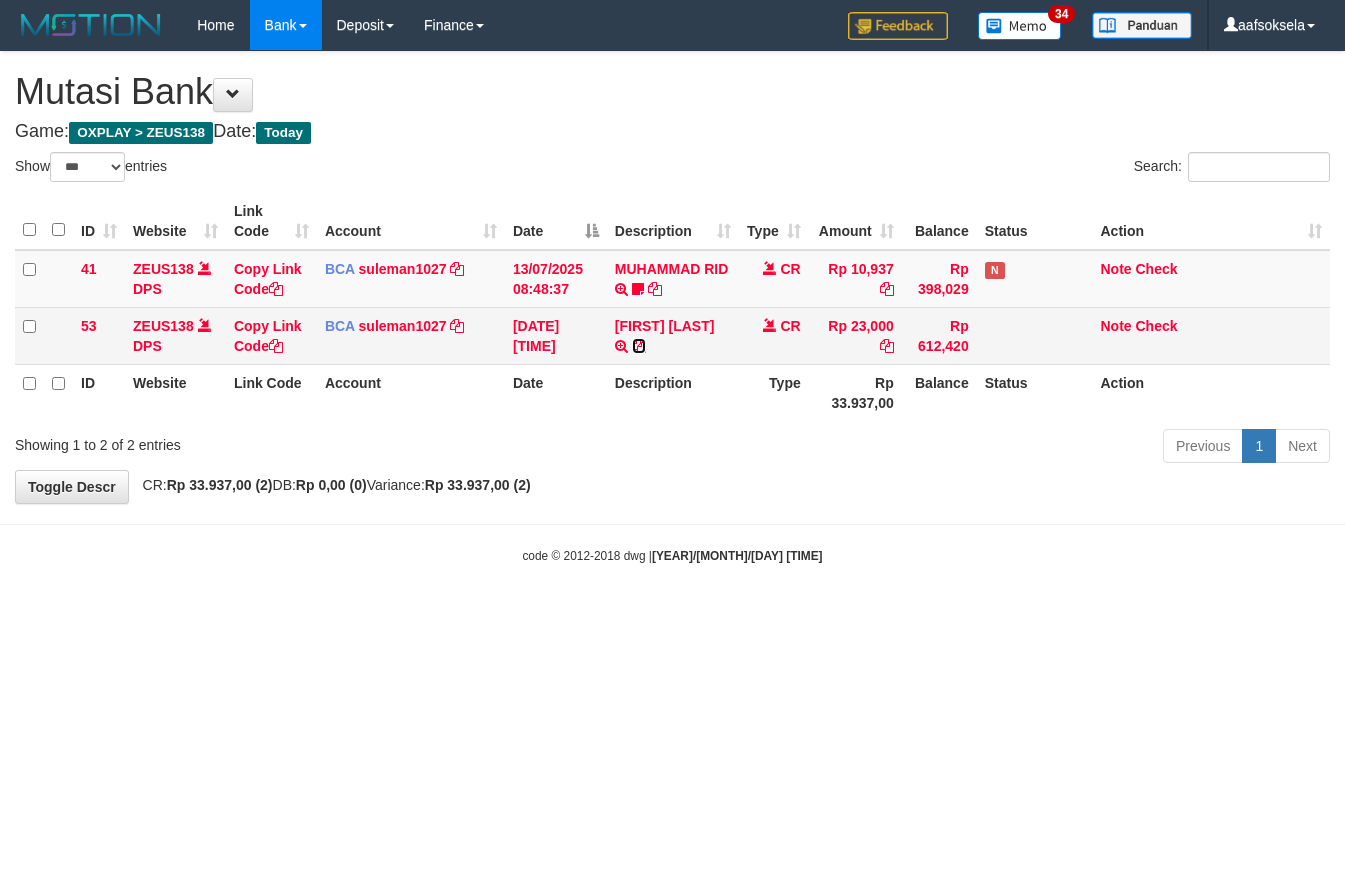 click at bounding box center (639, 346) 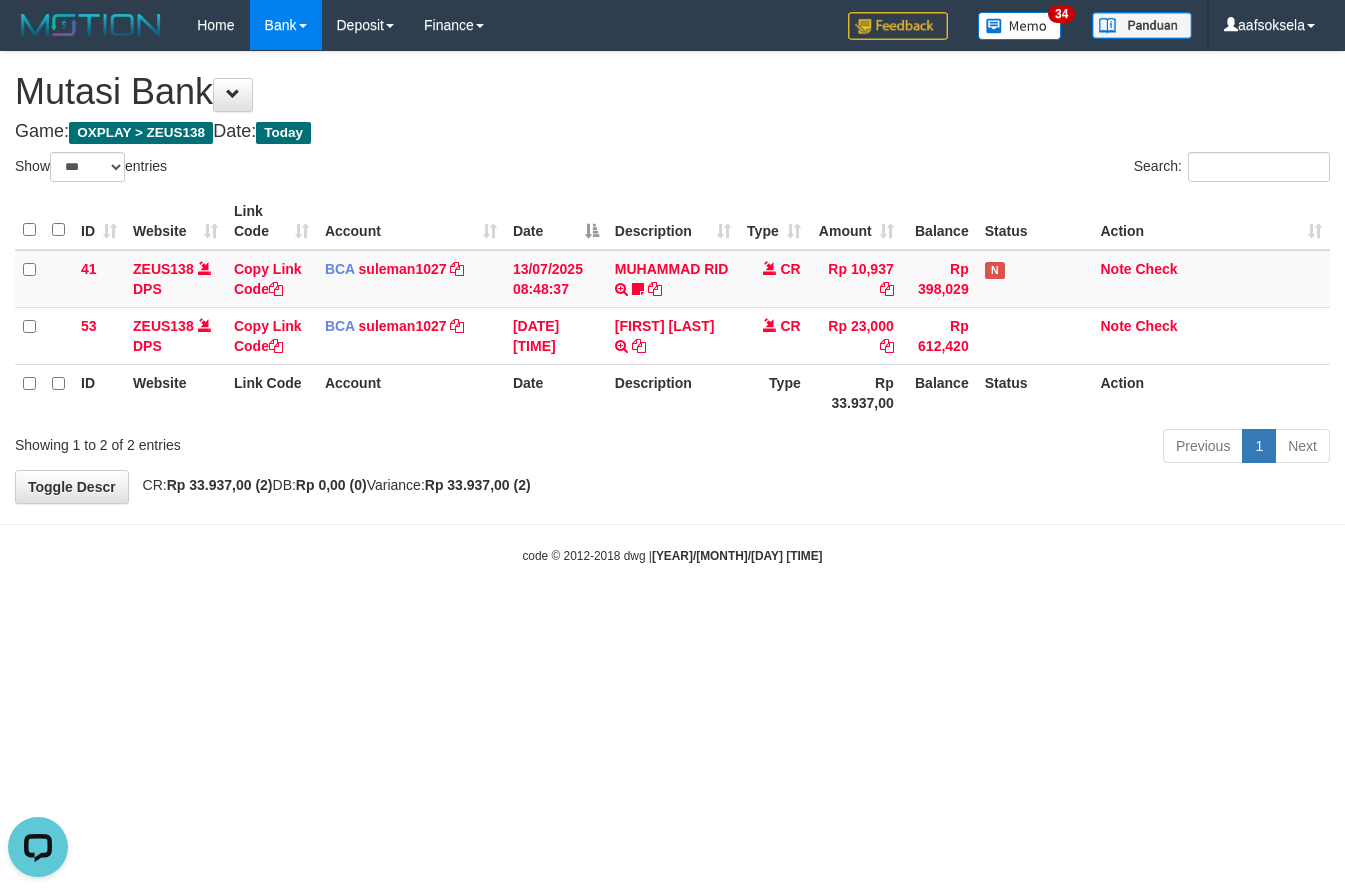 scroll, scrollTop: 0, scrollLeft: 0, axis: both 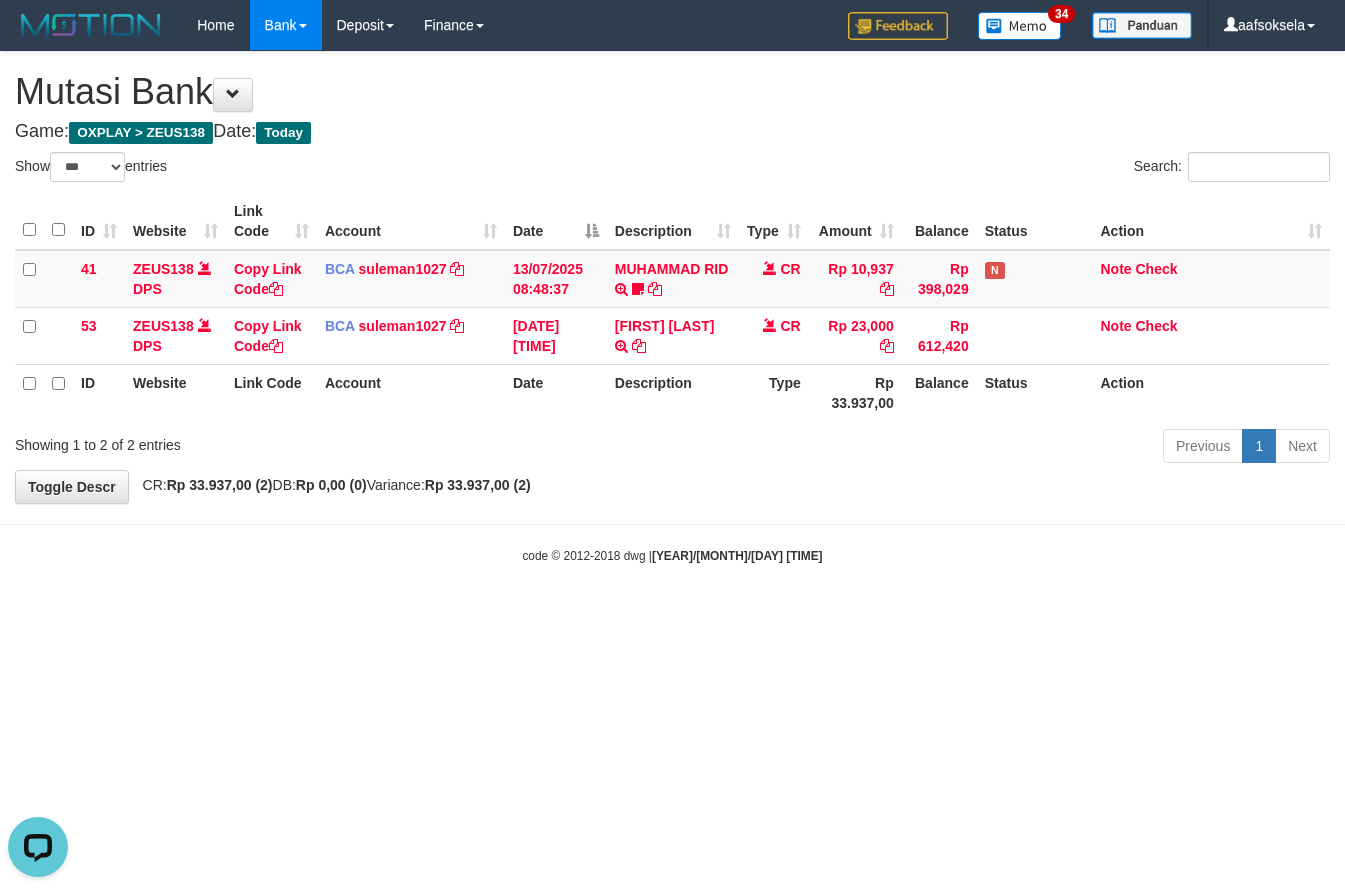 click on "**********" at bounding box center [672, 277] 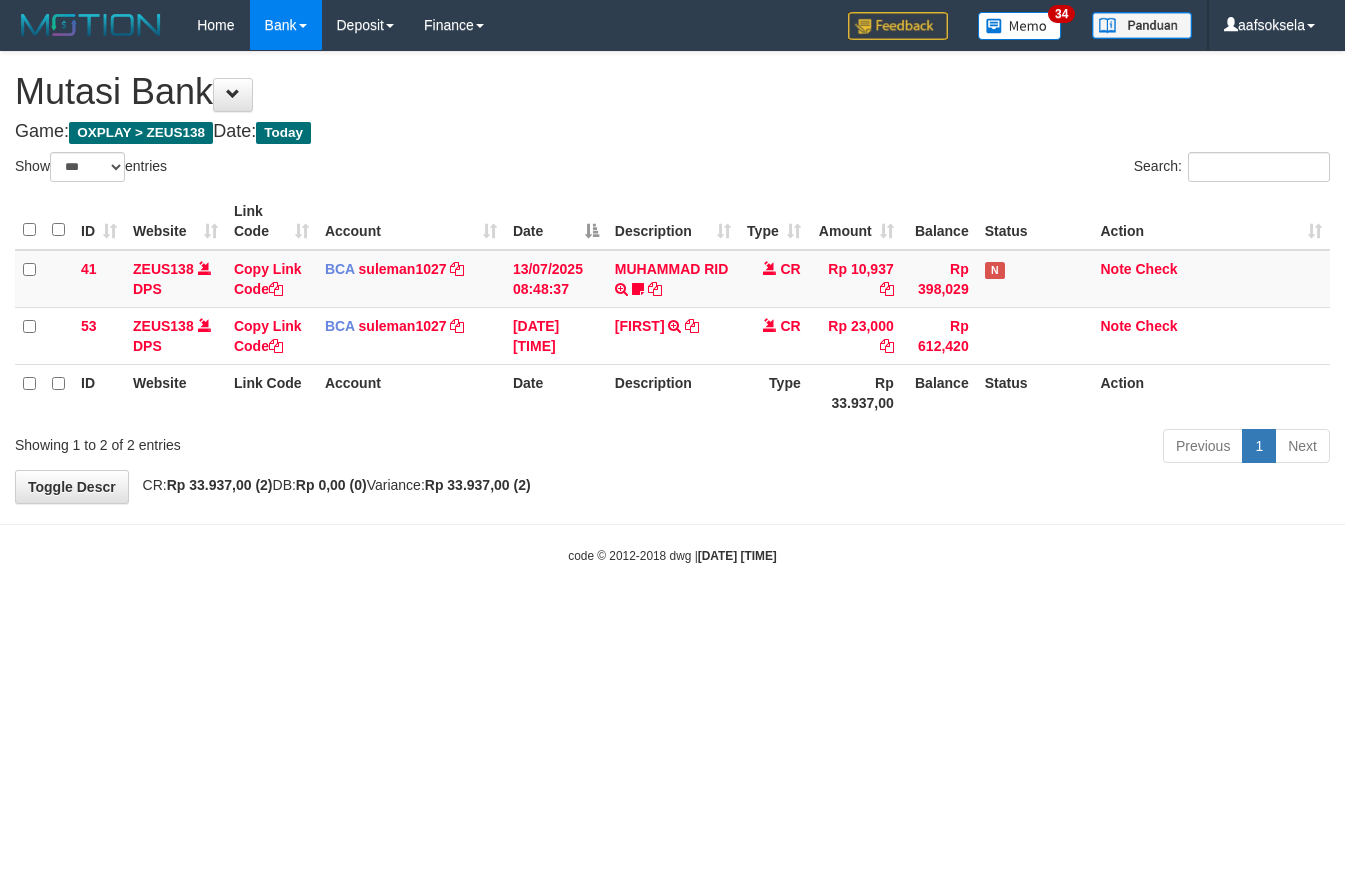 select on "***" 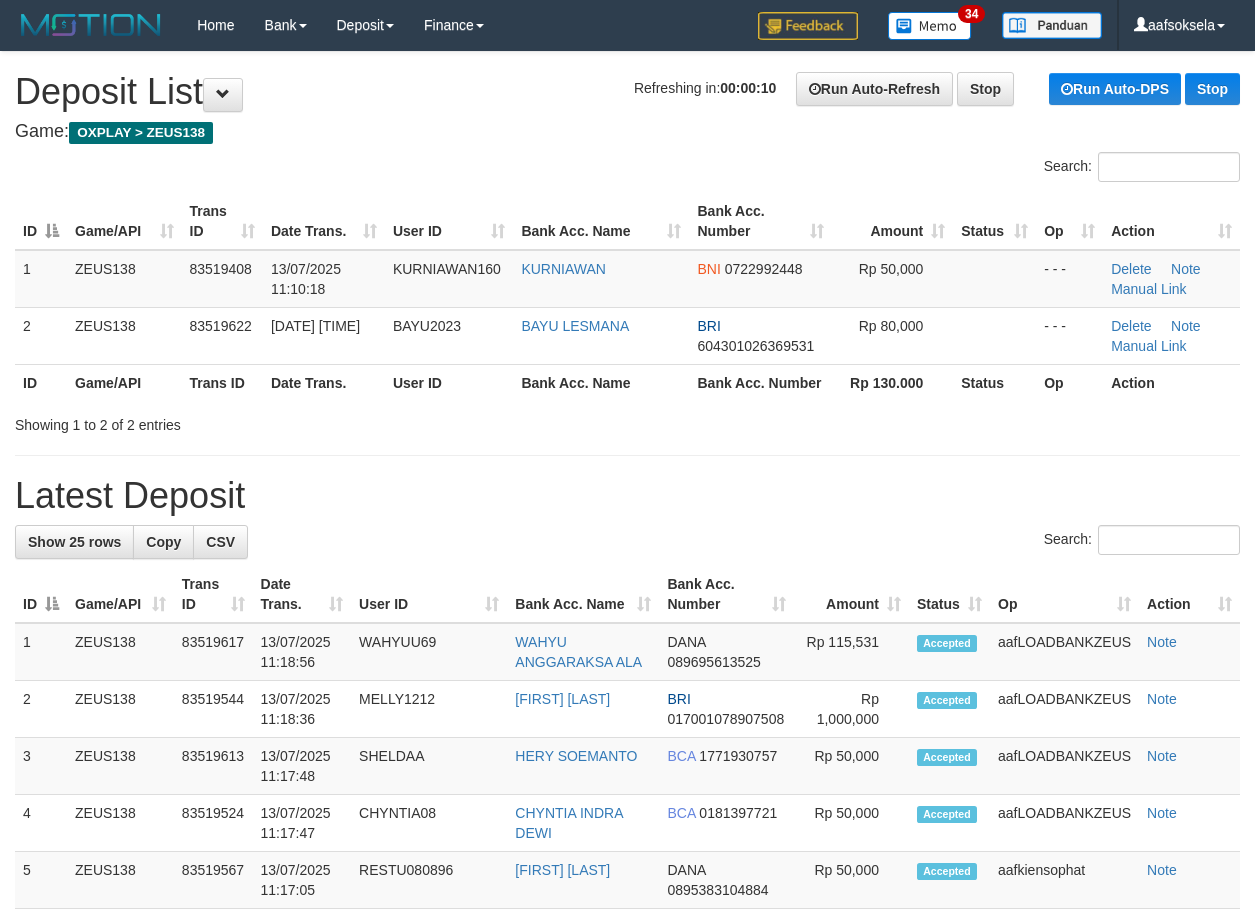 scroll, scrollTop: 0, scrollLeft: 0, axis: both 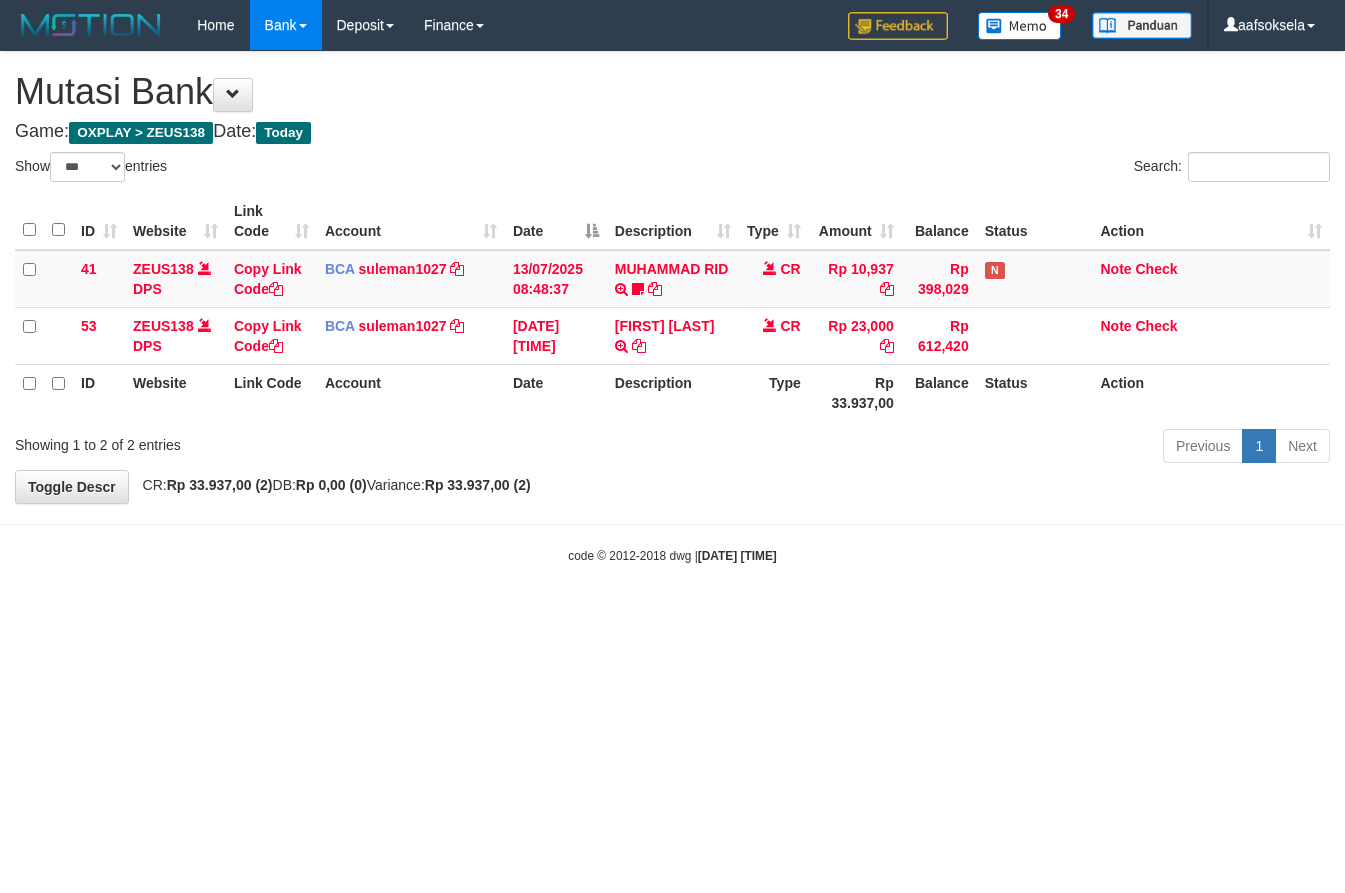 select on "***" 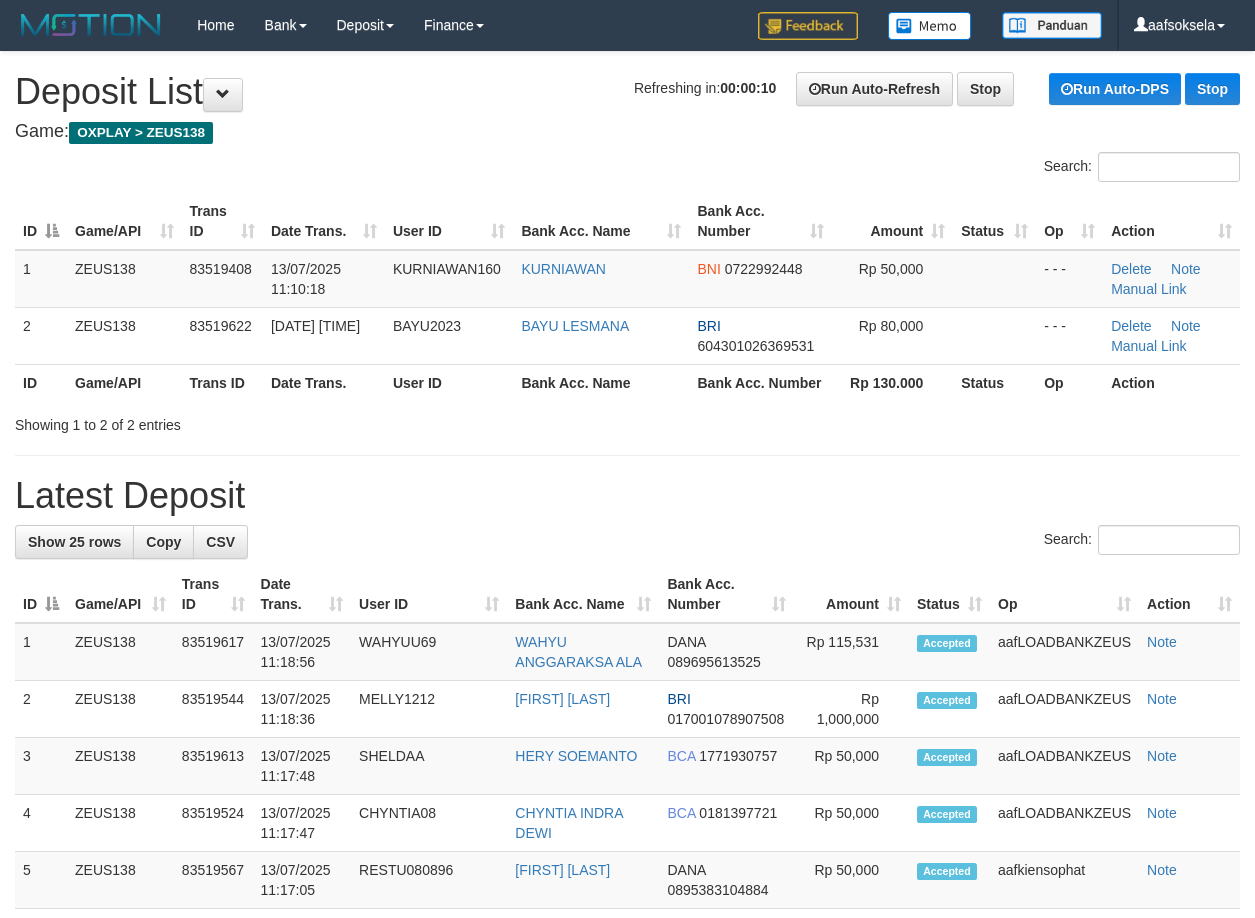 scroll, scrollTop: 0, scrollLeft: 0, axis: both 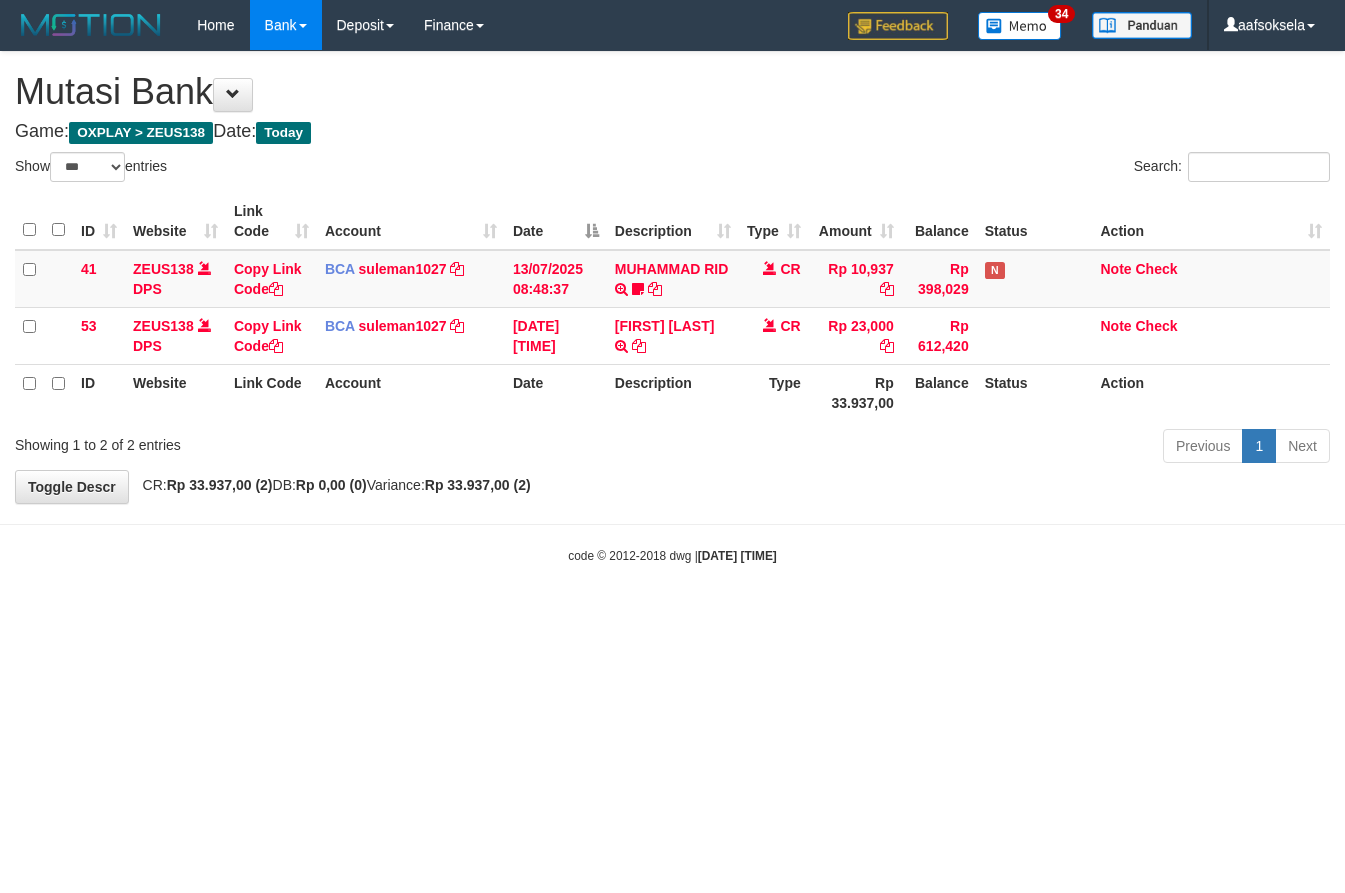 select on "***" 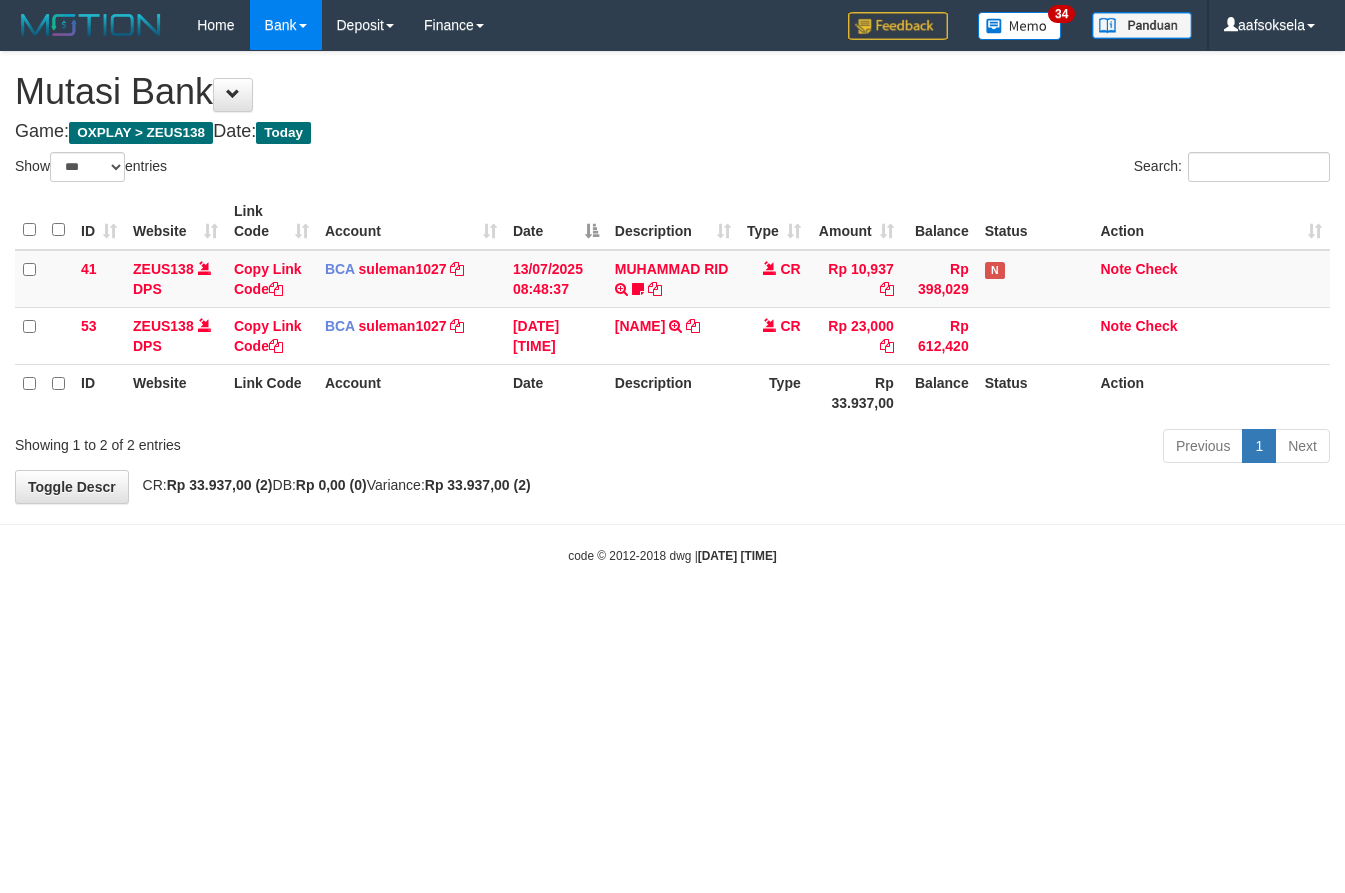 select on "***" 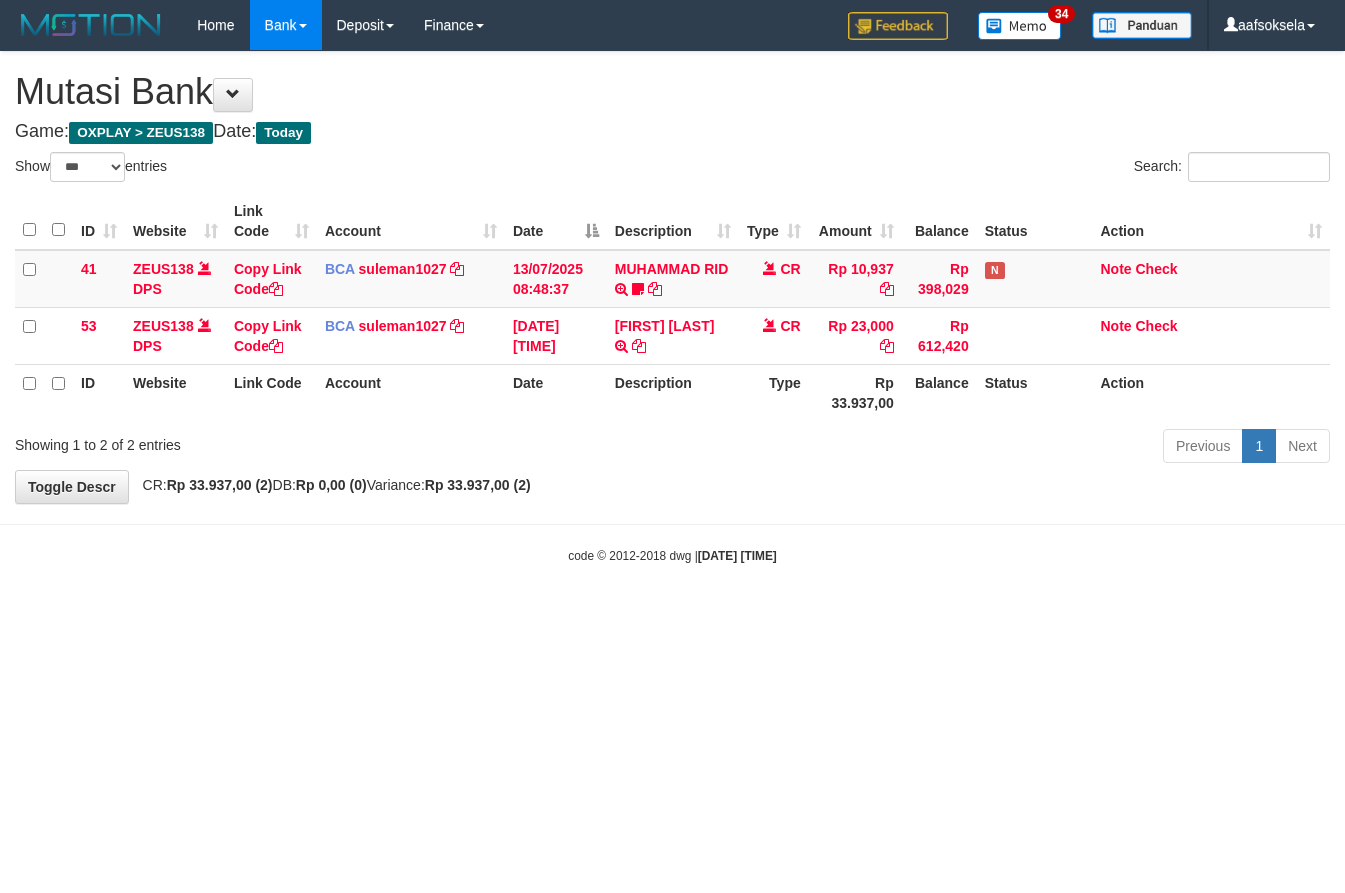 select on "***" 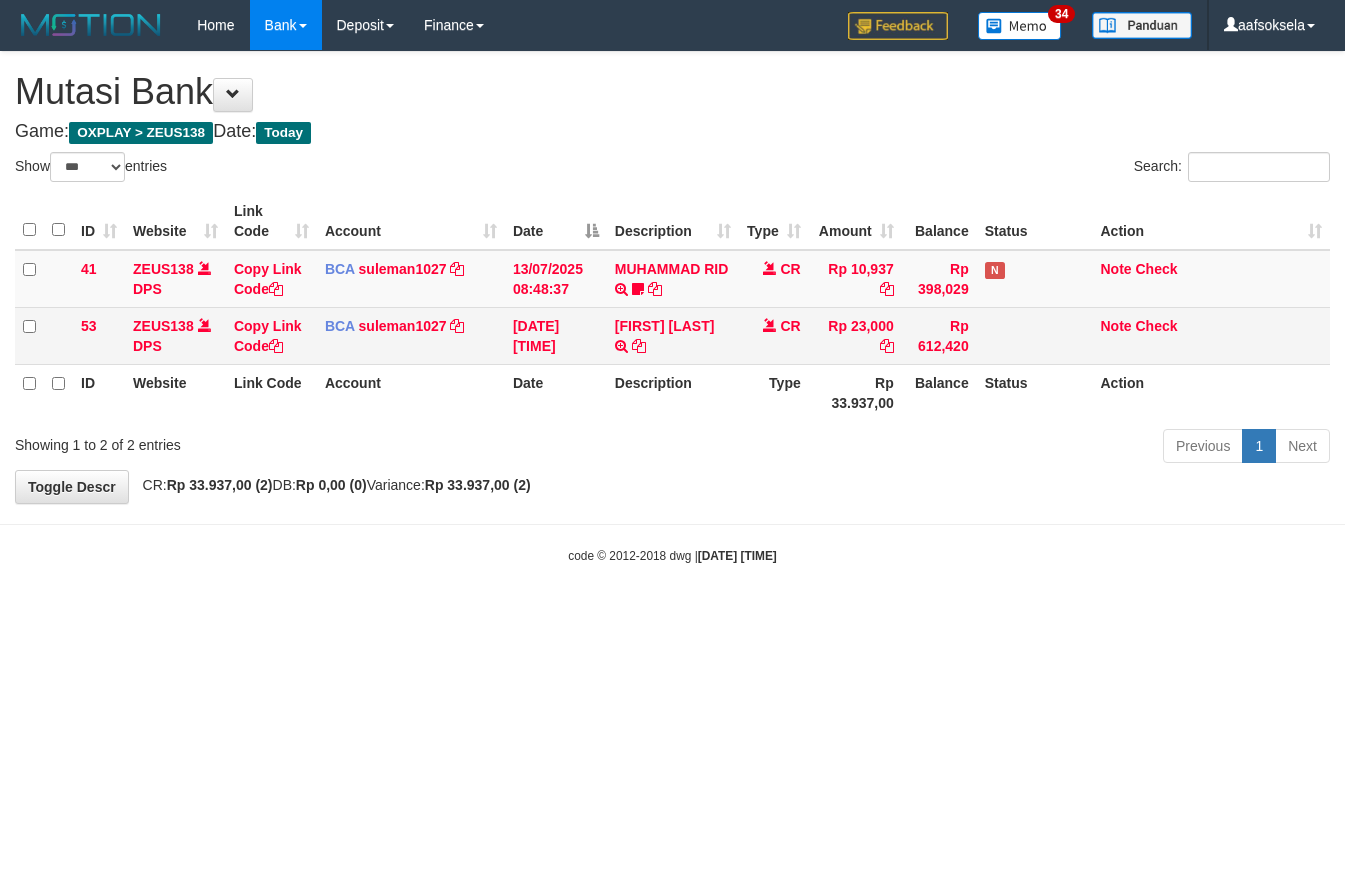 scroll, scrollTop: 0, scrollLeft: 0, axis: both 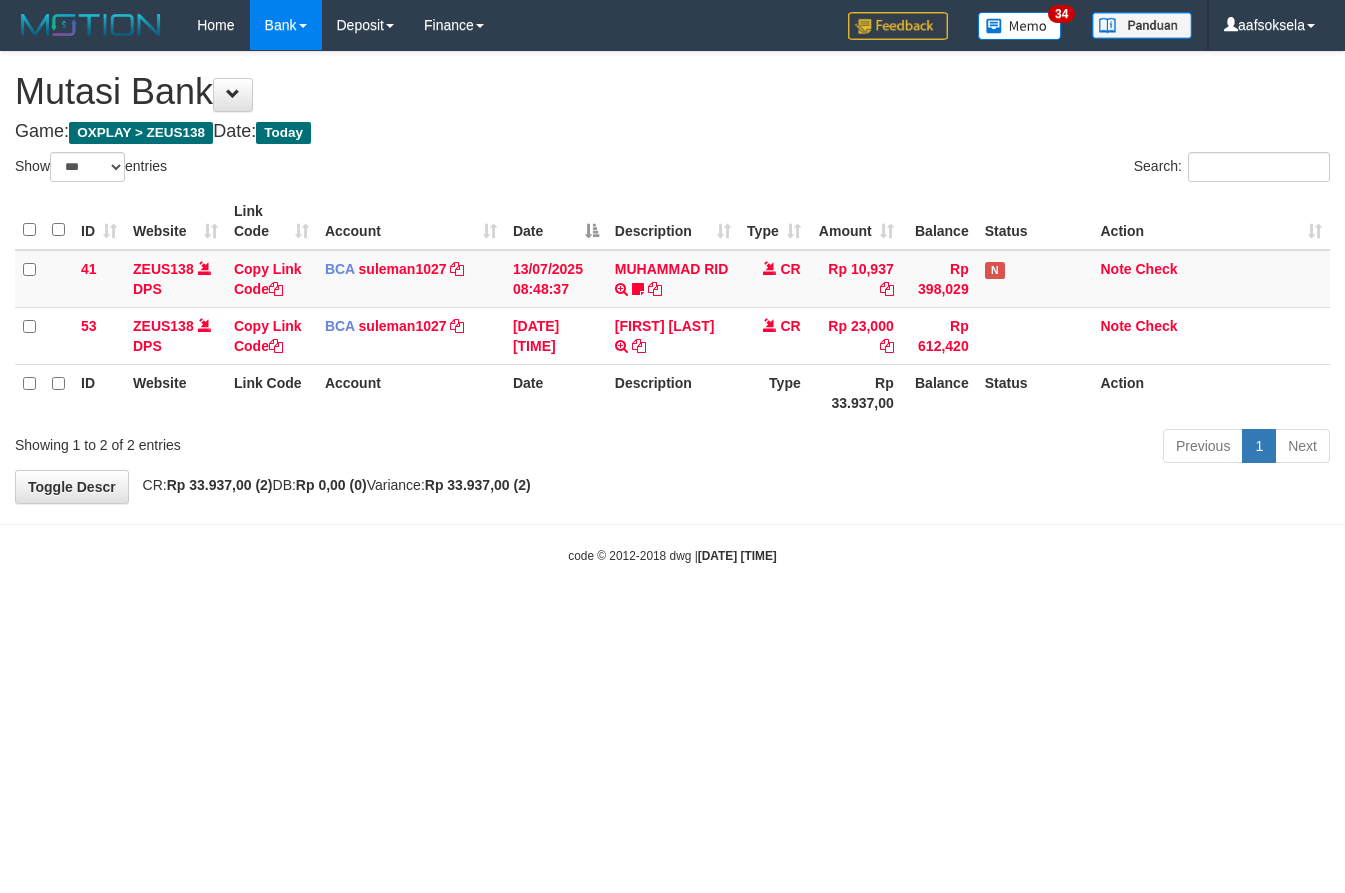 select on "***" 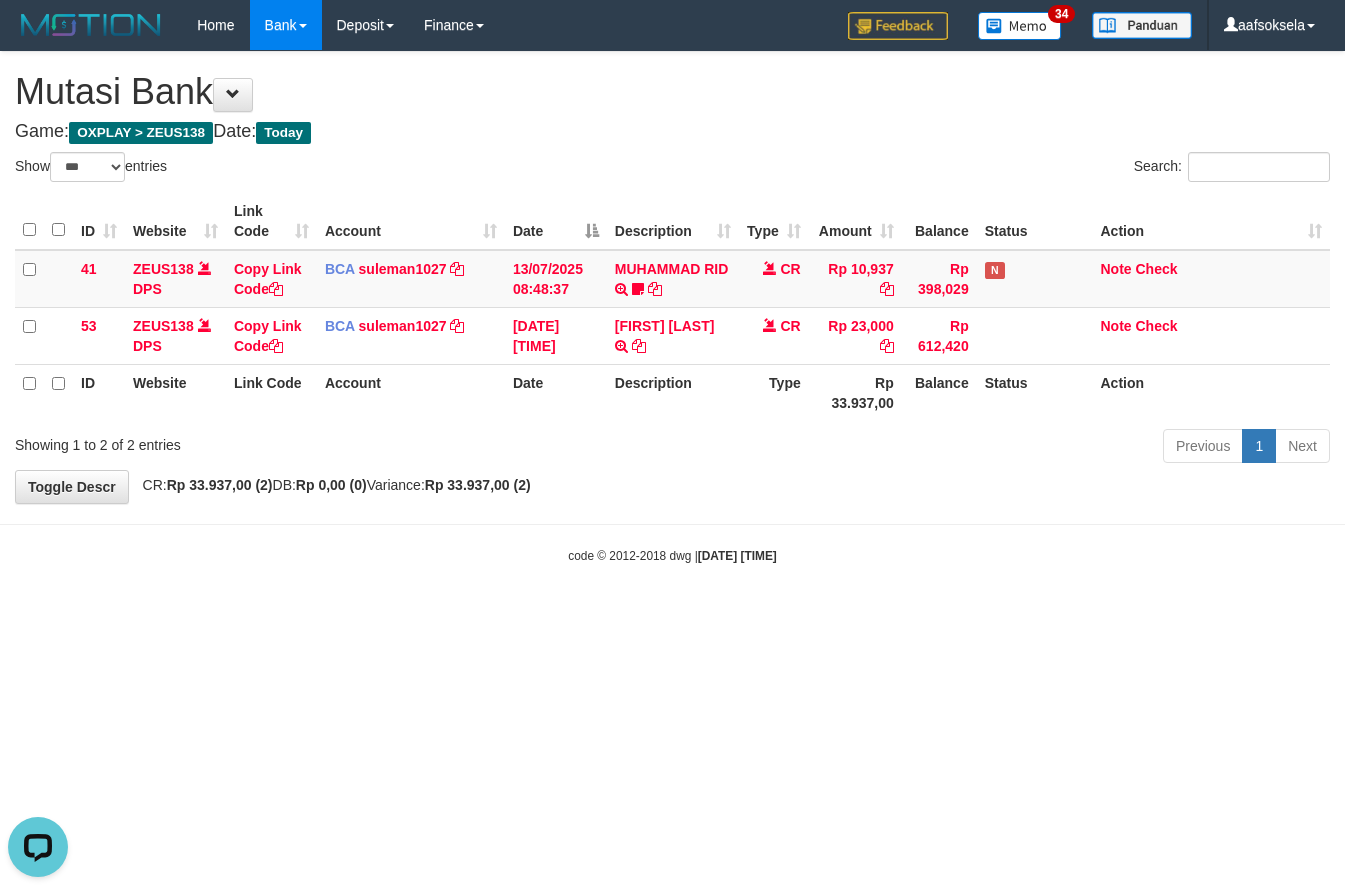 scroll, scrollTop: 0, scrollLeft: 0, axis: both 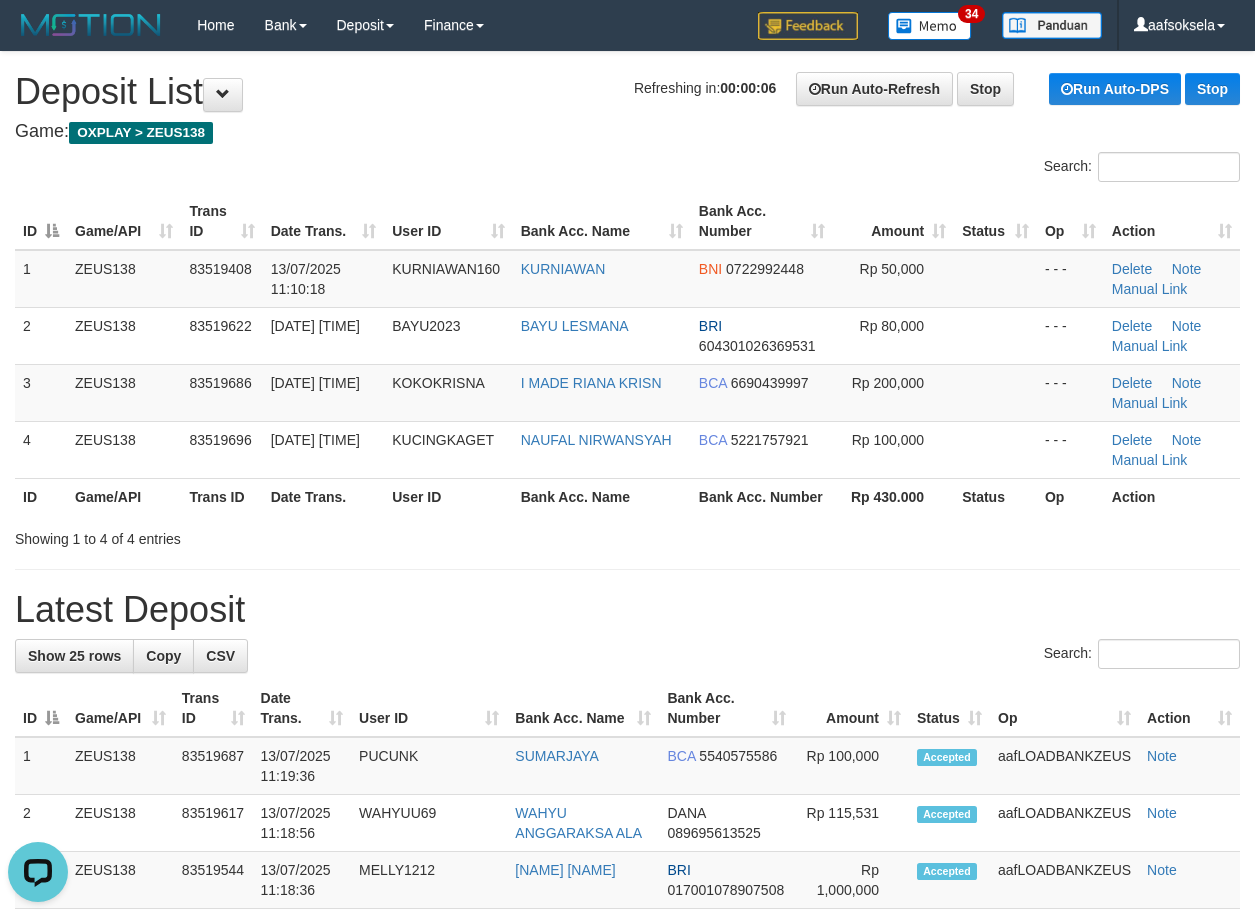 click on "**********" at bounding box center (627, 1174) 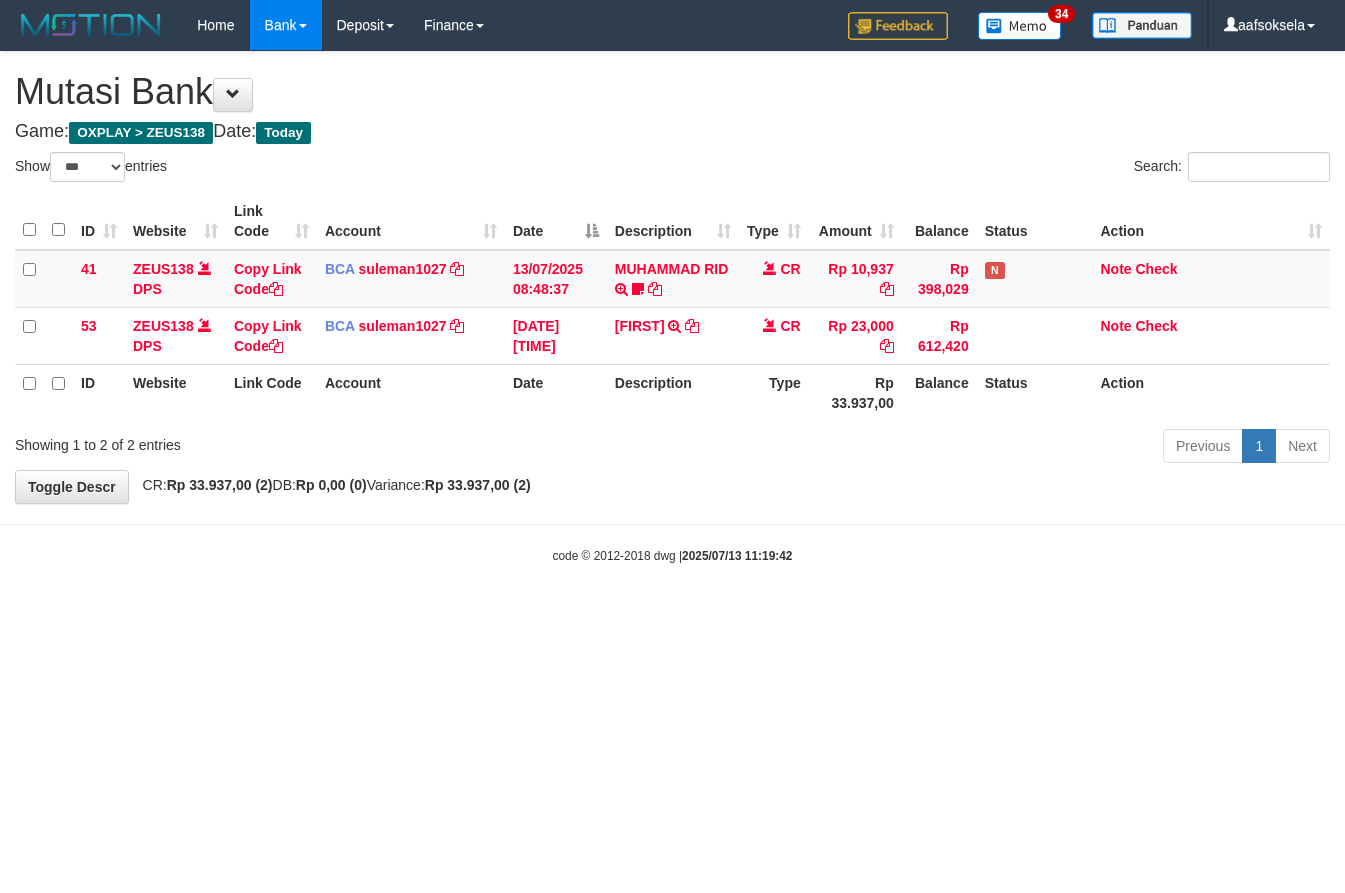 select on "***" 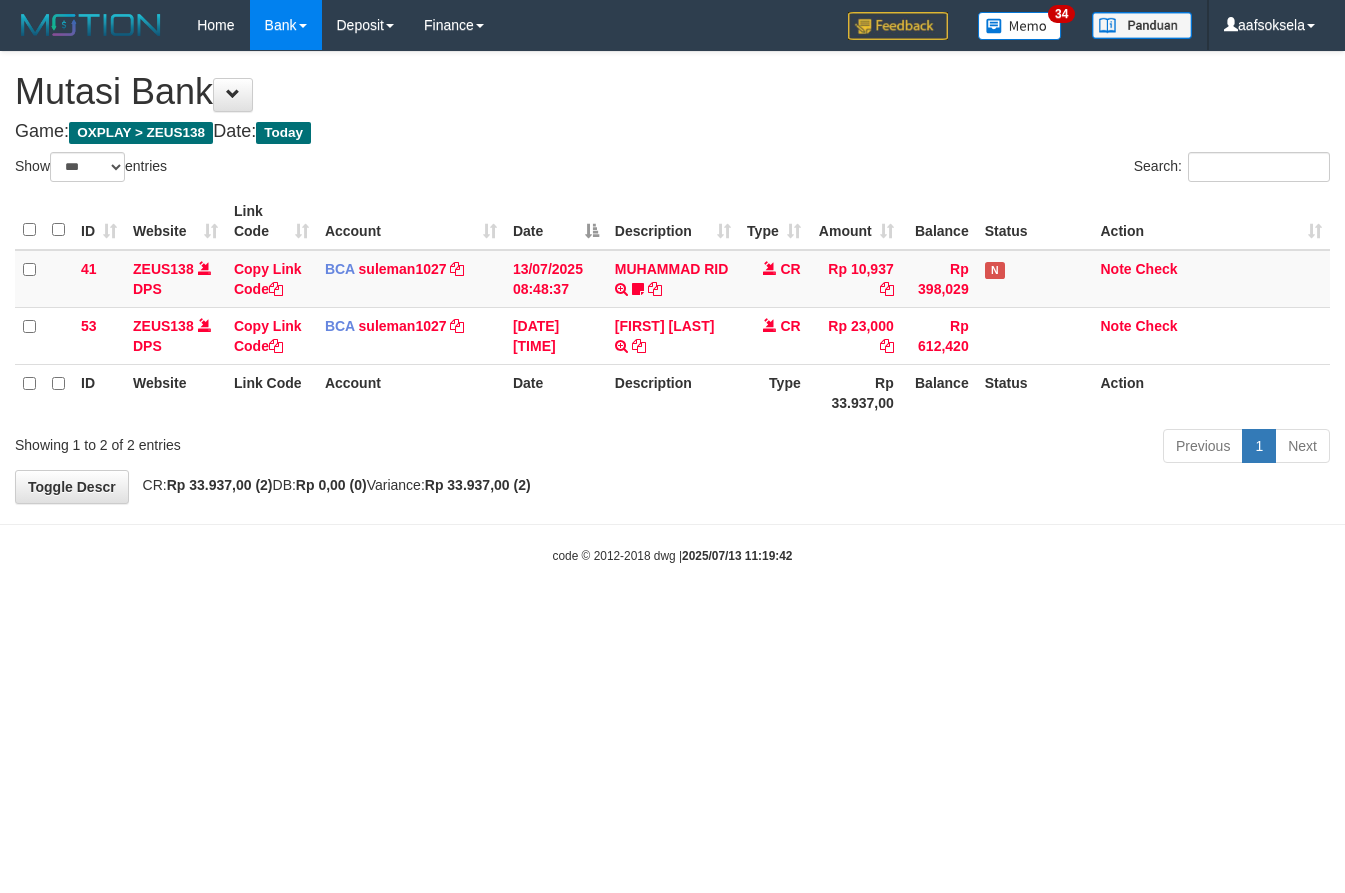 select on "***" 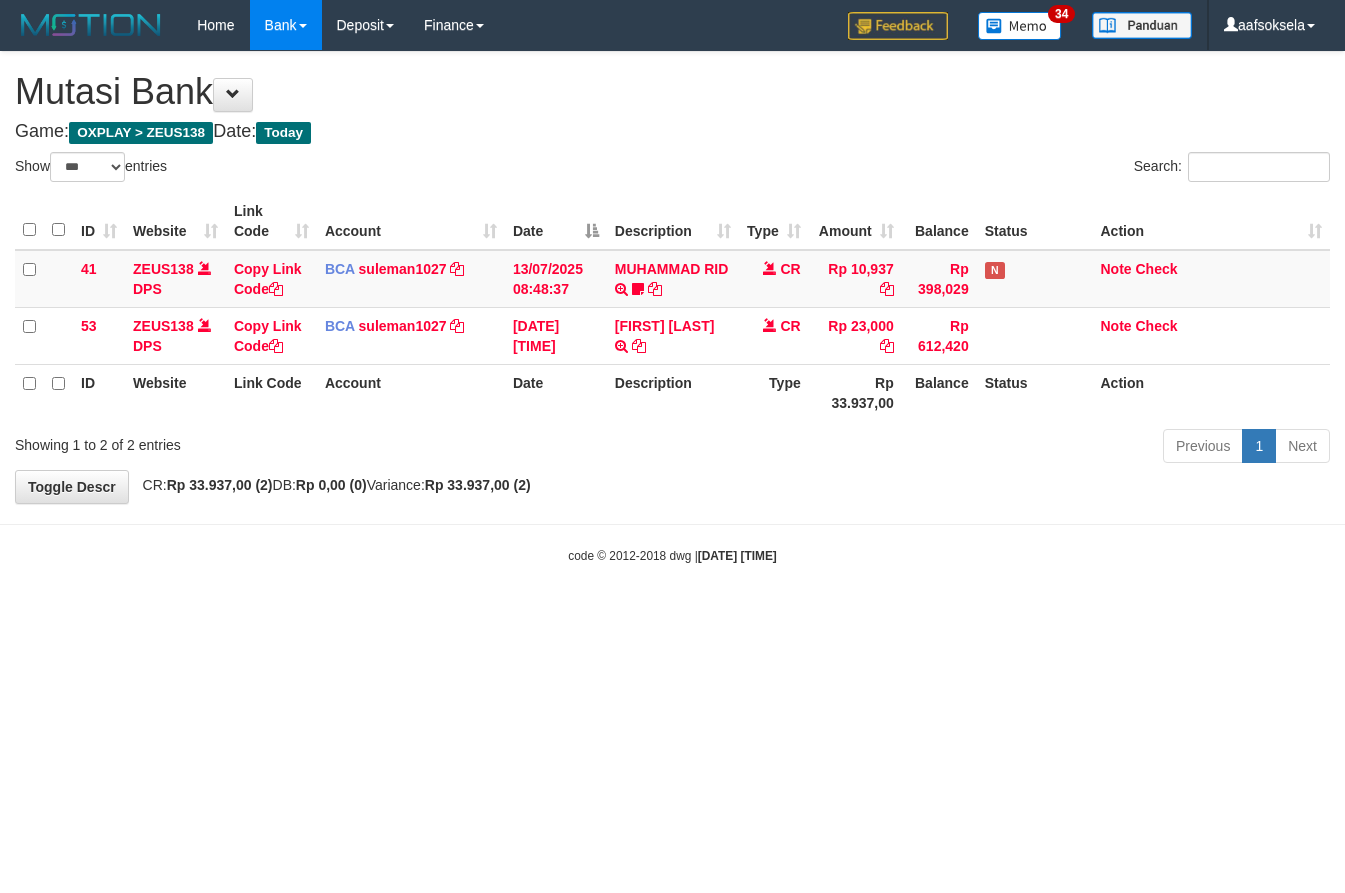 select on "***" 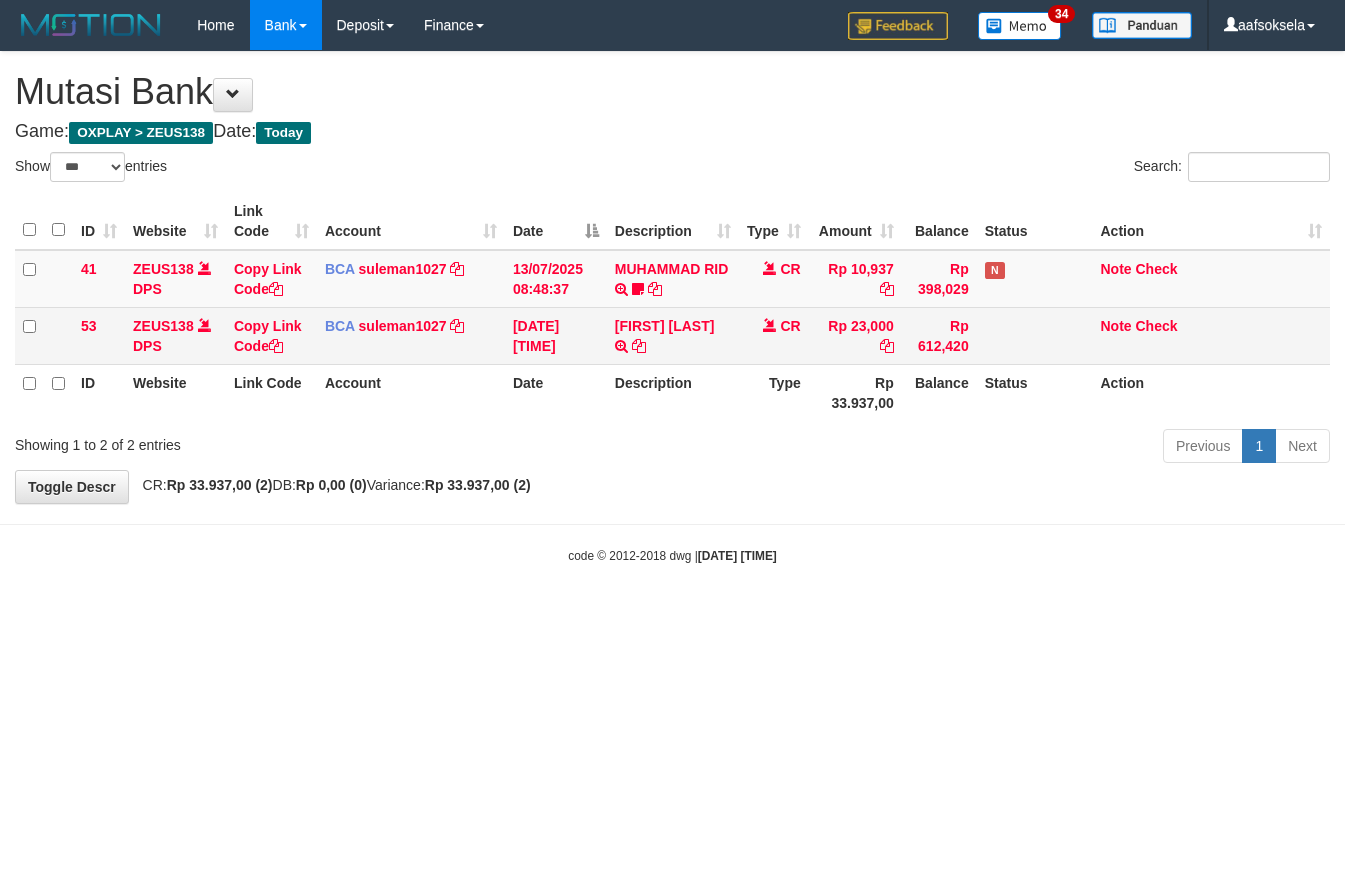 click on "MUHAMMAD FAR         TRSF E-BANKING CR 1307/FTSCY/WS95051
23000.002025071309442815 TRFDN-MUHAMMAD FARESPAY DEBIT INDONE" at bounding box center (673, 335) 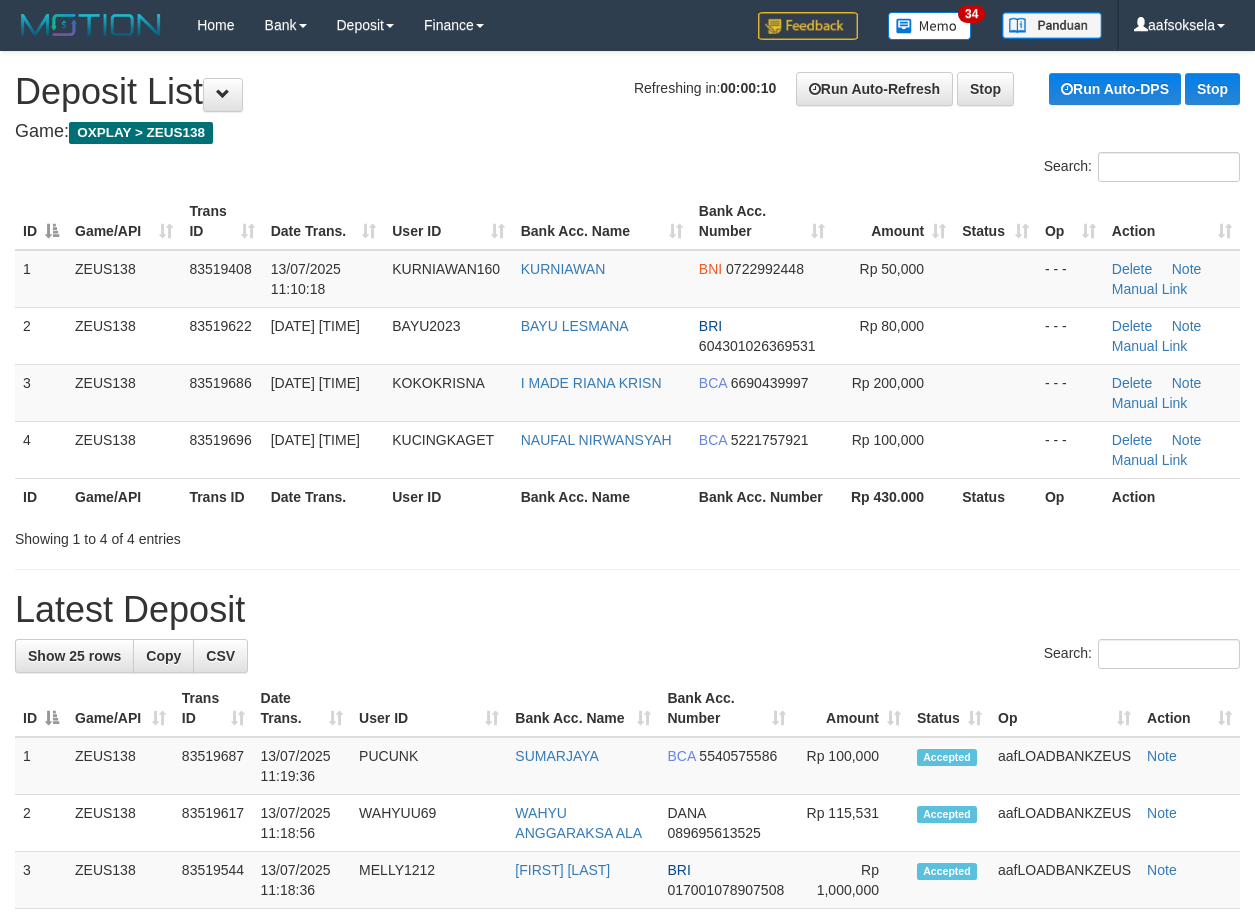 scroll, scrollTop: 0, scrollLeft: 0, axis: both 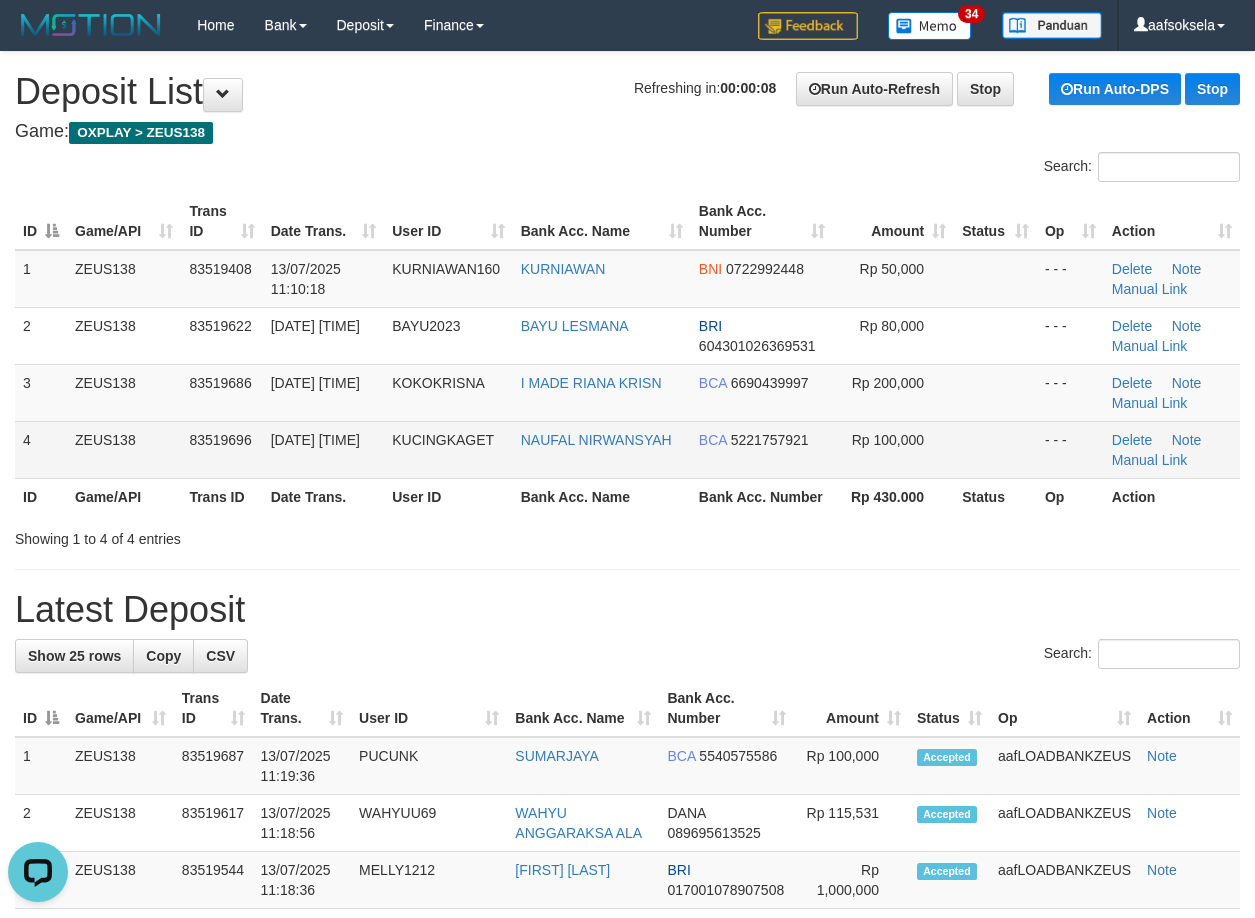 click on "KUCINGKAGET" at bounding box center [448, 449] 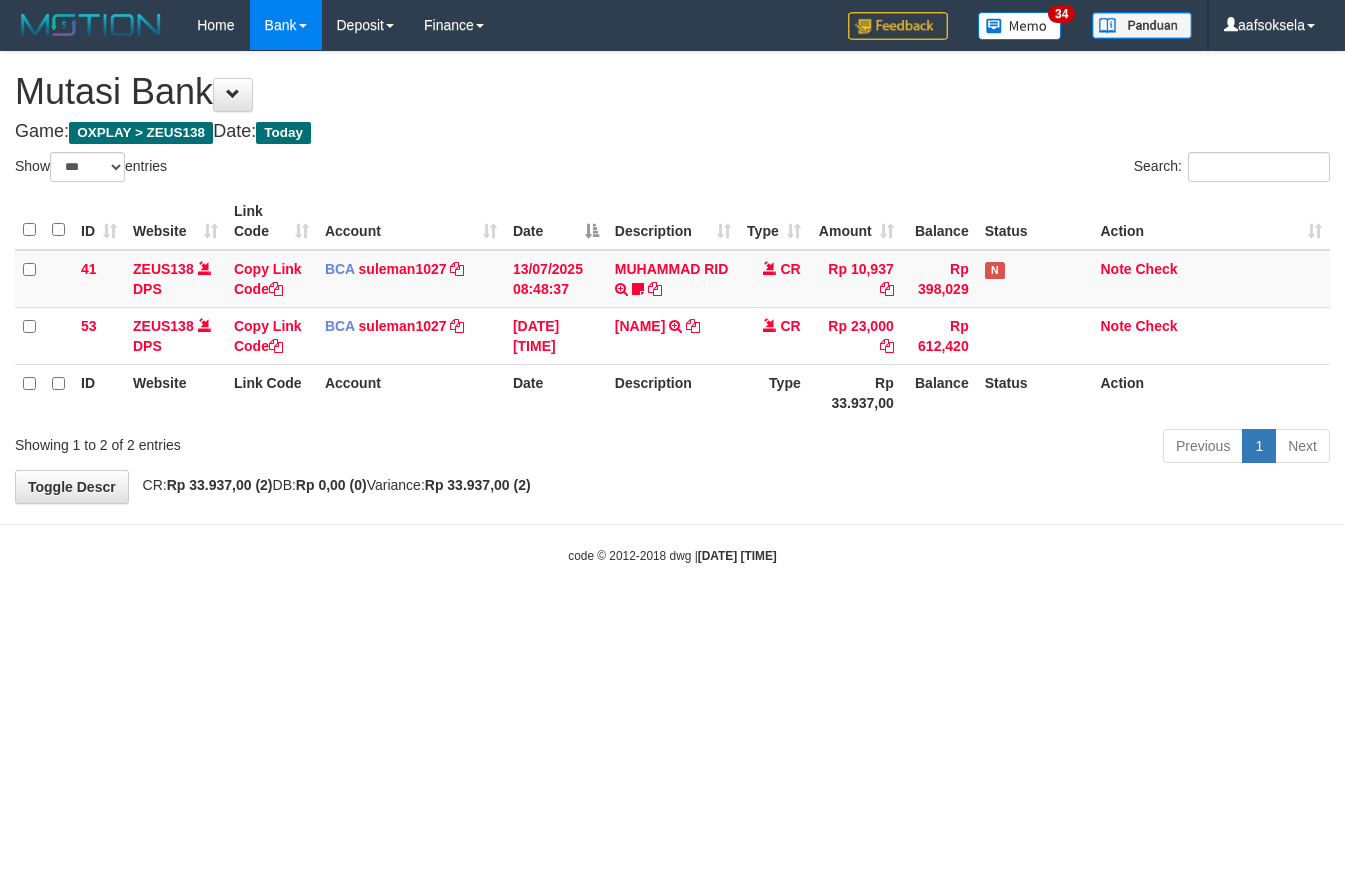 select on "***" 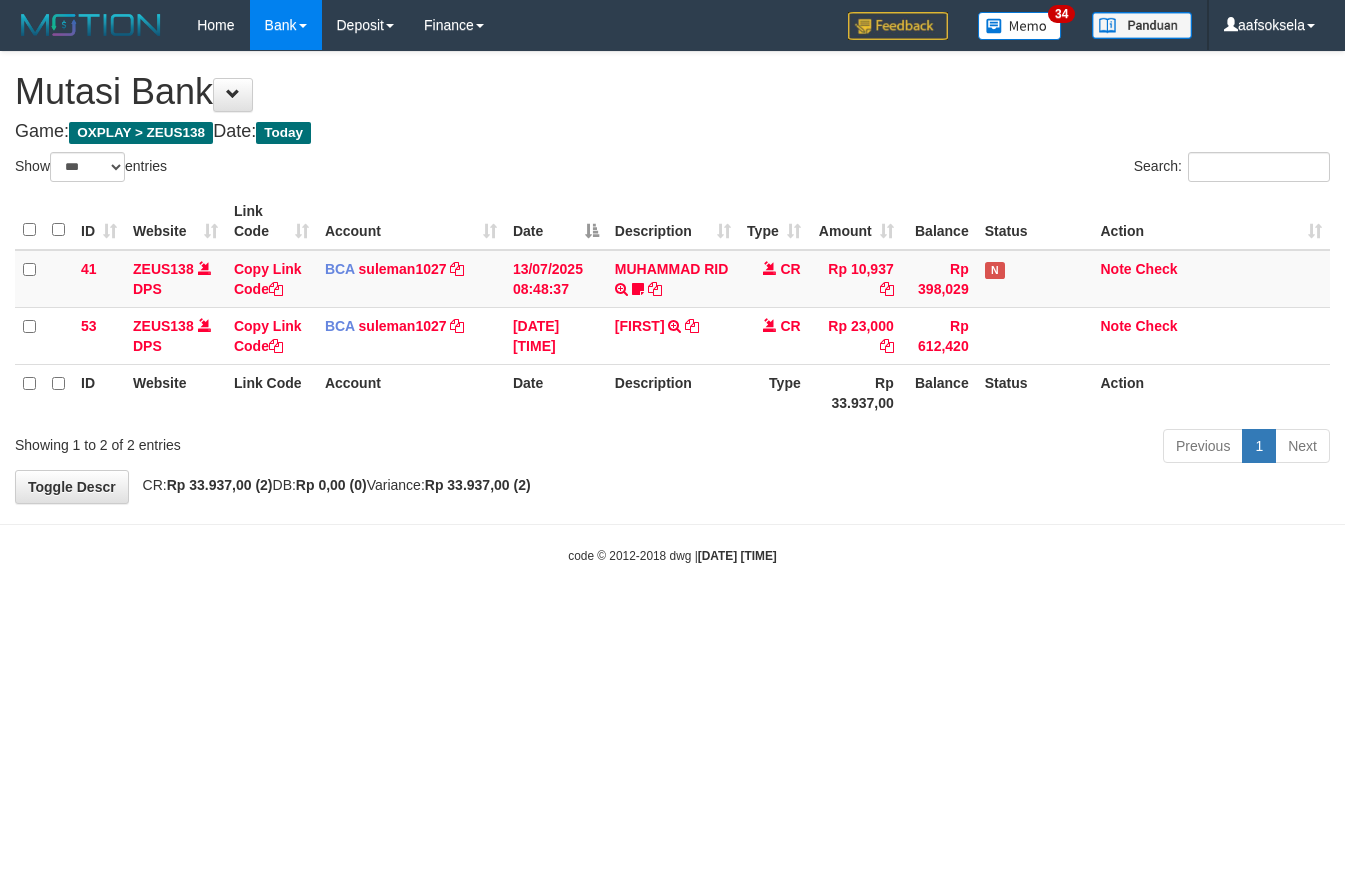 select on "***" 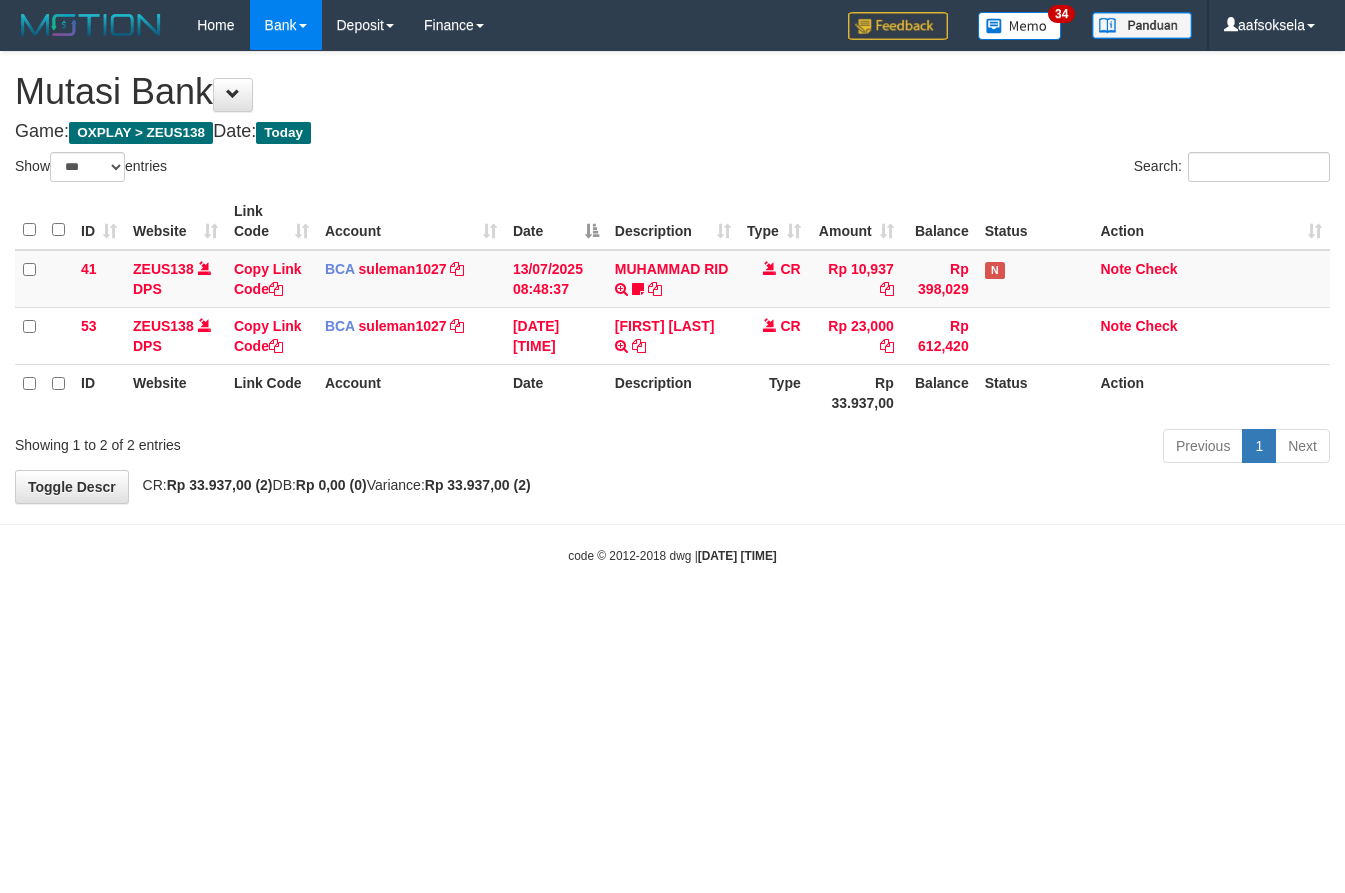 select on "***" 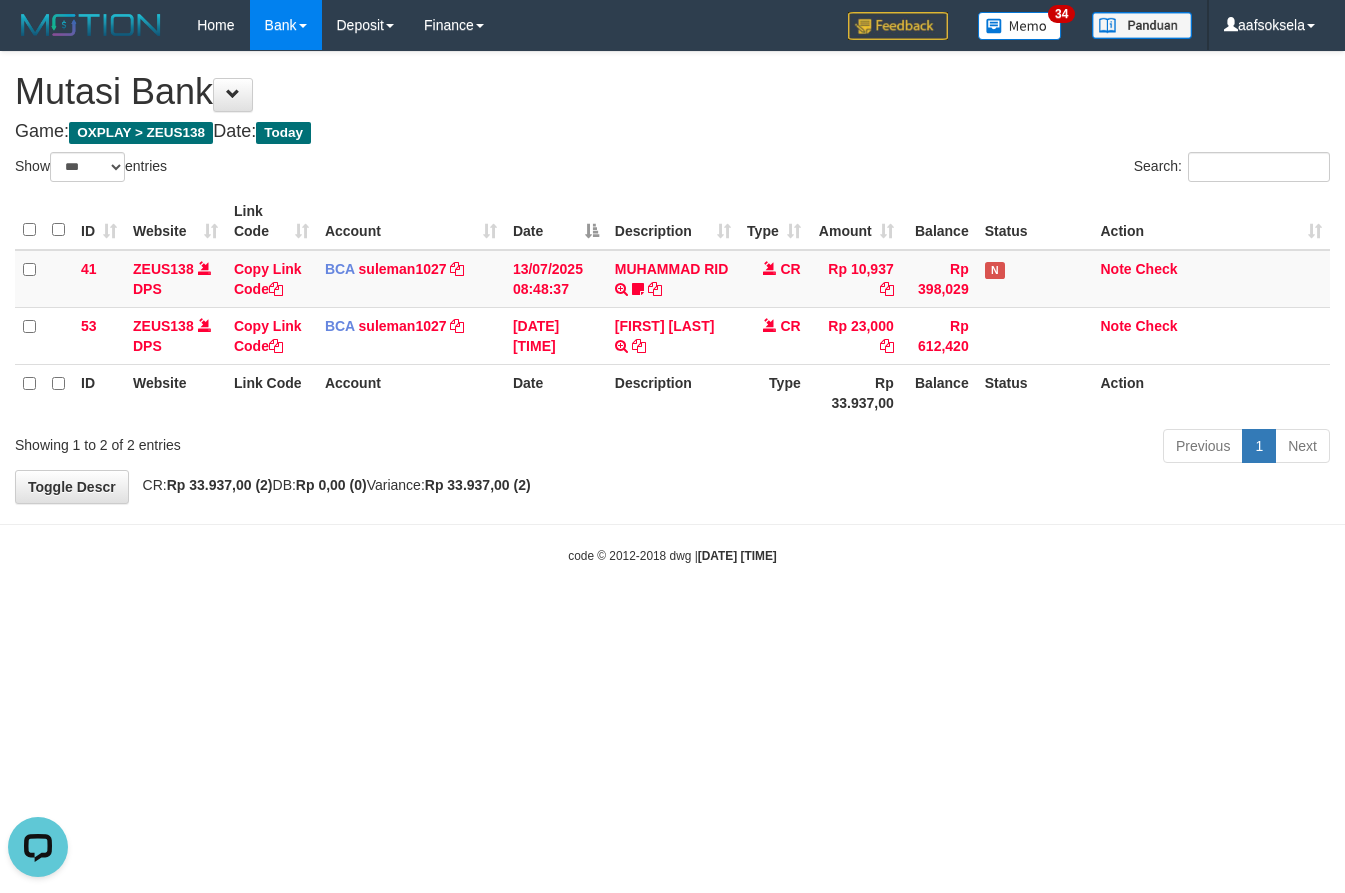scroll, scrollTop: 0, scrollLeft: 0, axis: both 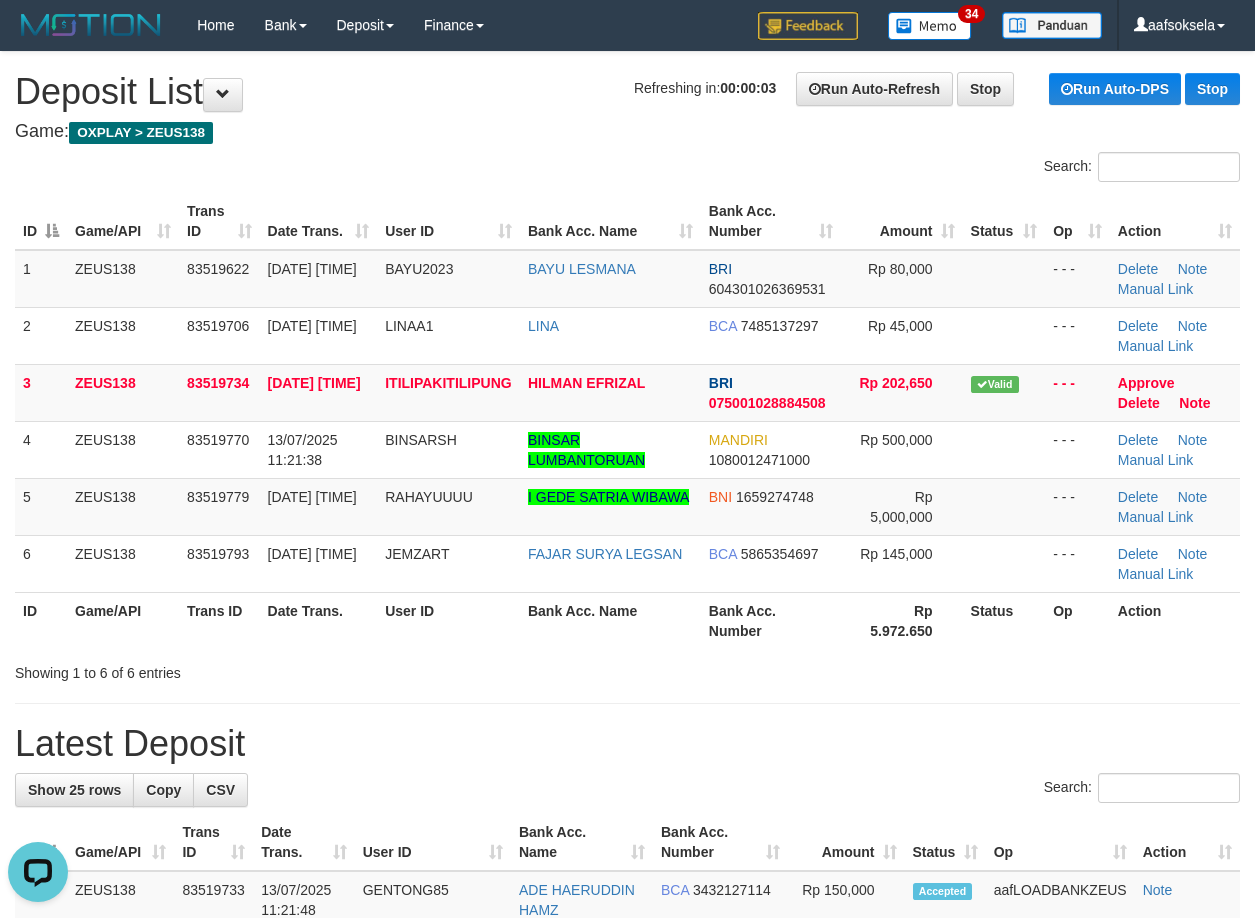 drag, startPoint x: 609, startPoint y: 714, endPoint x: 591, endPoint y: 697, distance: 24.758837 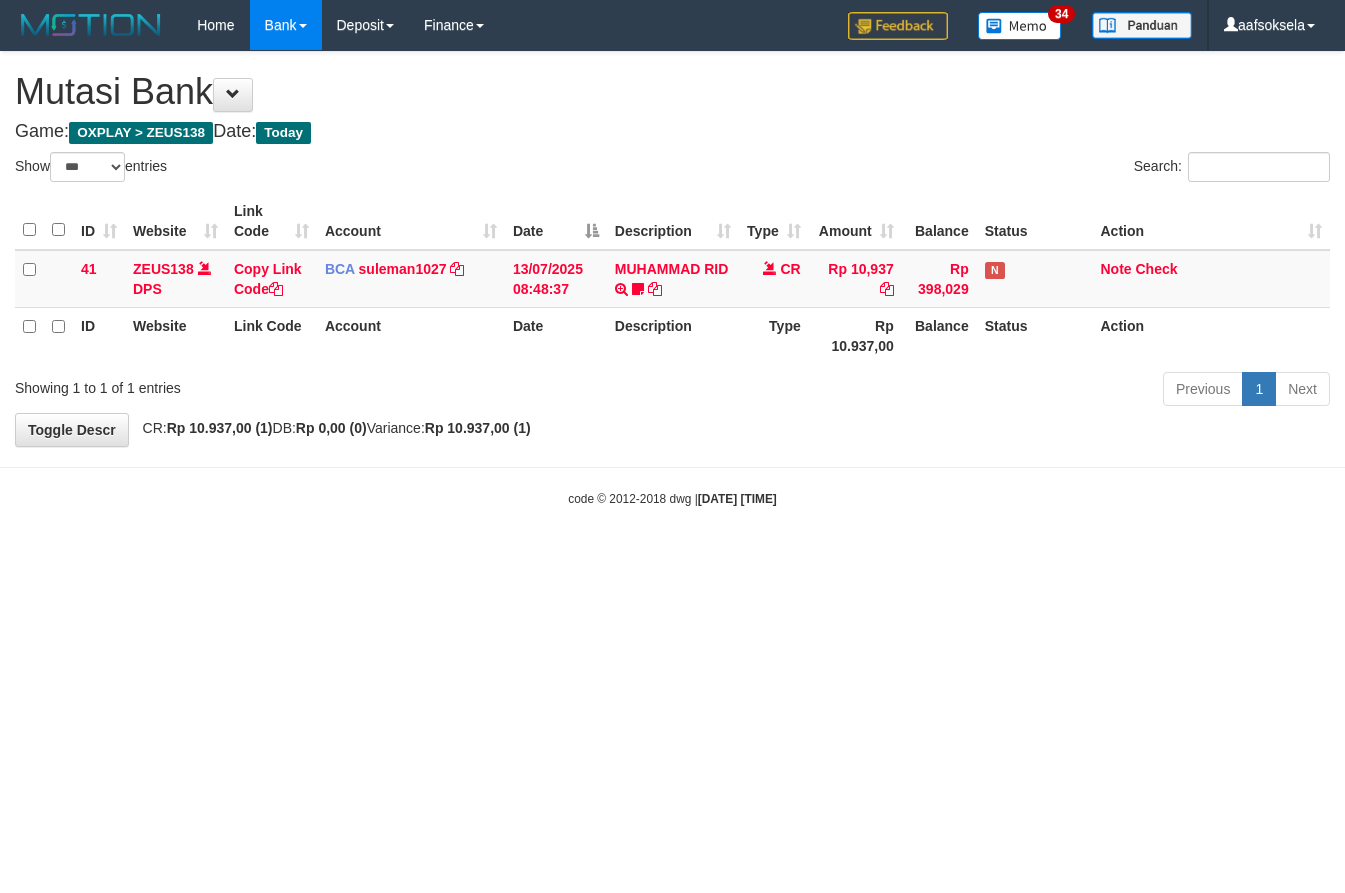 select on "***" 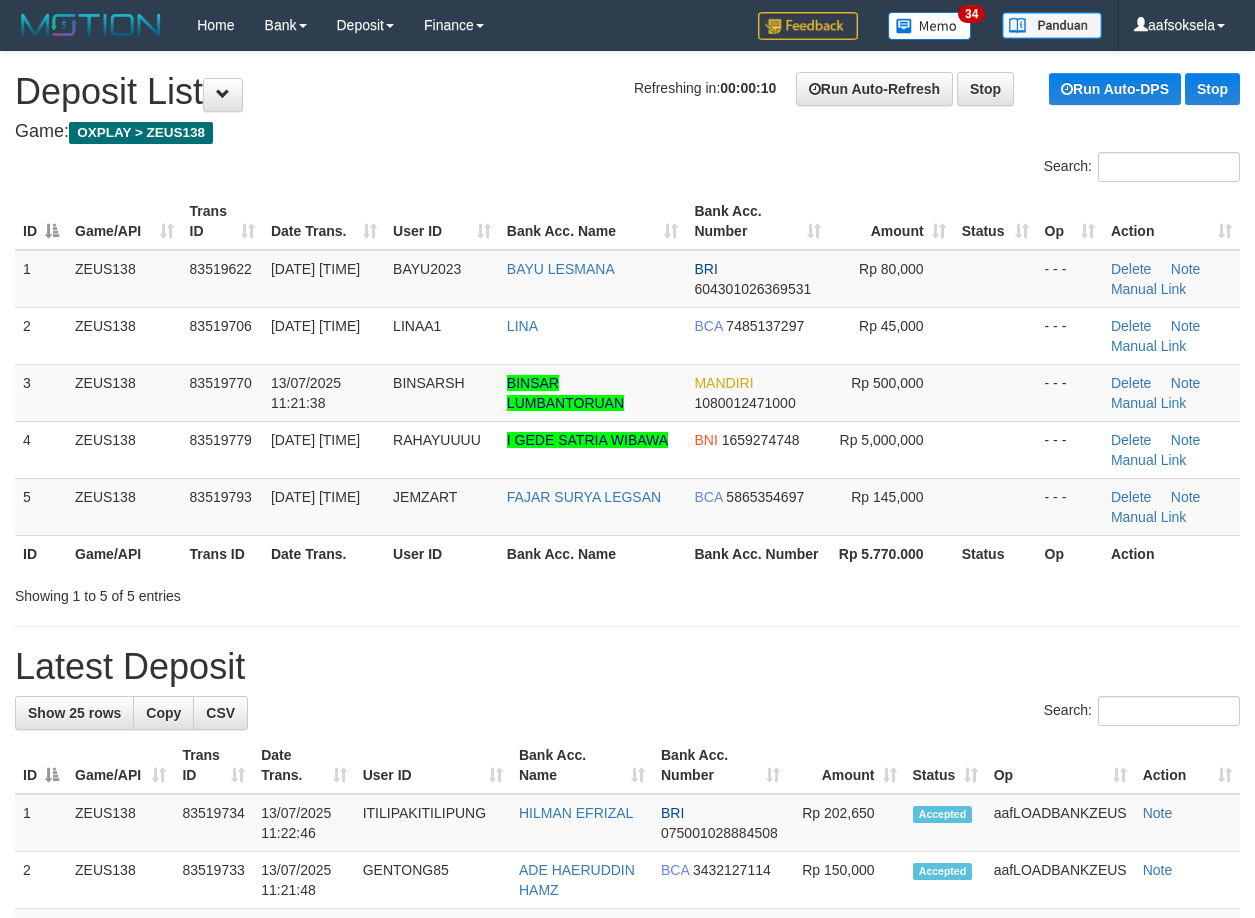scroll, scrollTop: 0, scrollLeft: 0, axis: both 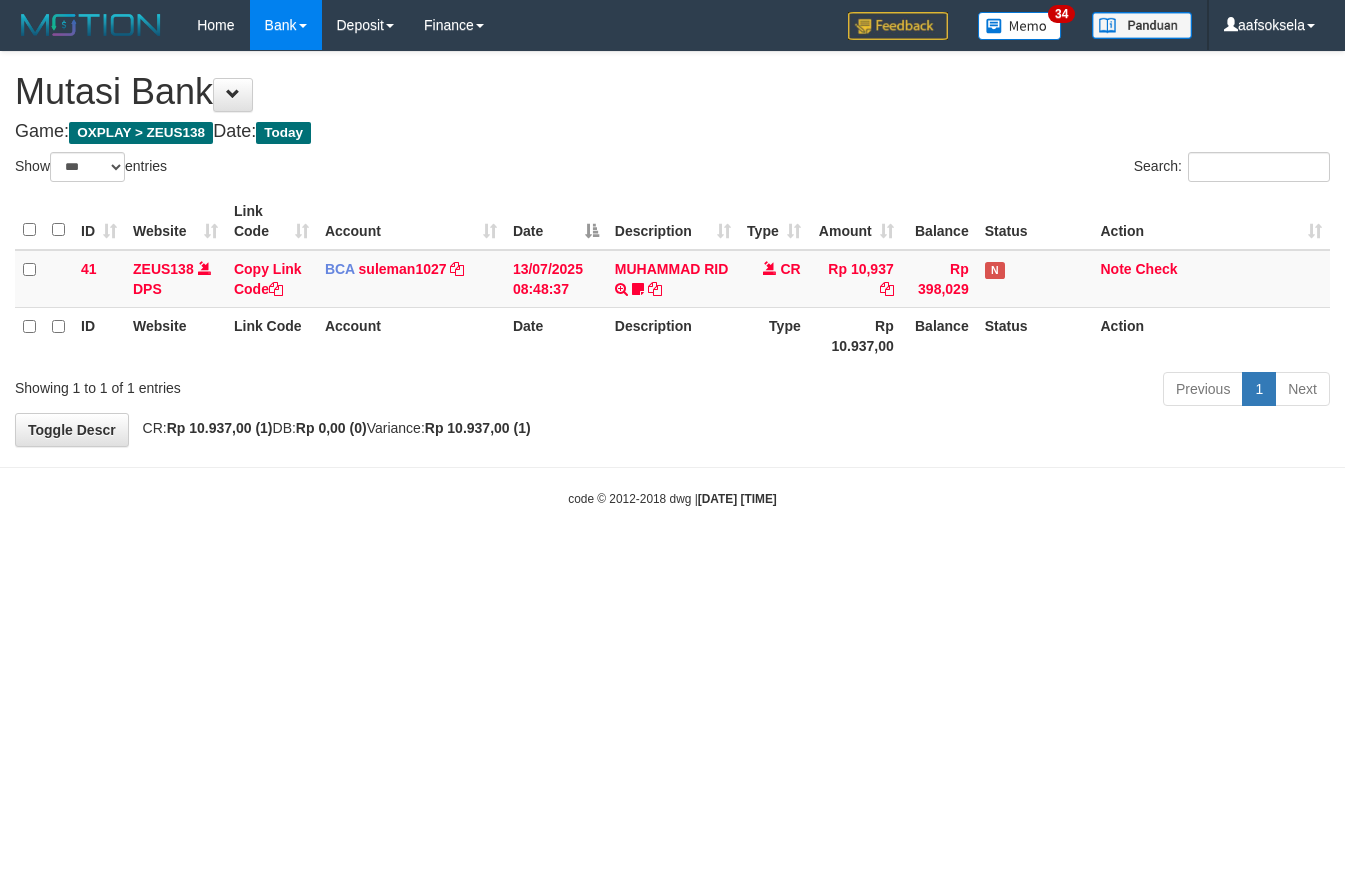 select on "***" 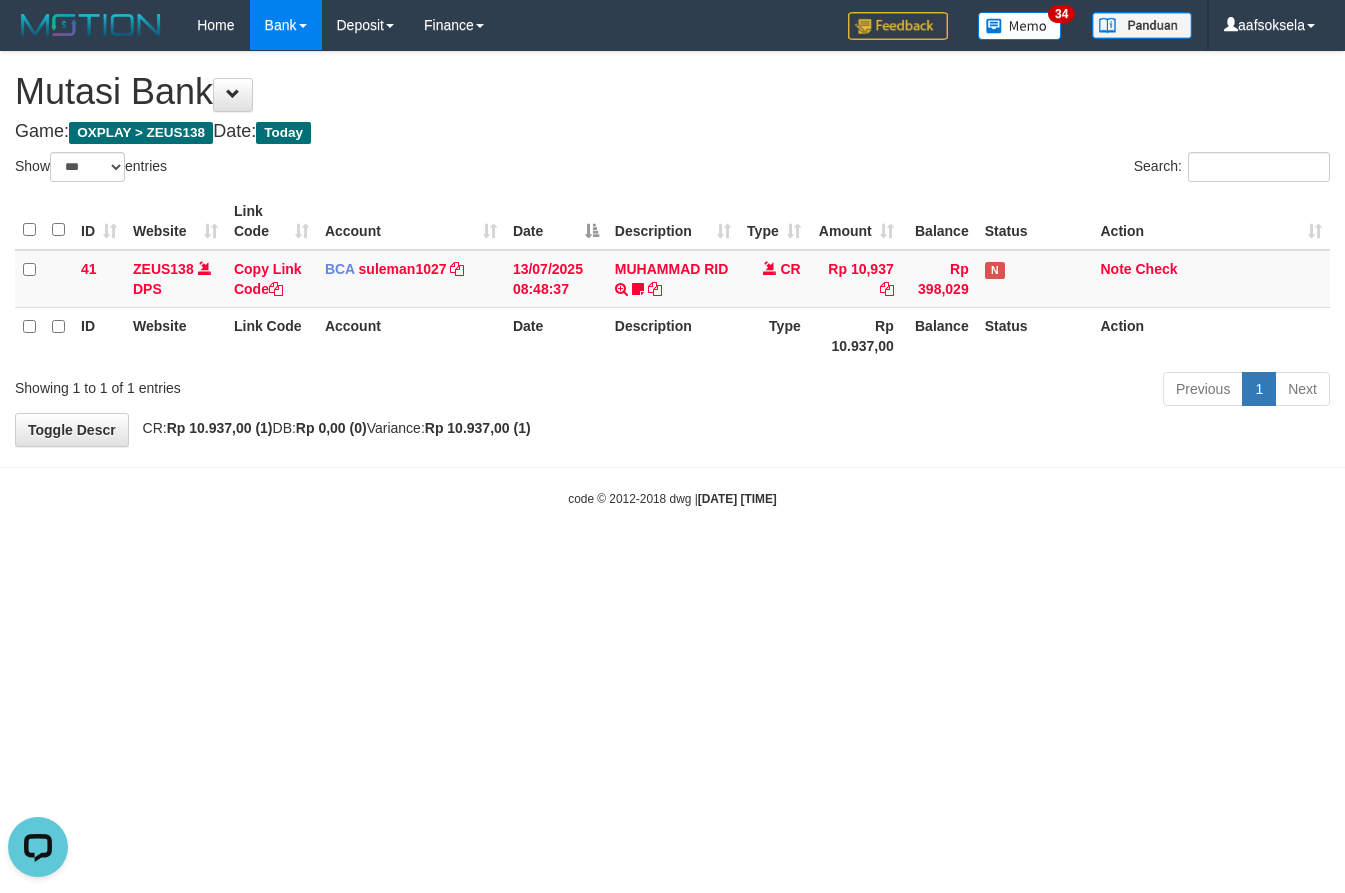 scroll, scrollTop: 0, scrollLeft: 0, axis: both 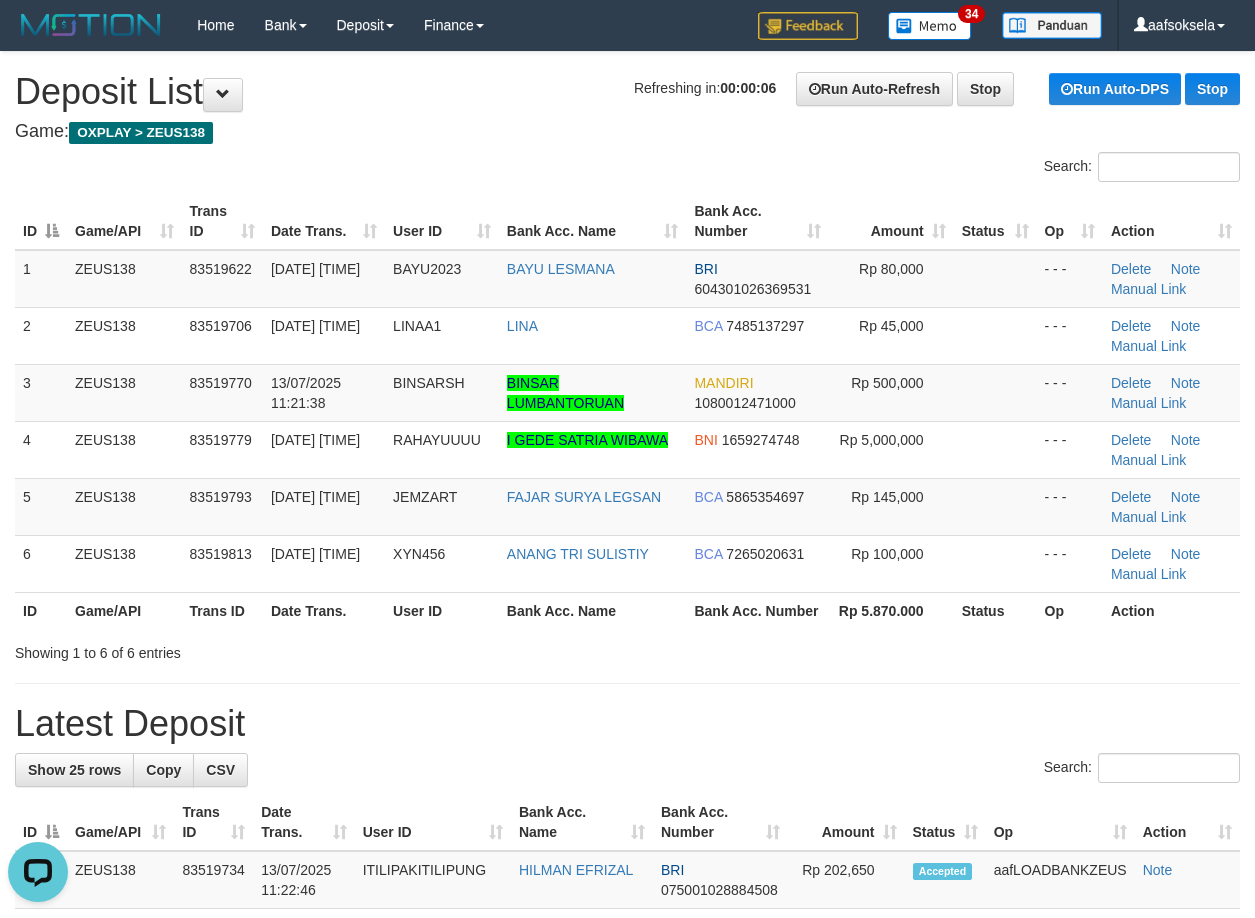 click on "Latest Deposit" at bounding box center (627, 724) 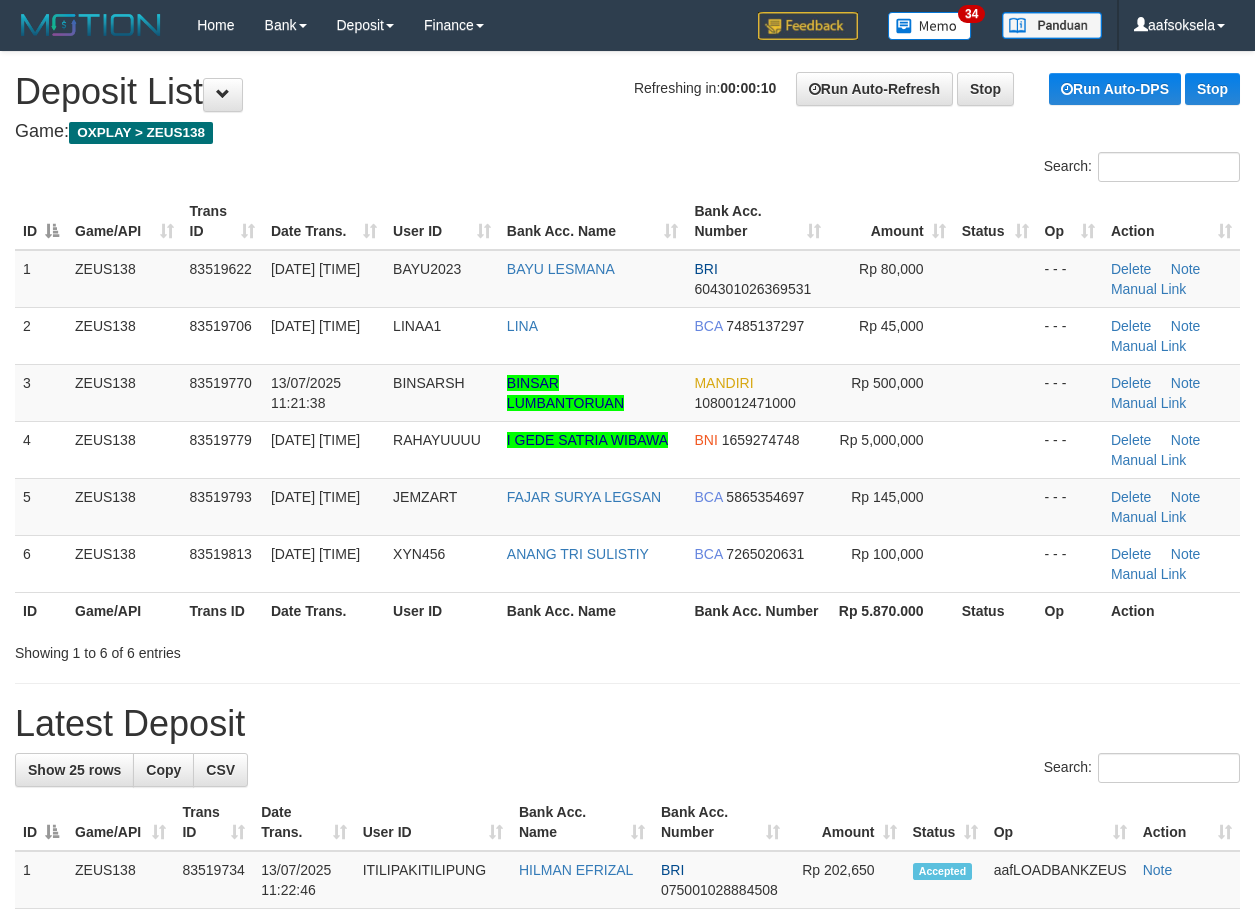 scroll, scrollTop: 0, scrollLeft: 0, axis: both 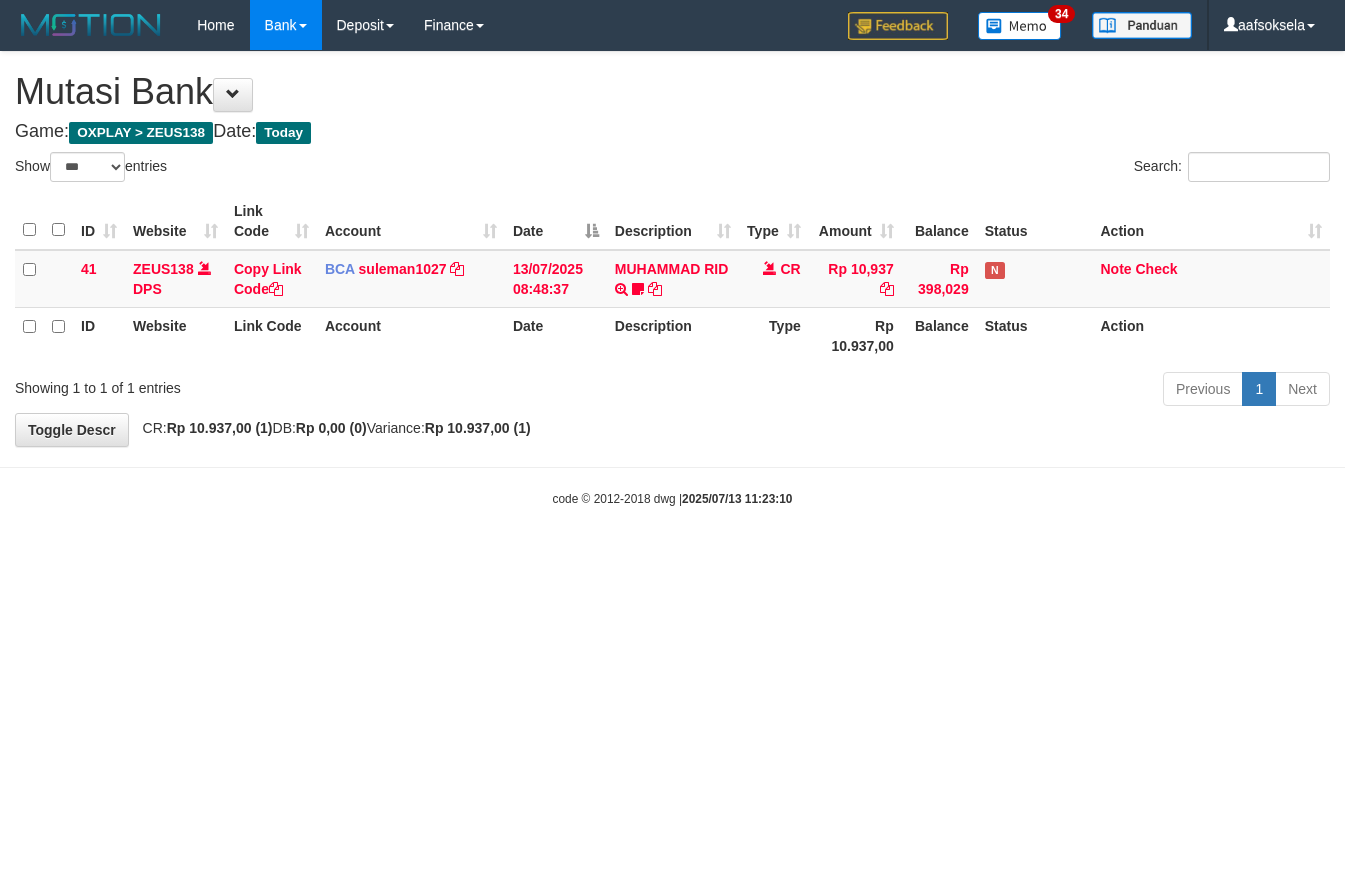 select on "***" 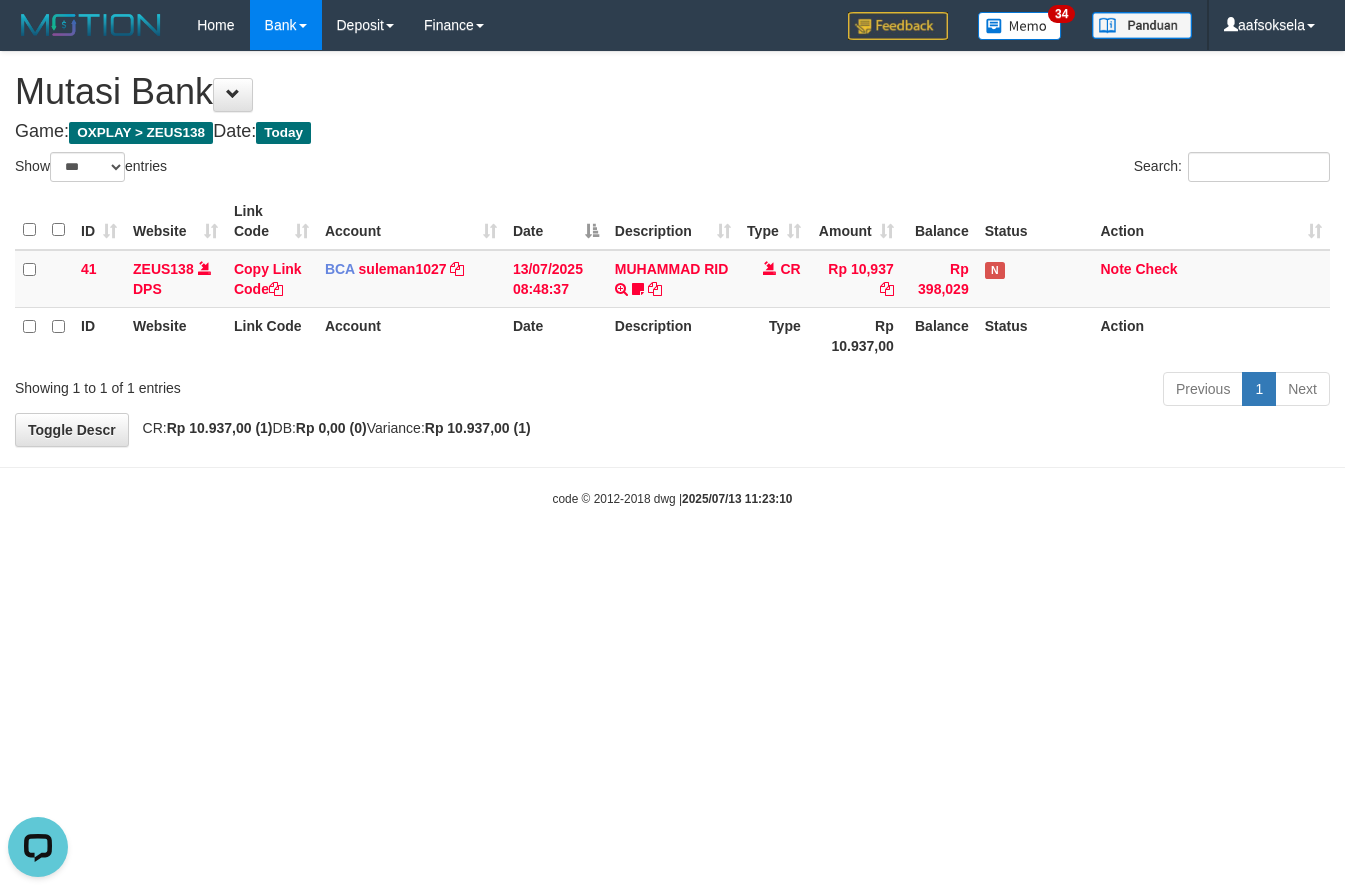 scroll, scrollTop: 0, scrollLeft: 0, axis: both 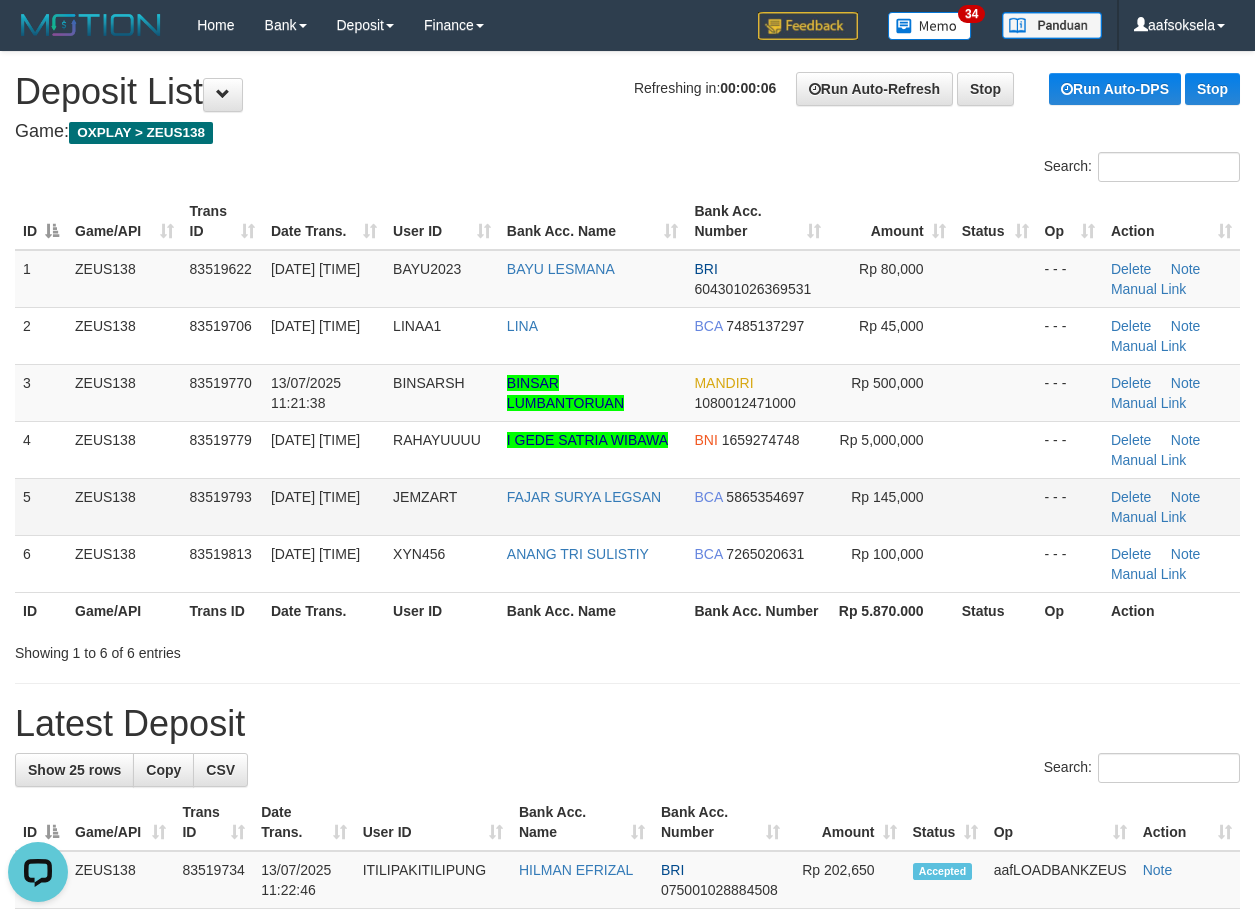 click on "JEMZART" at bounding box center [425, 497] 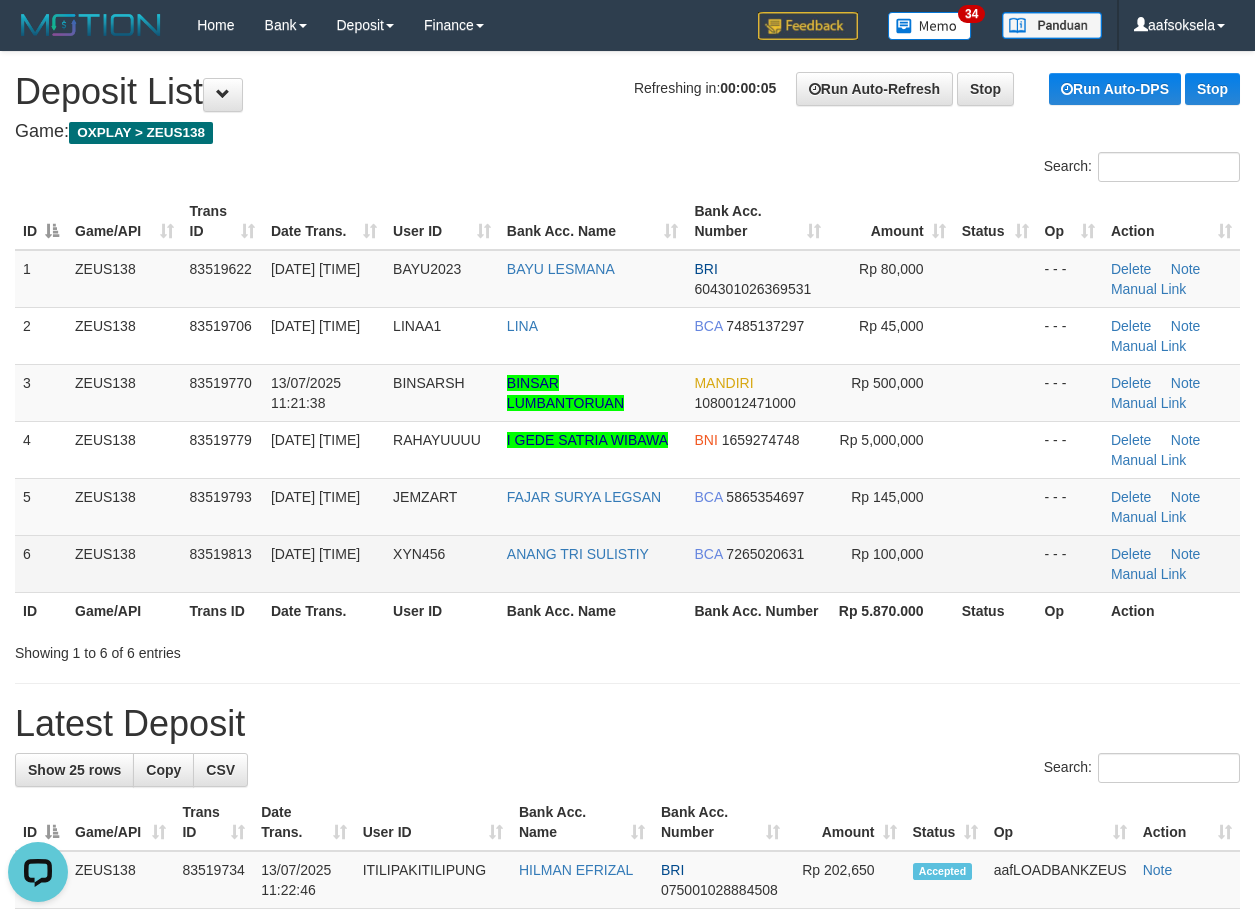 click on "13/07/2025 11:22:53" at bounding box center [324, 563] 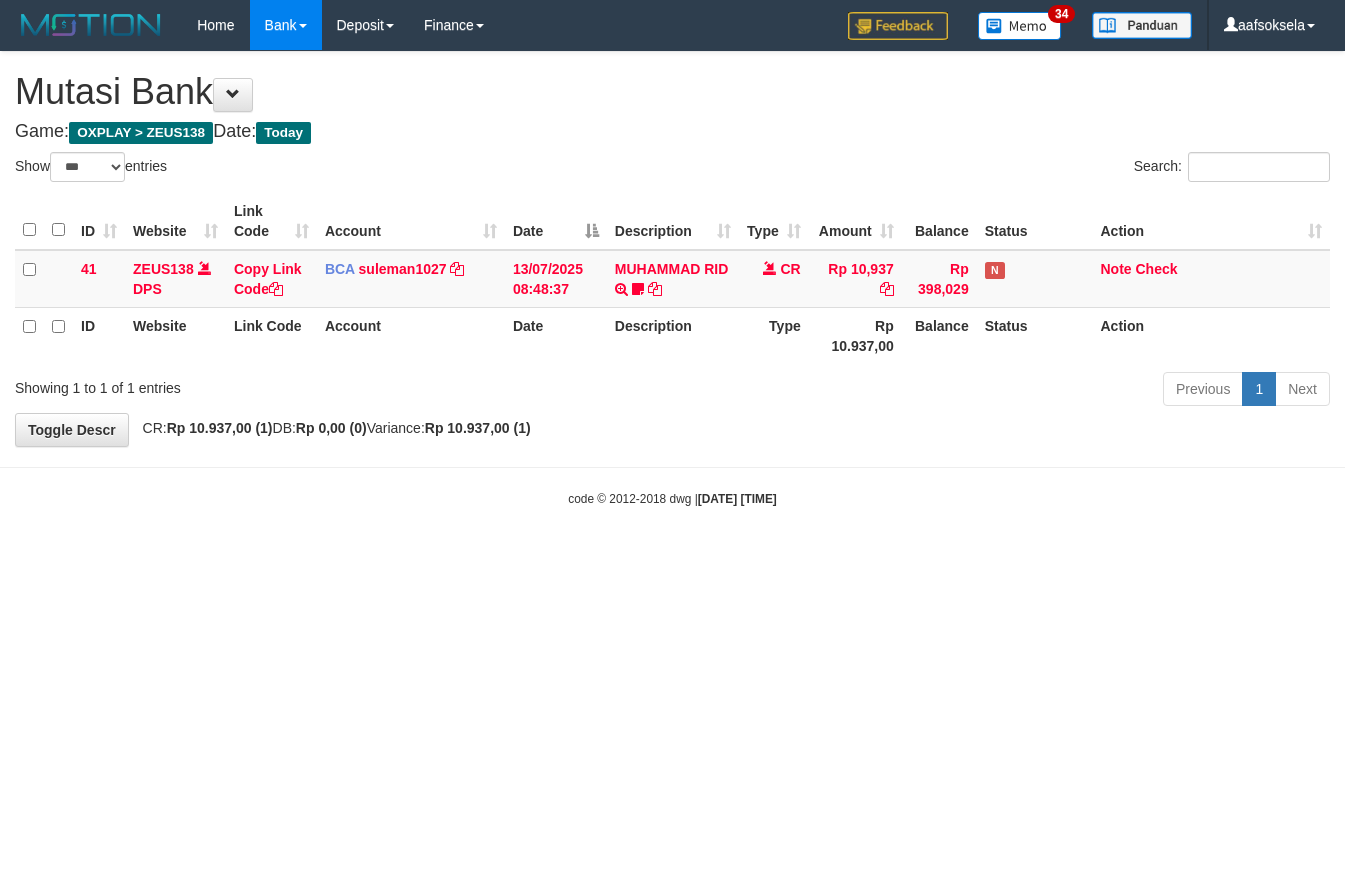 select on "***" 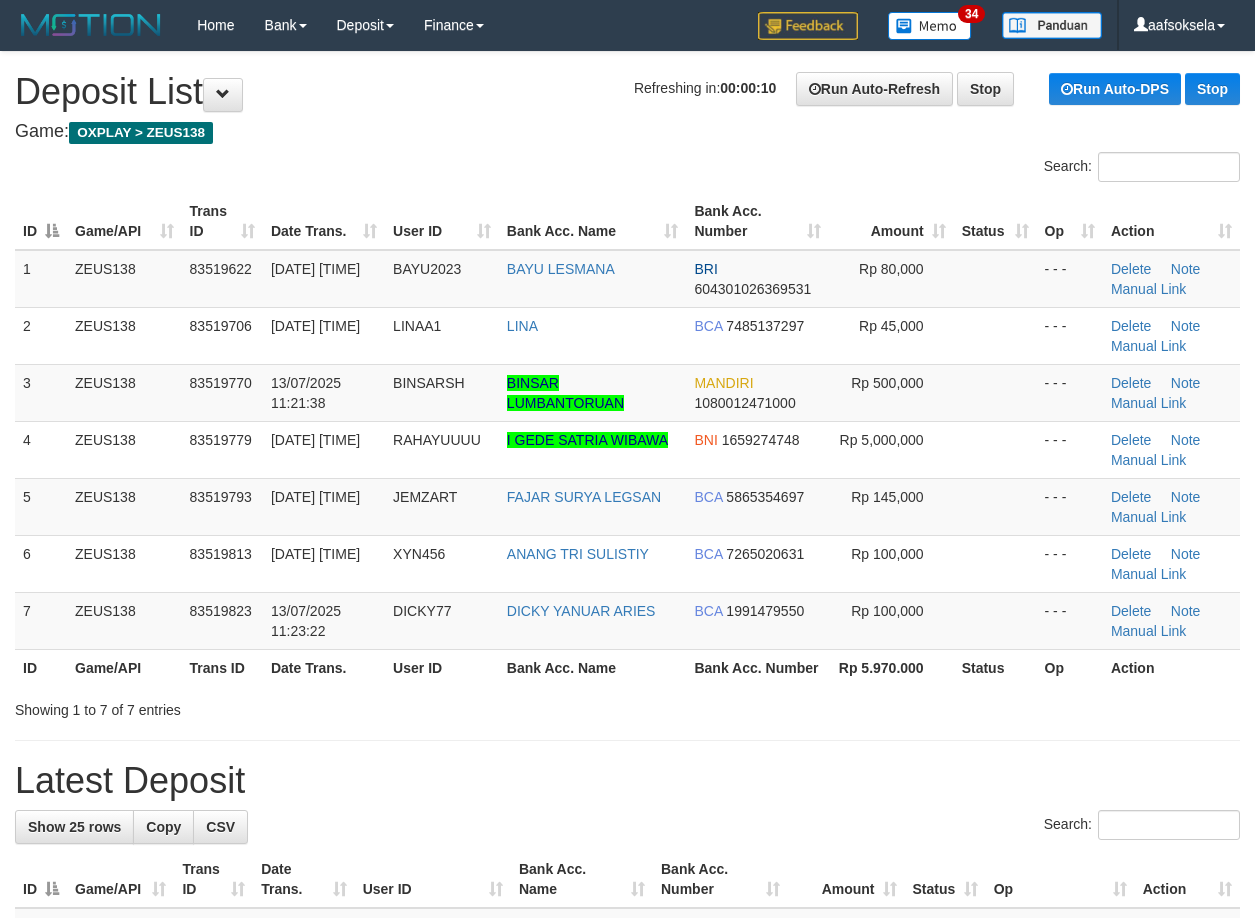 scroll, scrollTop: 0, scrollLeft: 0, axis: both 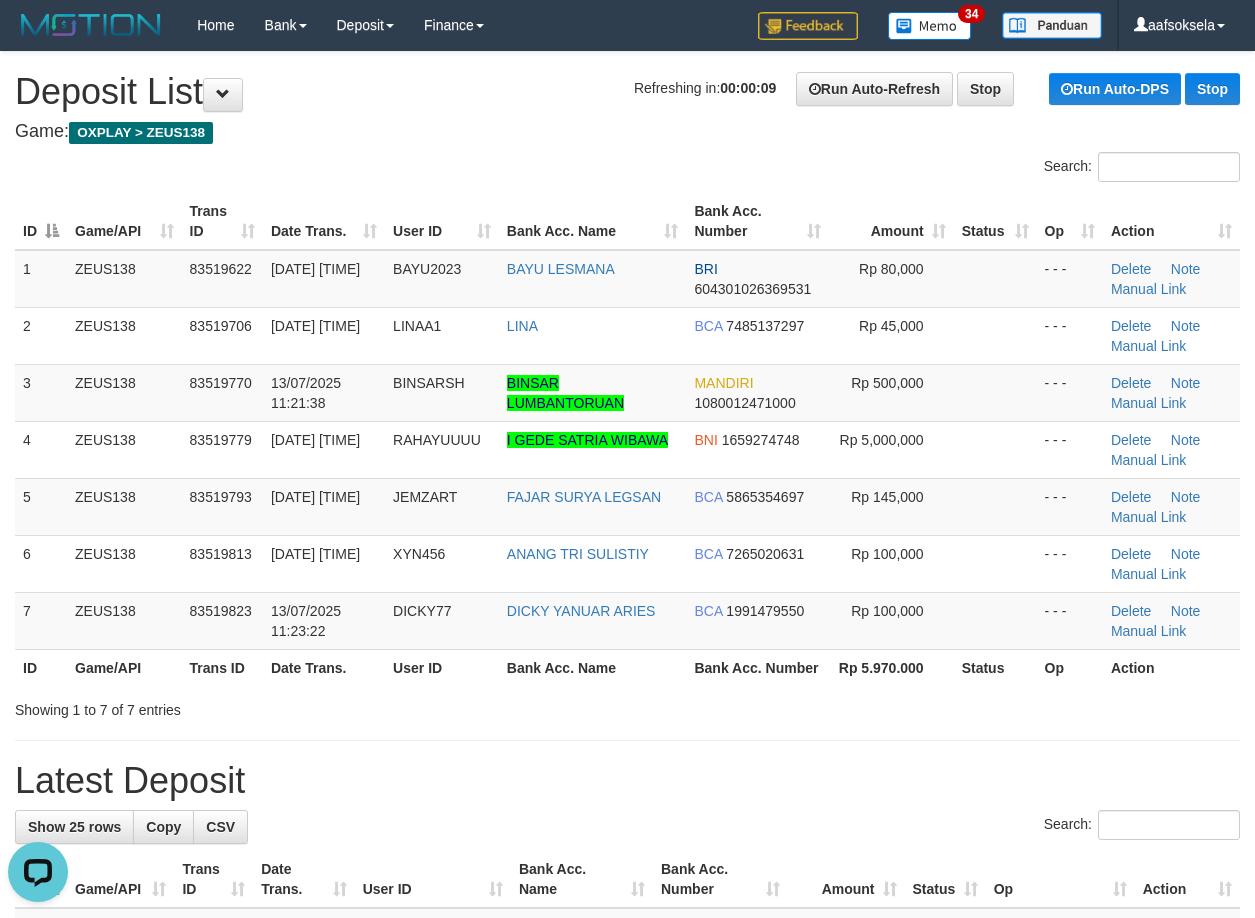 click on "Search:" at bounding box center (627, 169) 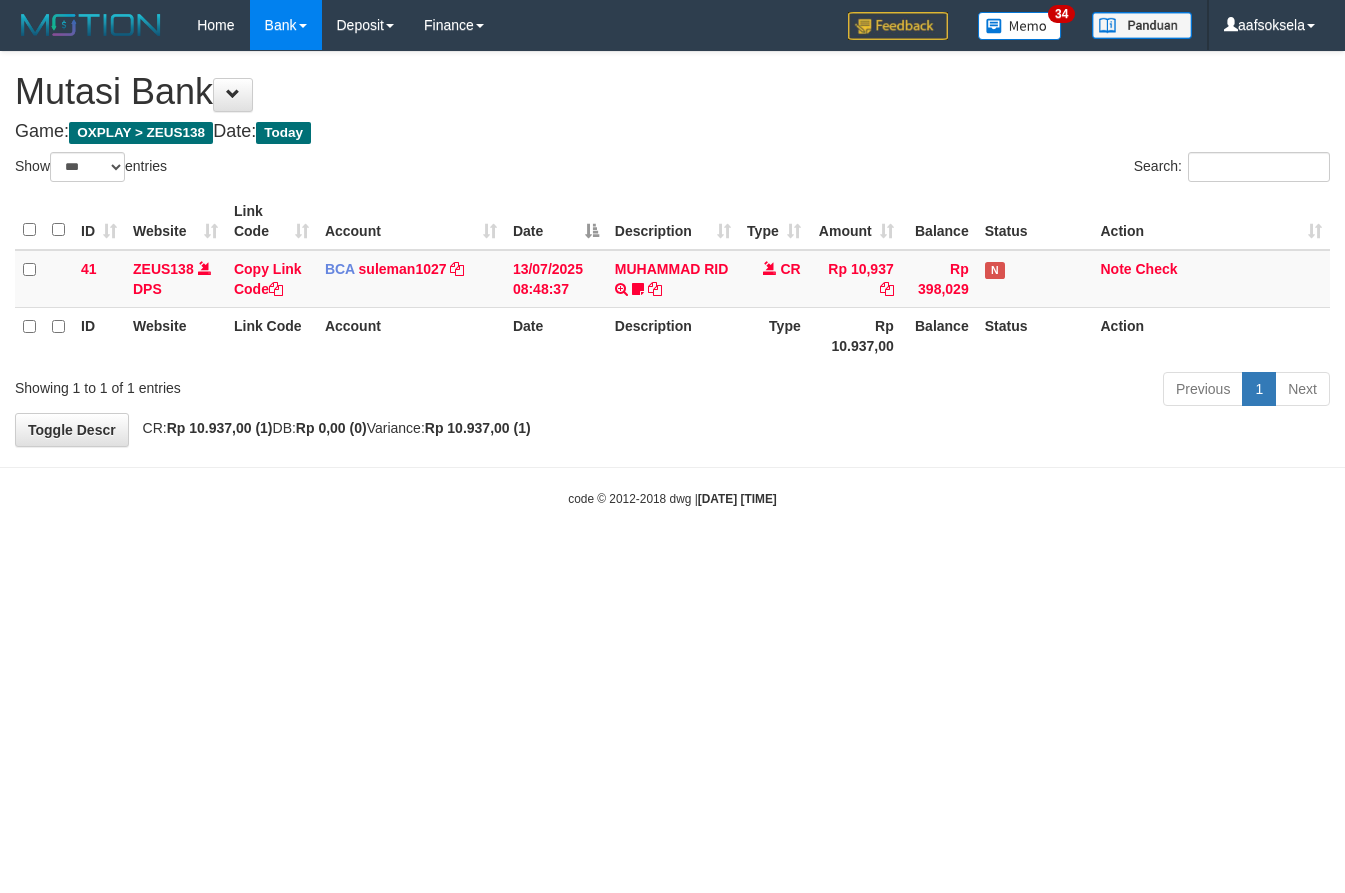 select on "***" 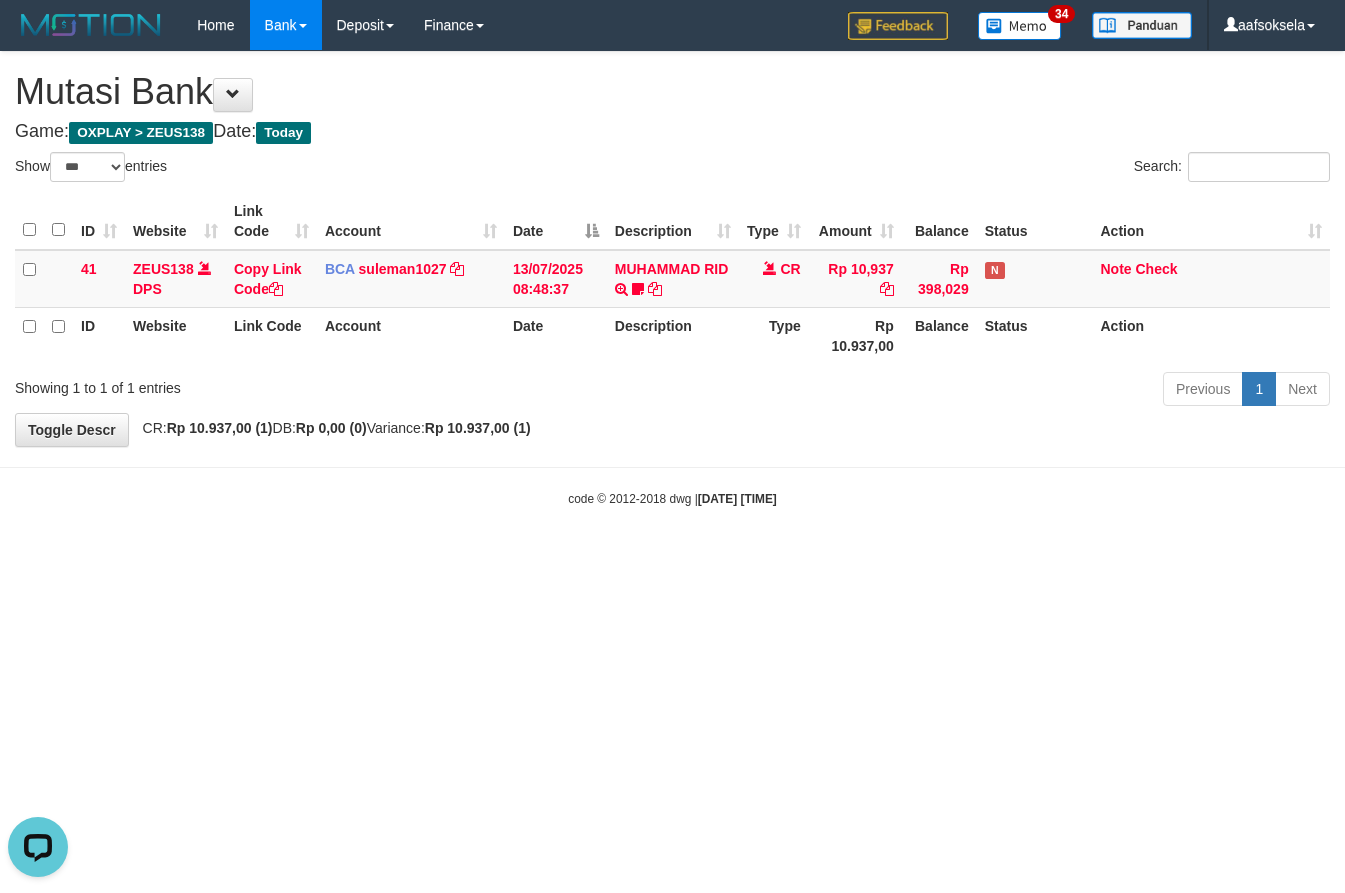scroll, scrollTop: 0, scrollLeft: 0, axis: both 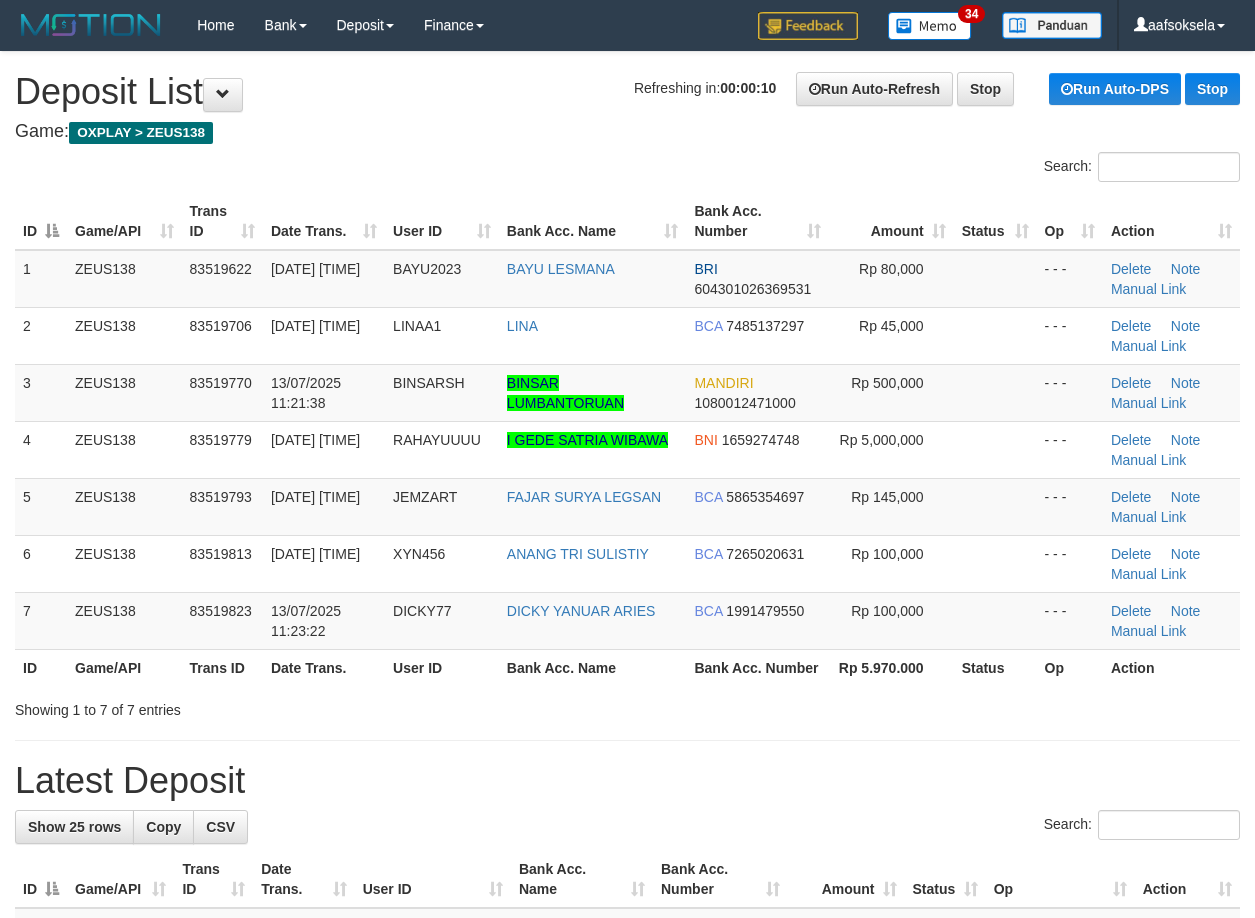 drag, startPoint x: 271, startPoint y: 191, endPoint x: 191, endPoint y: 231, distance: 89.44272 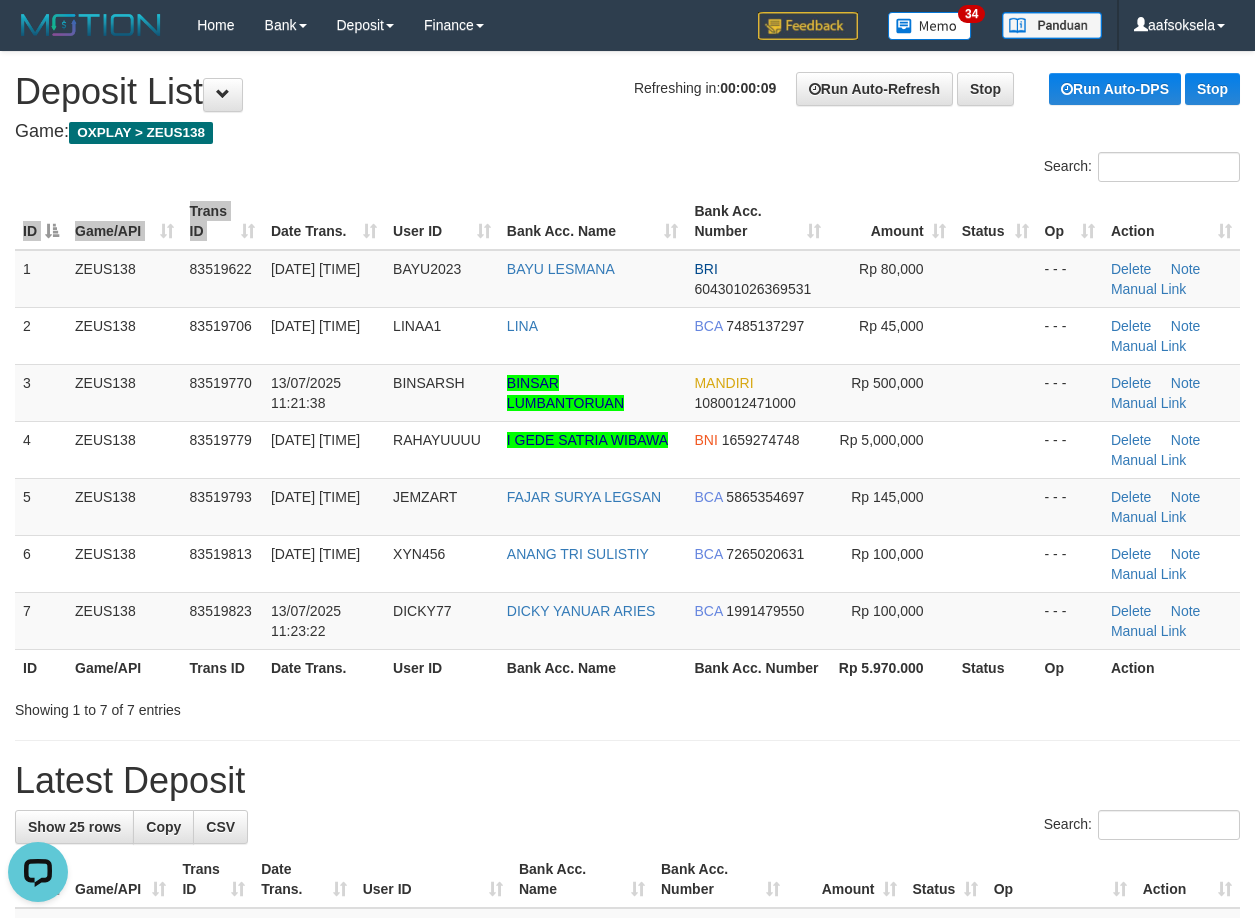 scroll, scrollTop: 0, scrollLeft: 0, axis: both 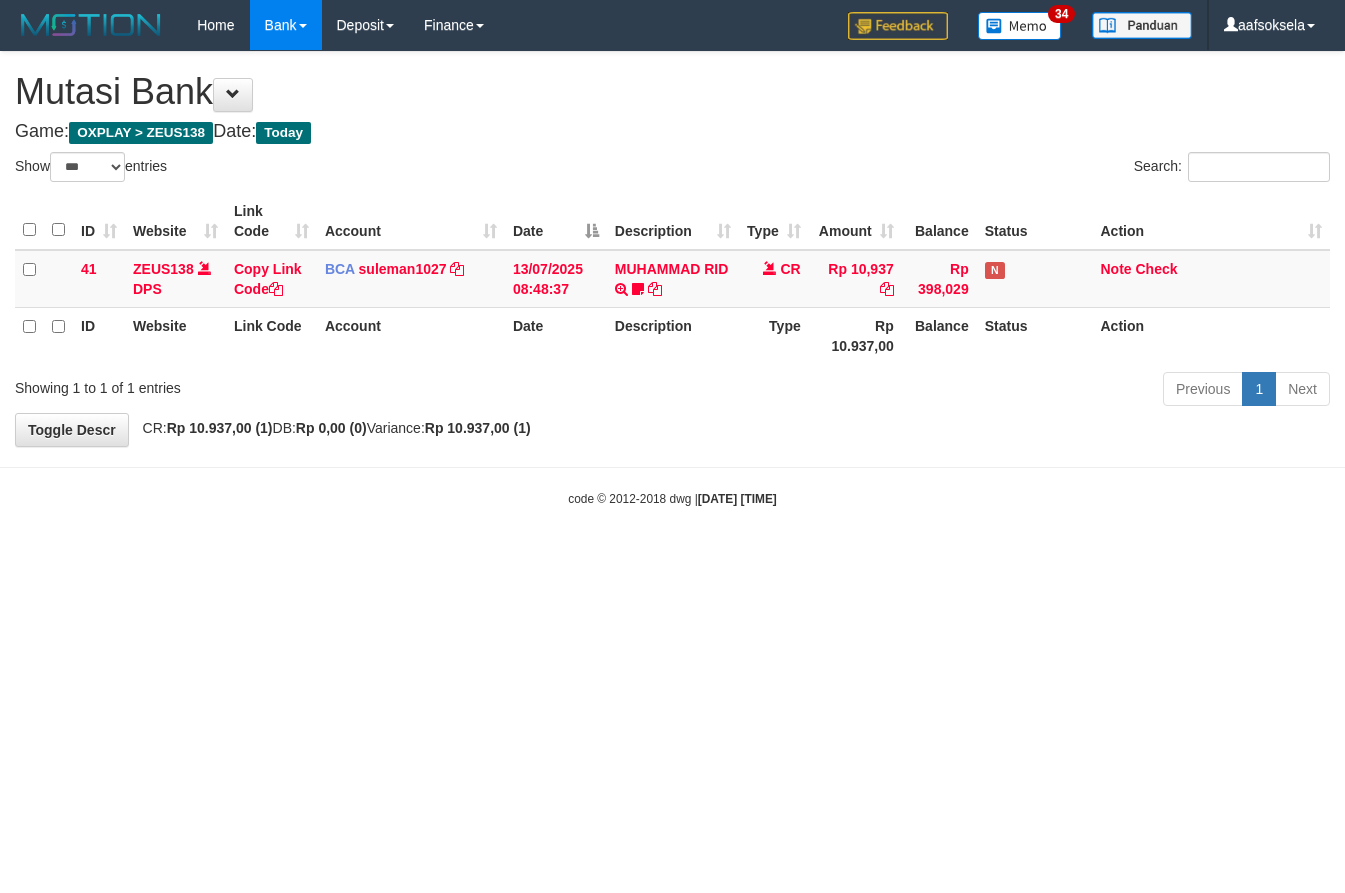 select on "***" 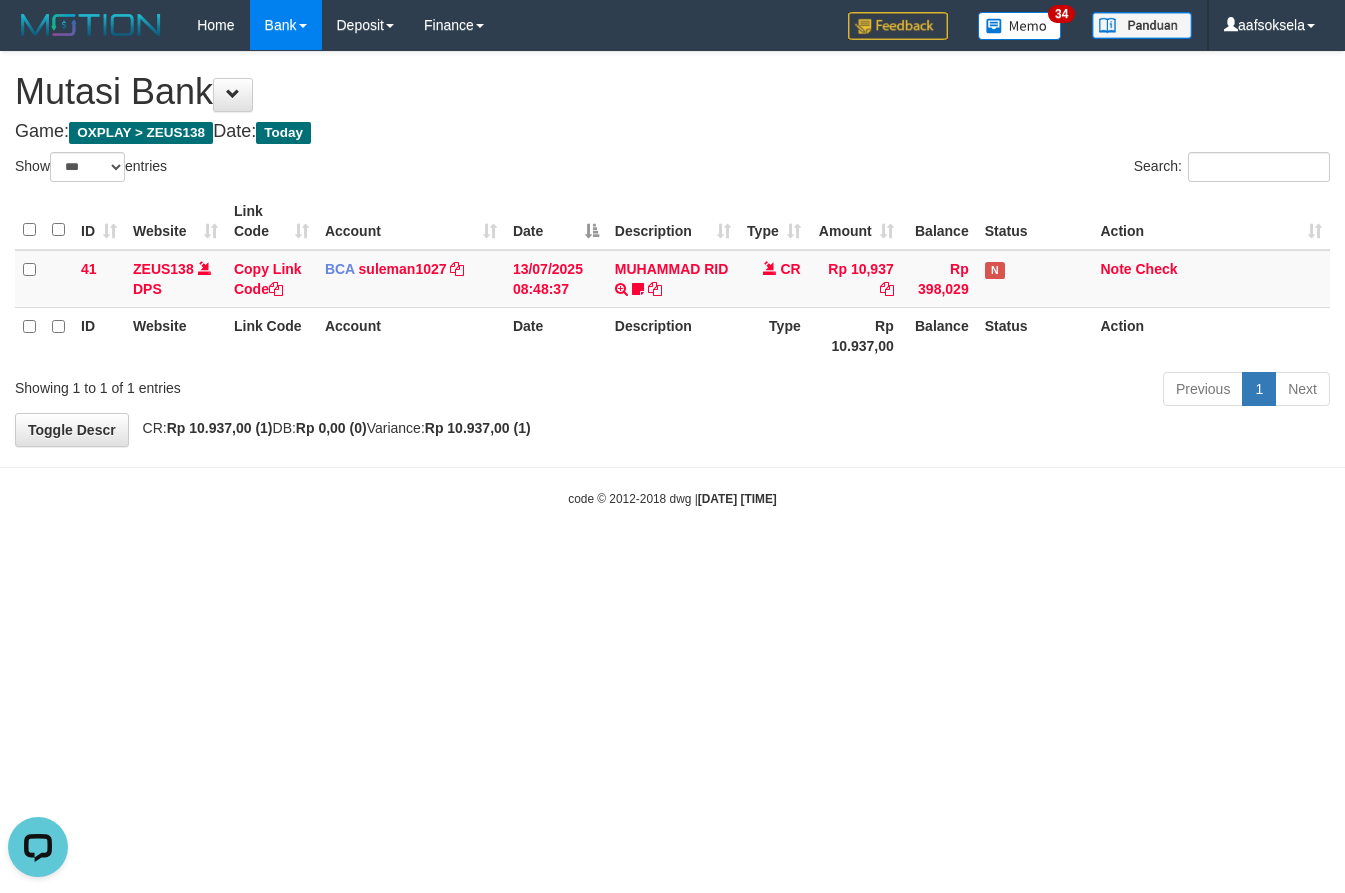 scroll, scrollTop: 0, scrollLeft: 0, axis: both 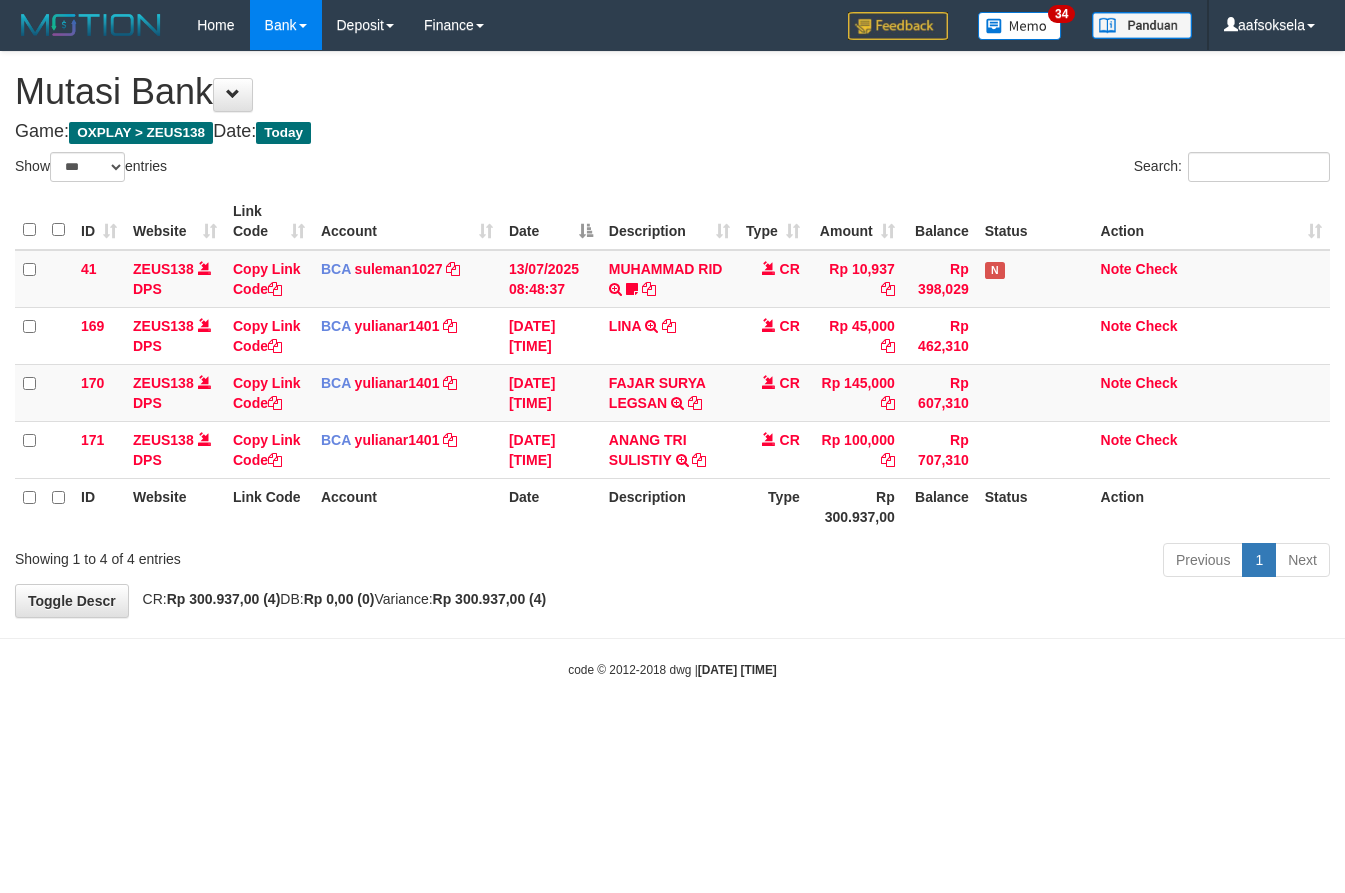 select on "***" 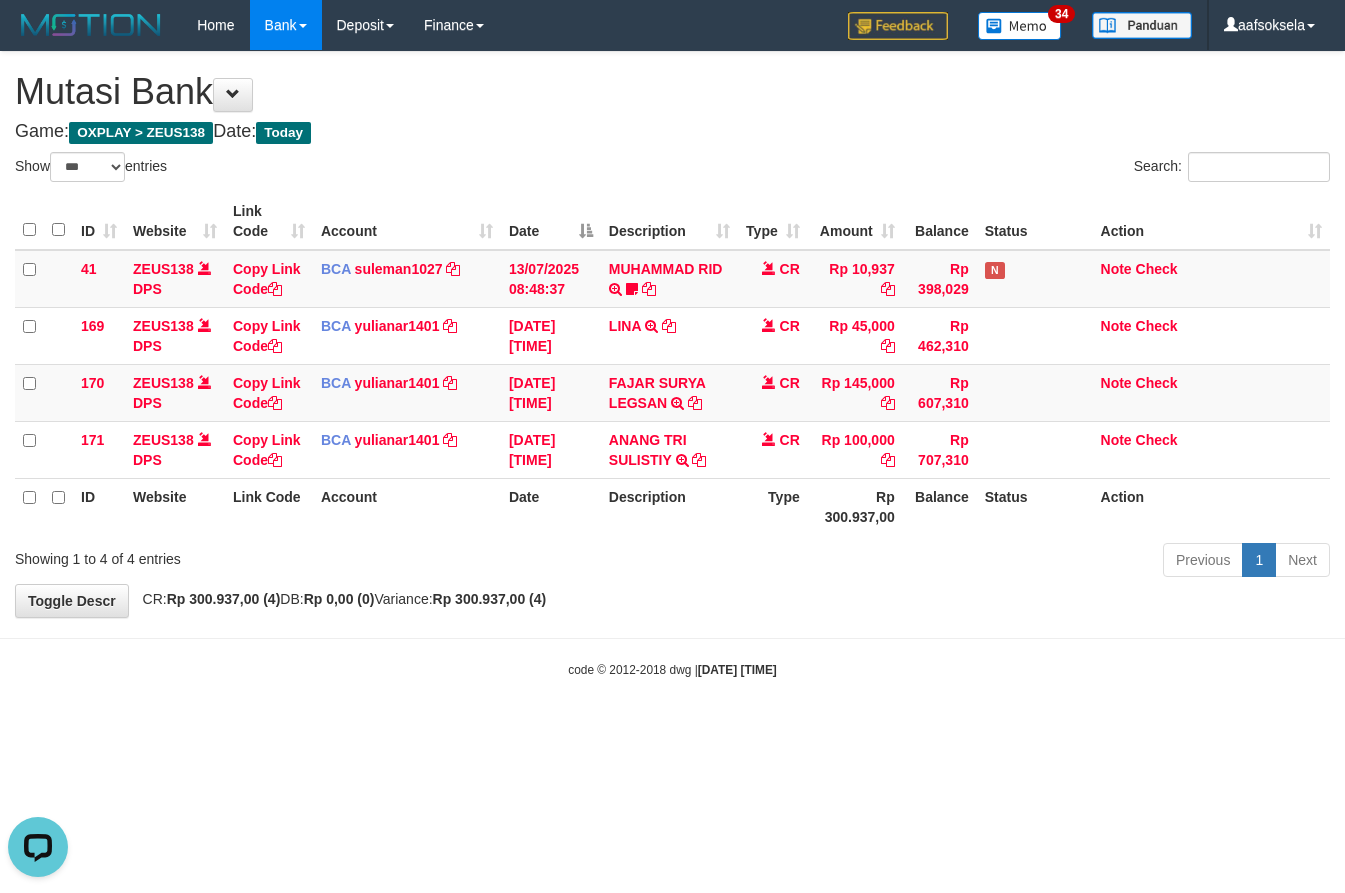 scroll, scrollTop: 0, scrollLeft: 0, axis: both 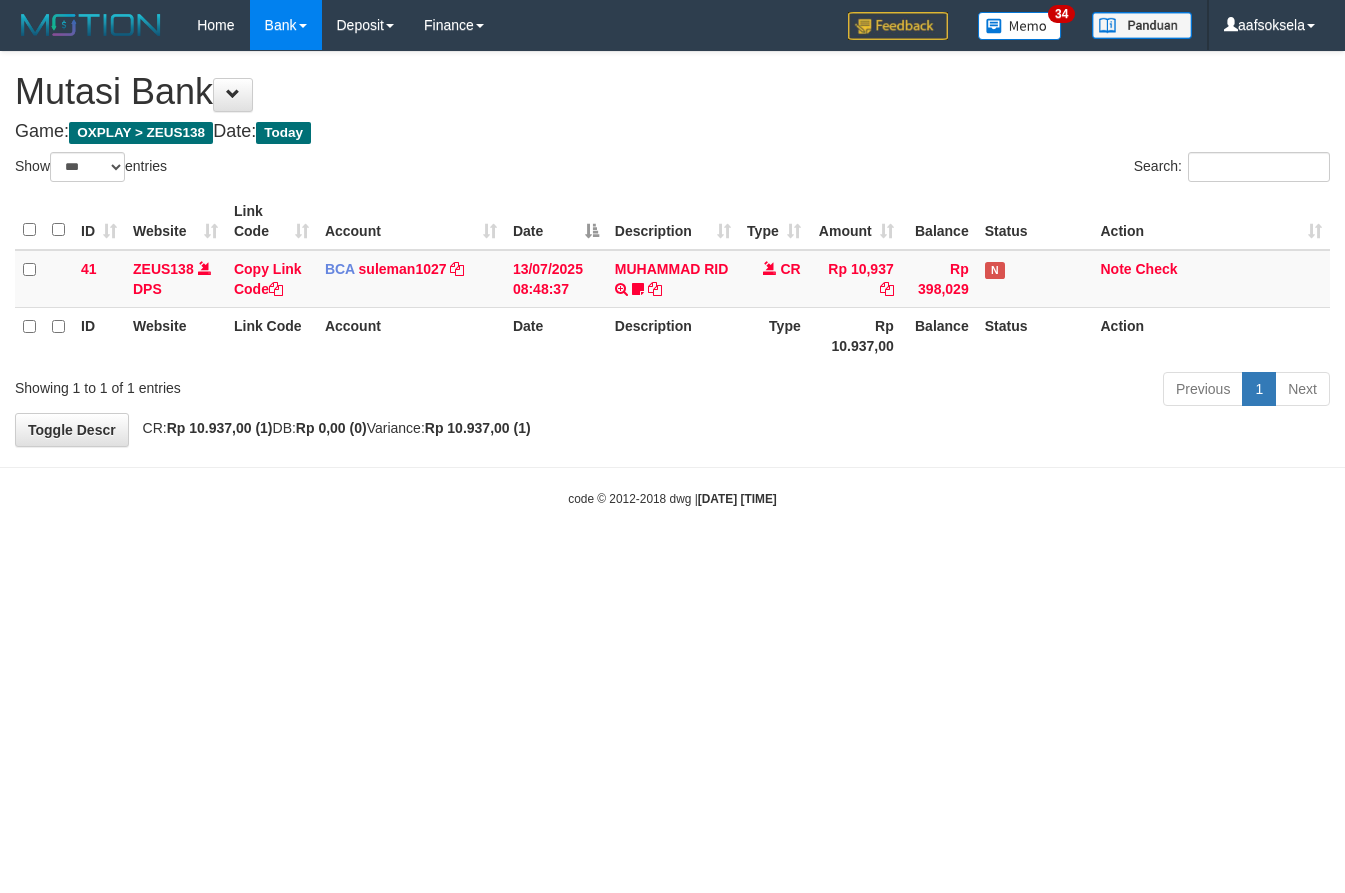 select on "***" 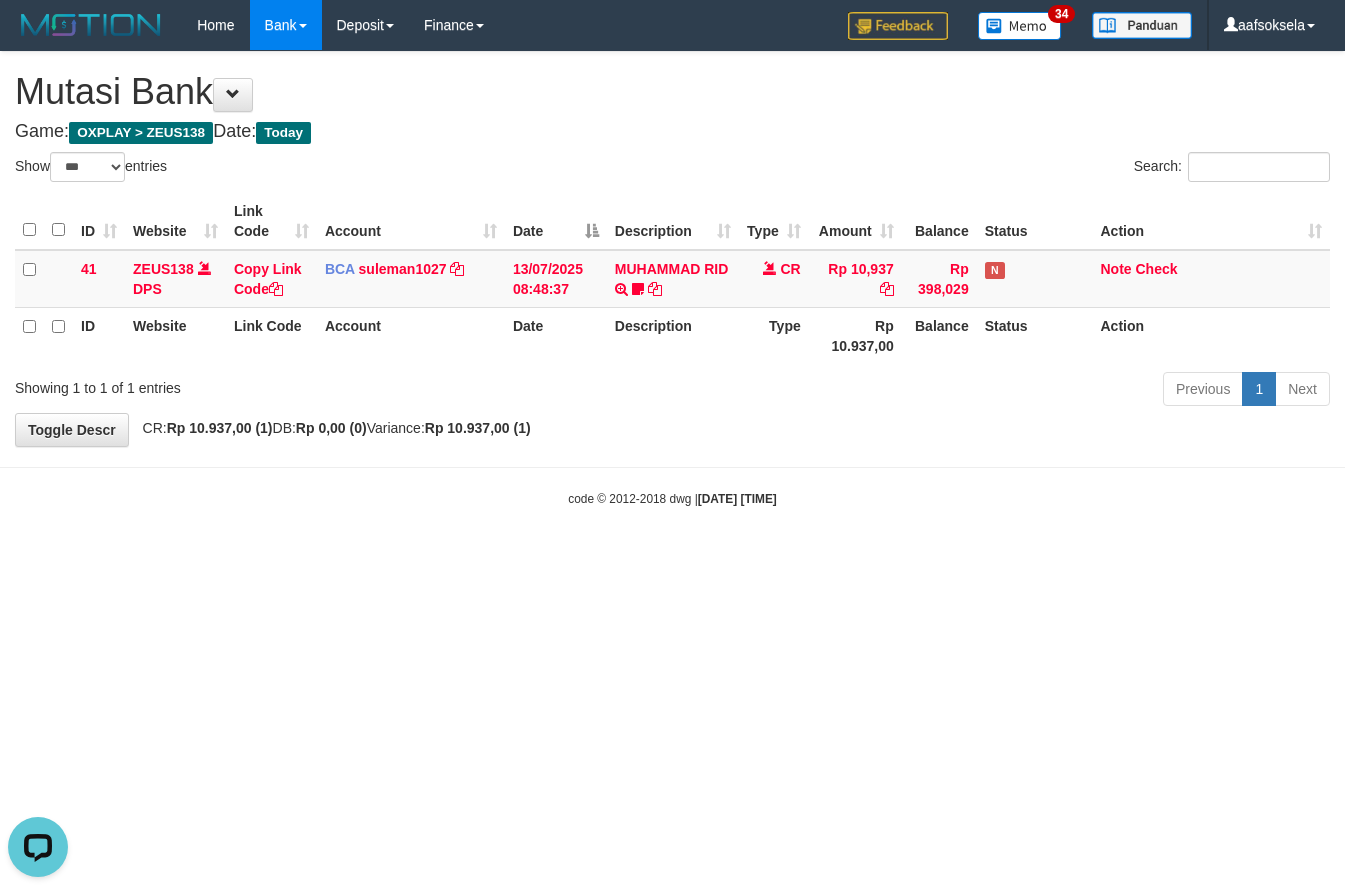 scroll, scrollTop: 0, scrollLeft: 0, axis: both 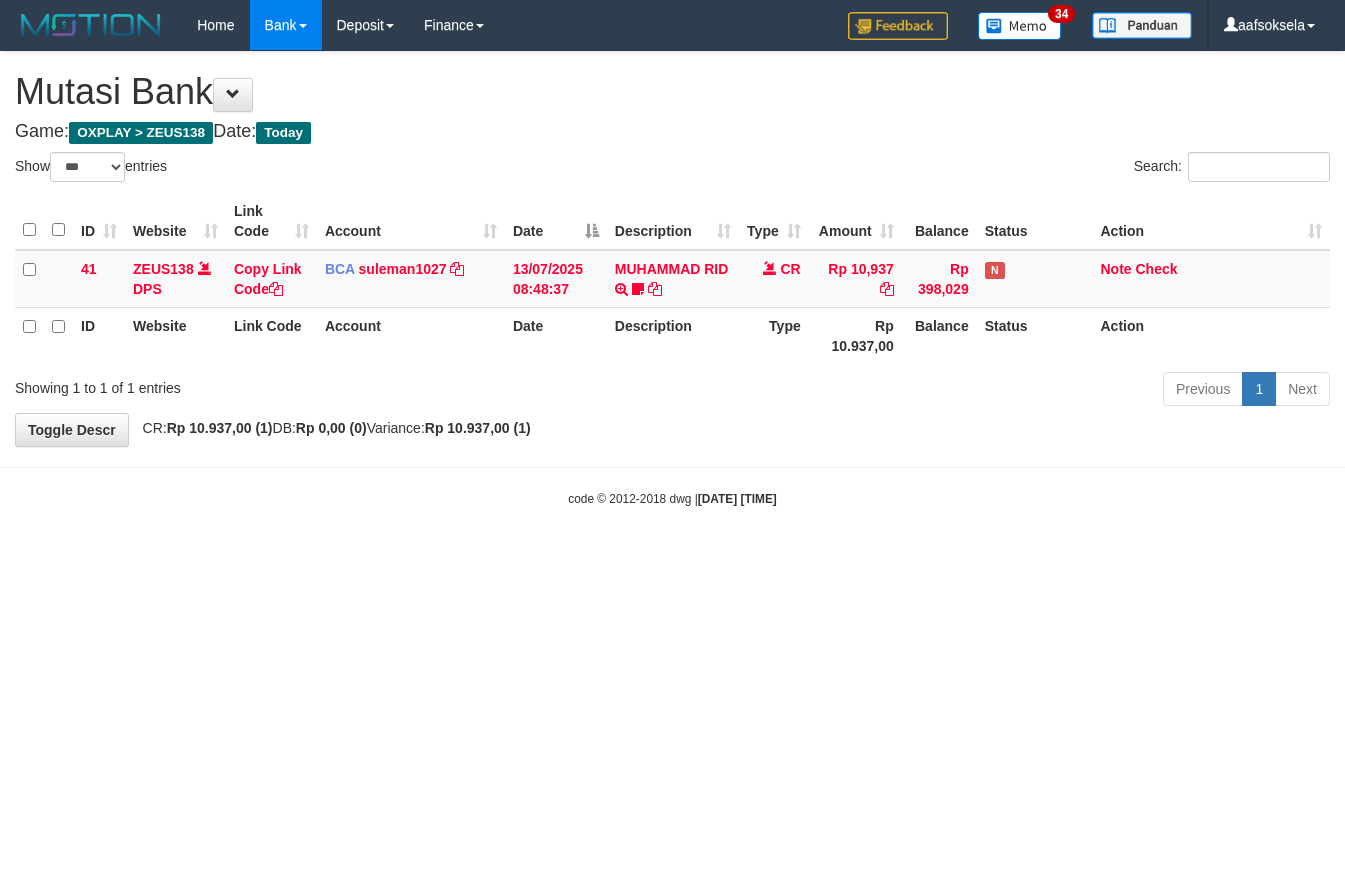 select on "***" 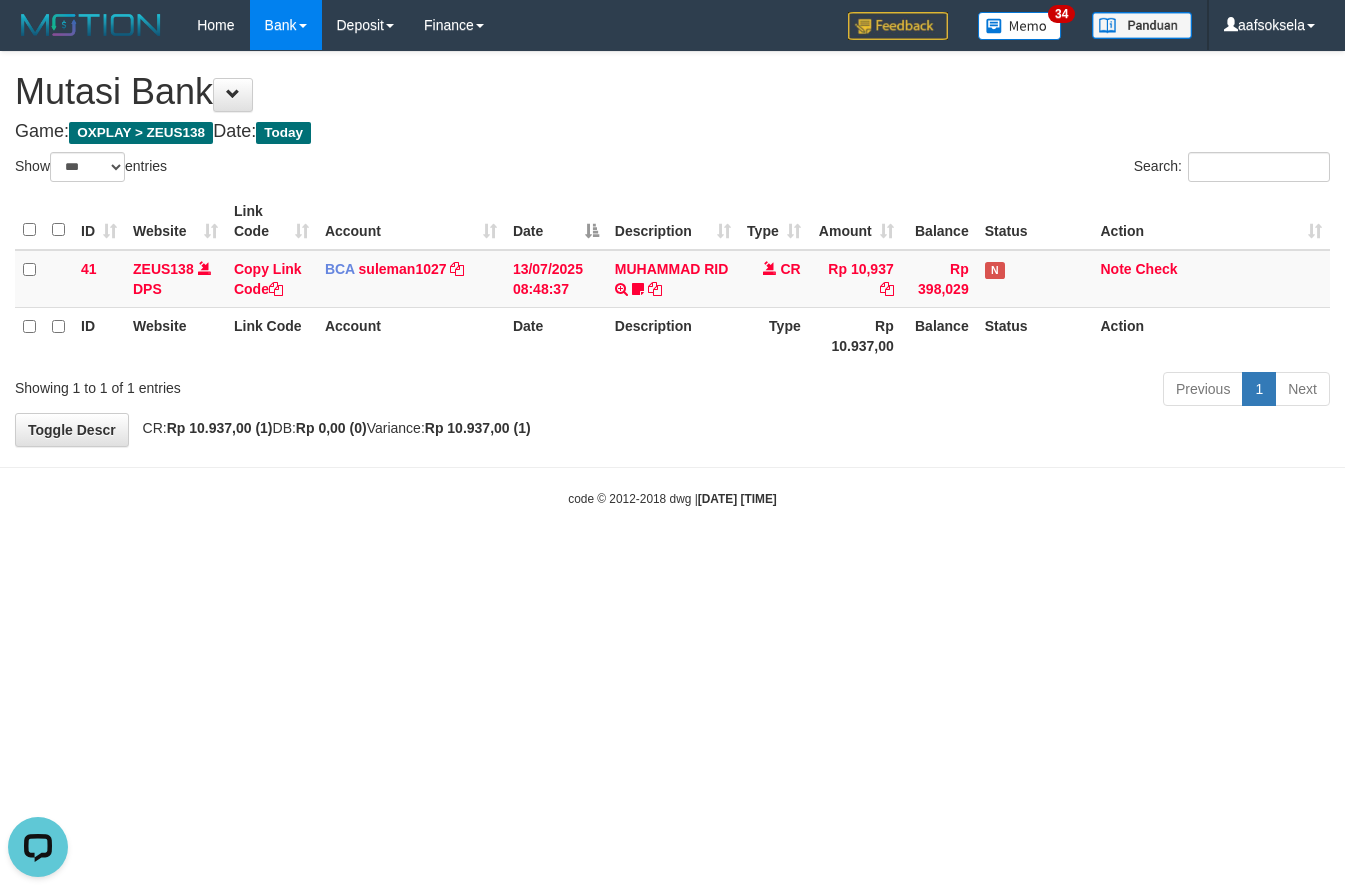 scroll, scrollTop: 0, scrollLeft: 0, axis: both 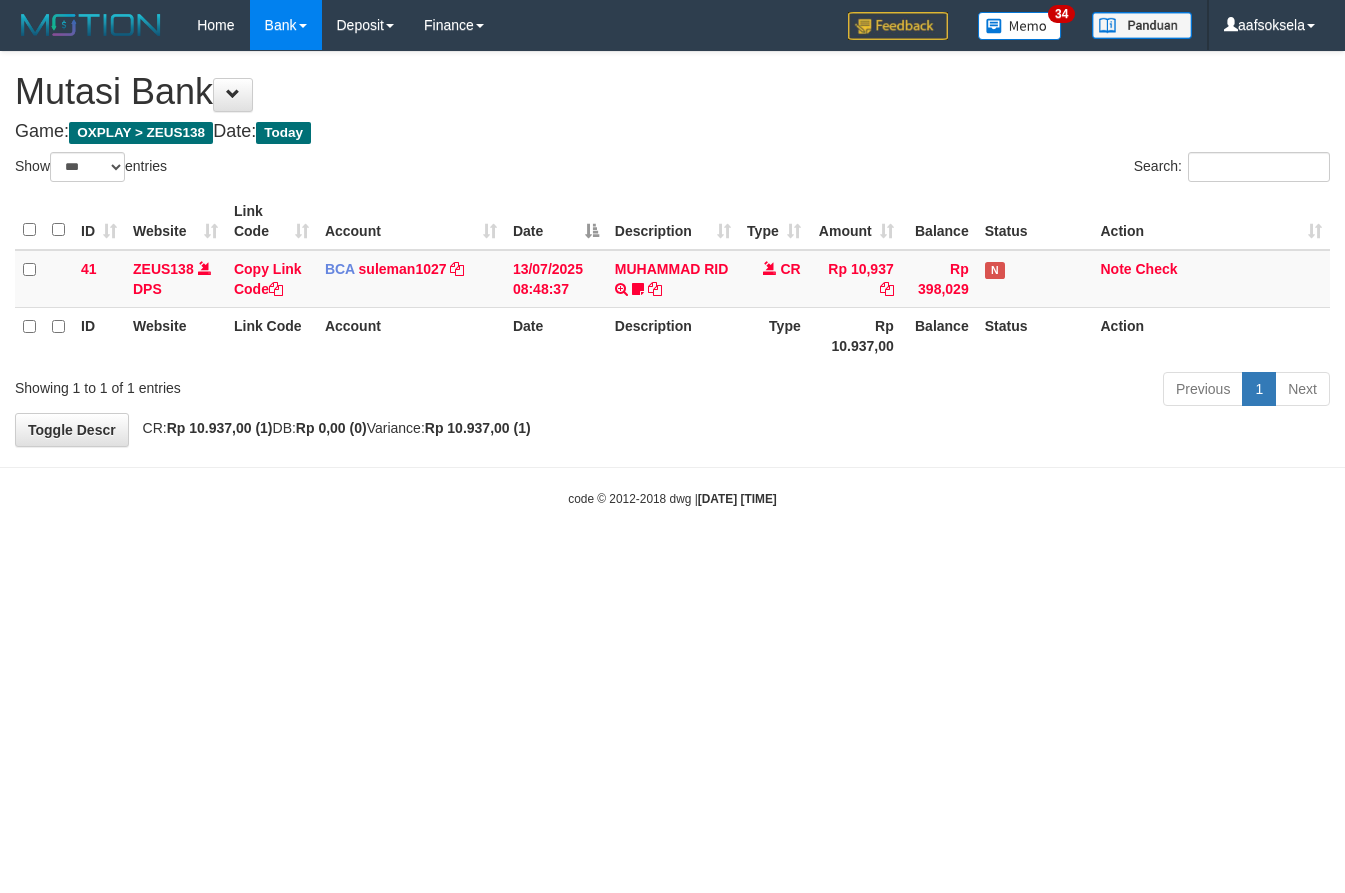 select on "***" 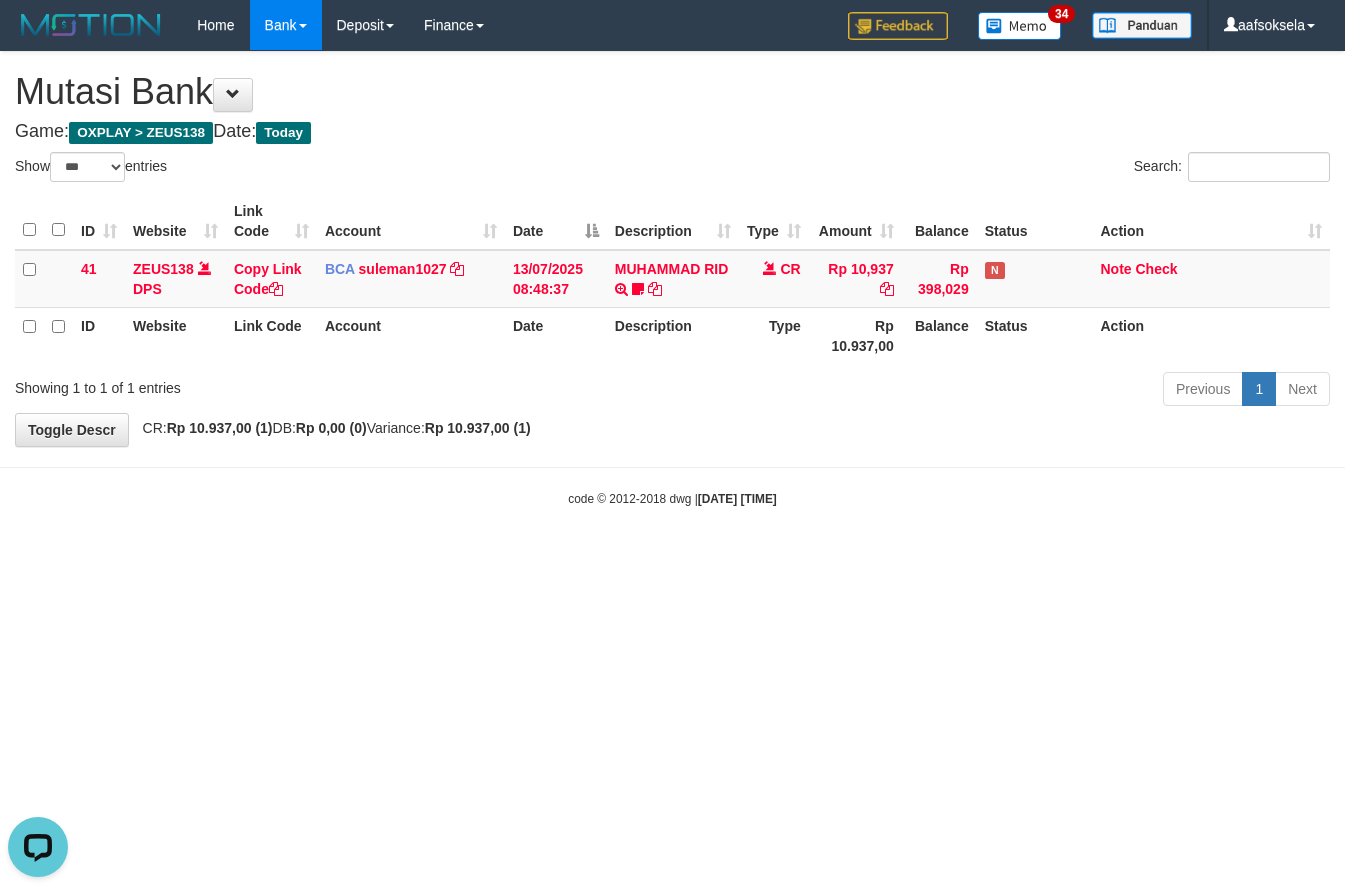 scroll, scrollTop: 0, scrollLeft: 0, axis: both 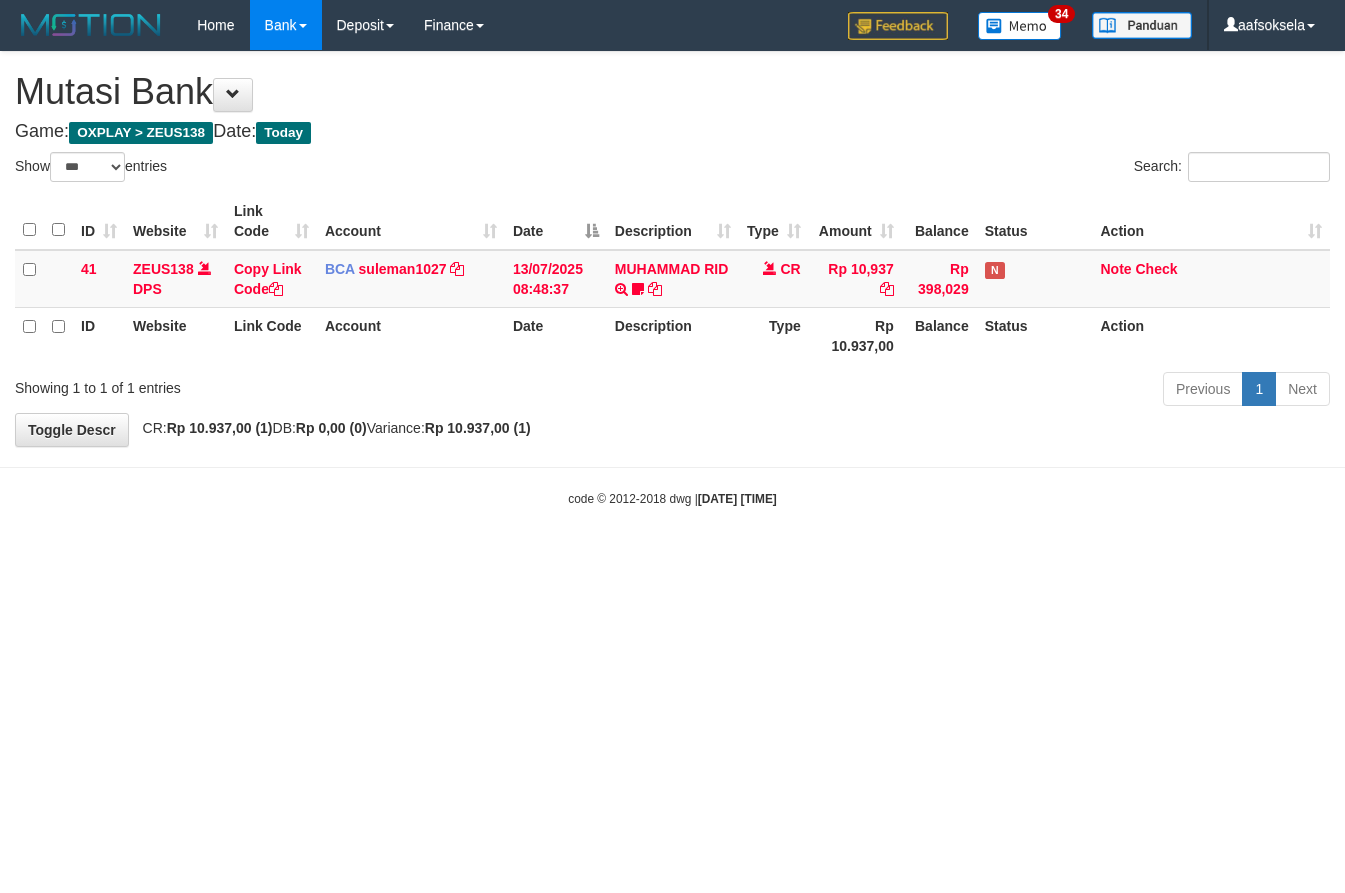 select on "***" 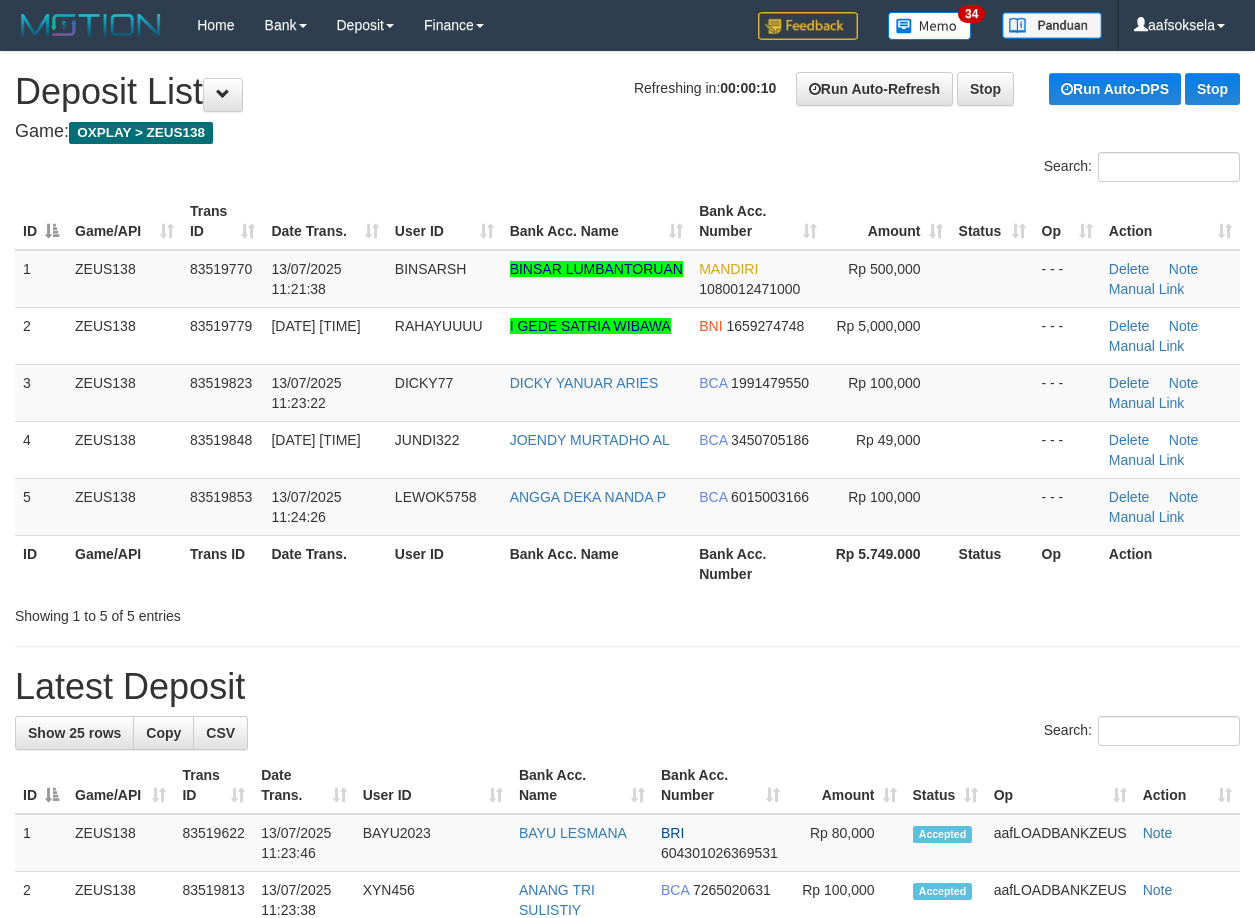 scroll, scrollTop: 0, scrollLeft: 0, axis: both 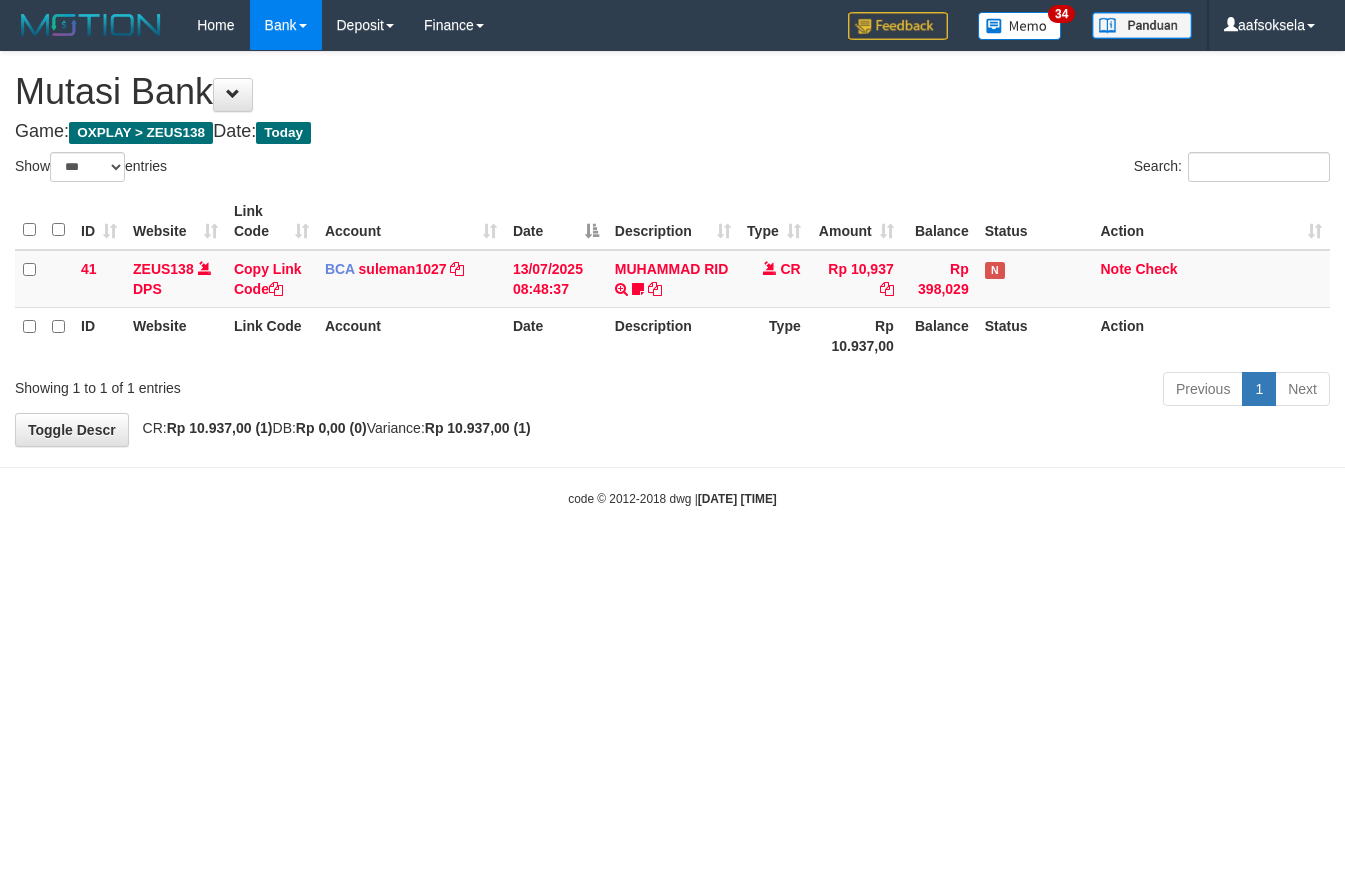 select on "***" 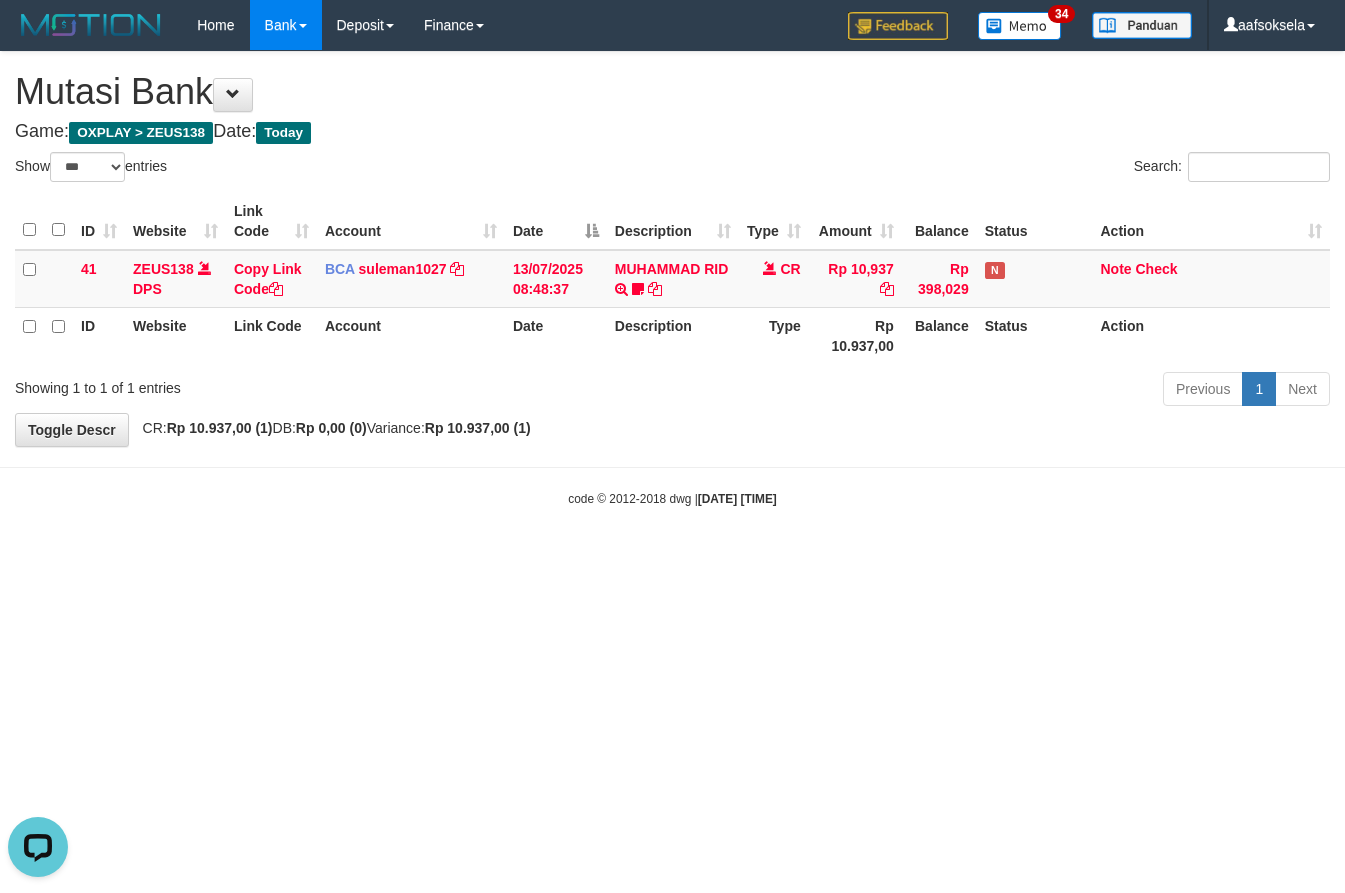 scroll, scrollTop: 0, scrollLeft: 0, axis: both 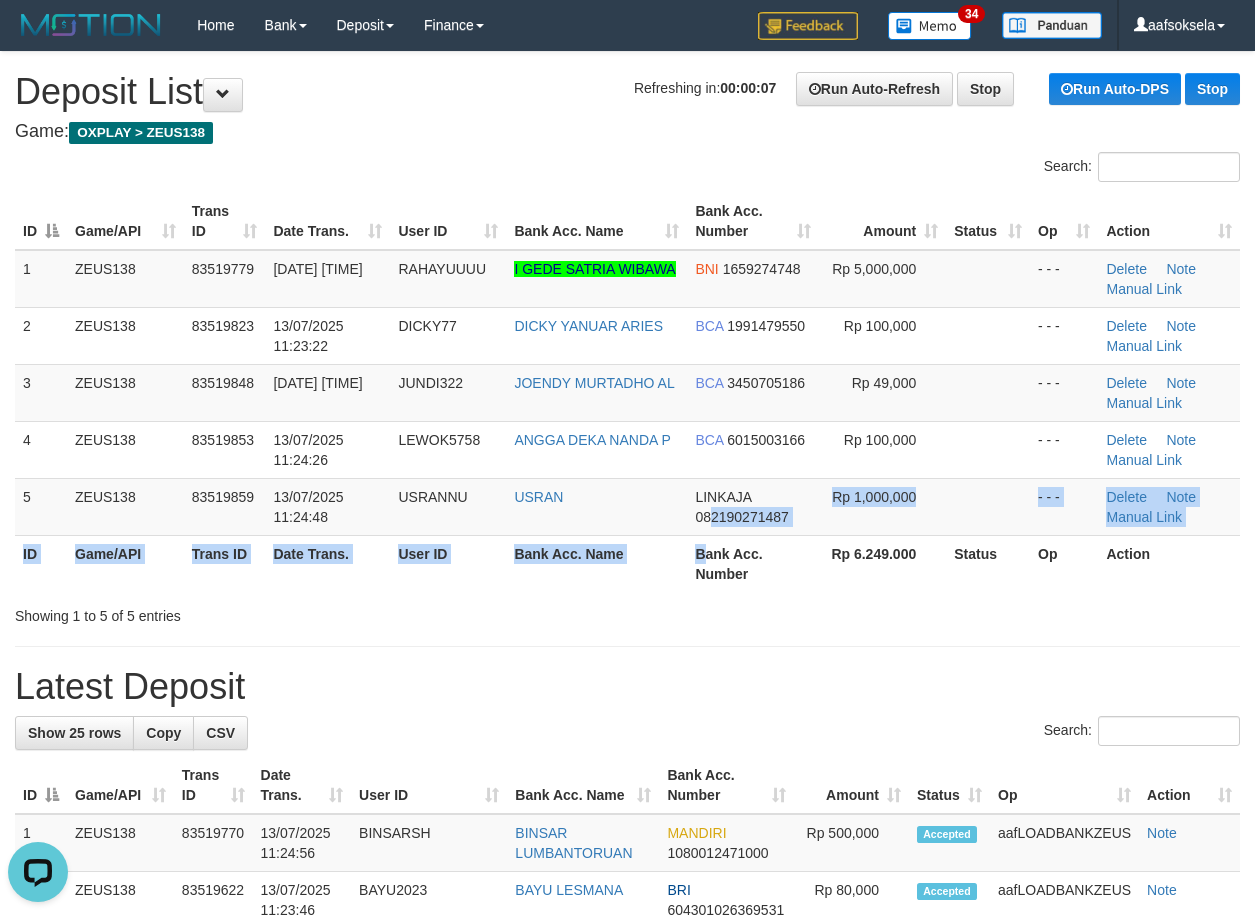drag, startPoint x: 713, startPoint y: 535, endPoint x: 639, endPoint y: 552, distance: 75.9276 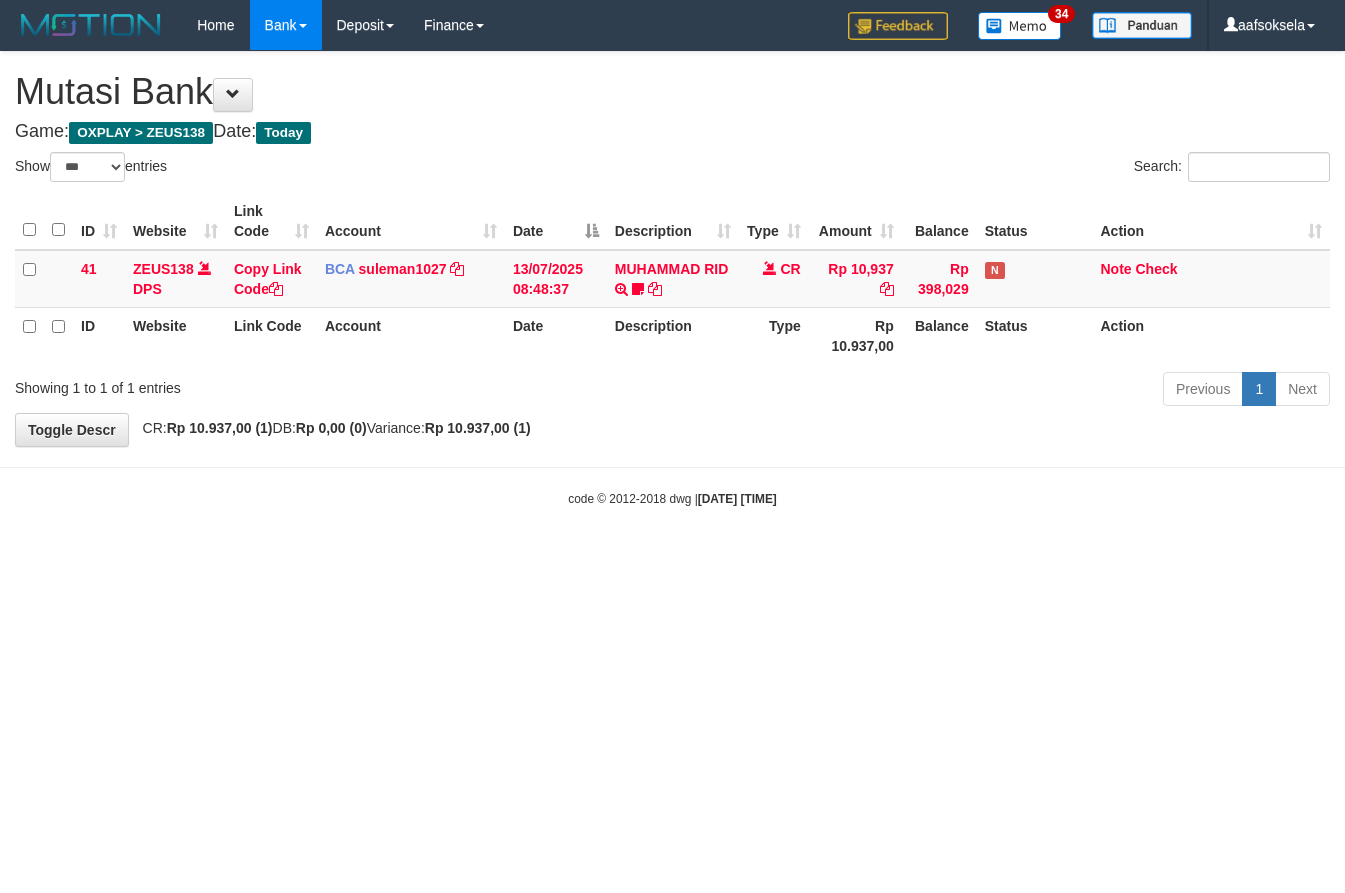 select on "***" 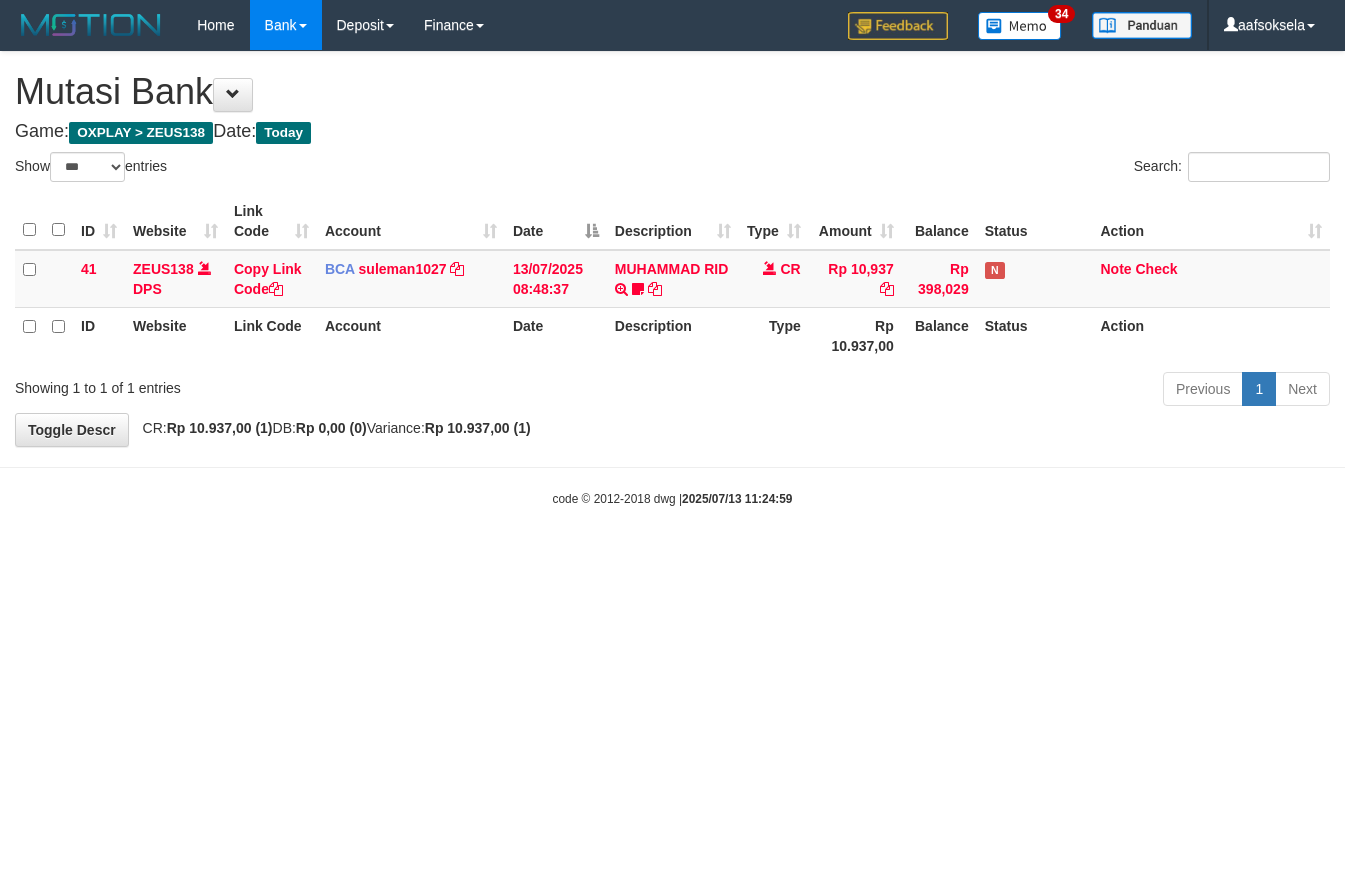 select on "***" 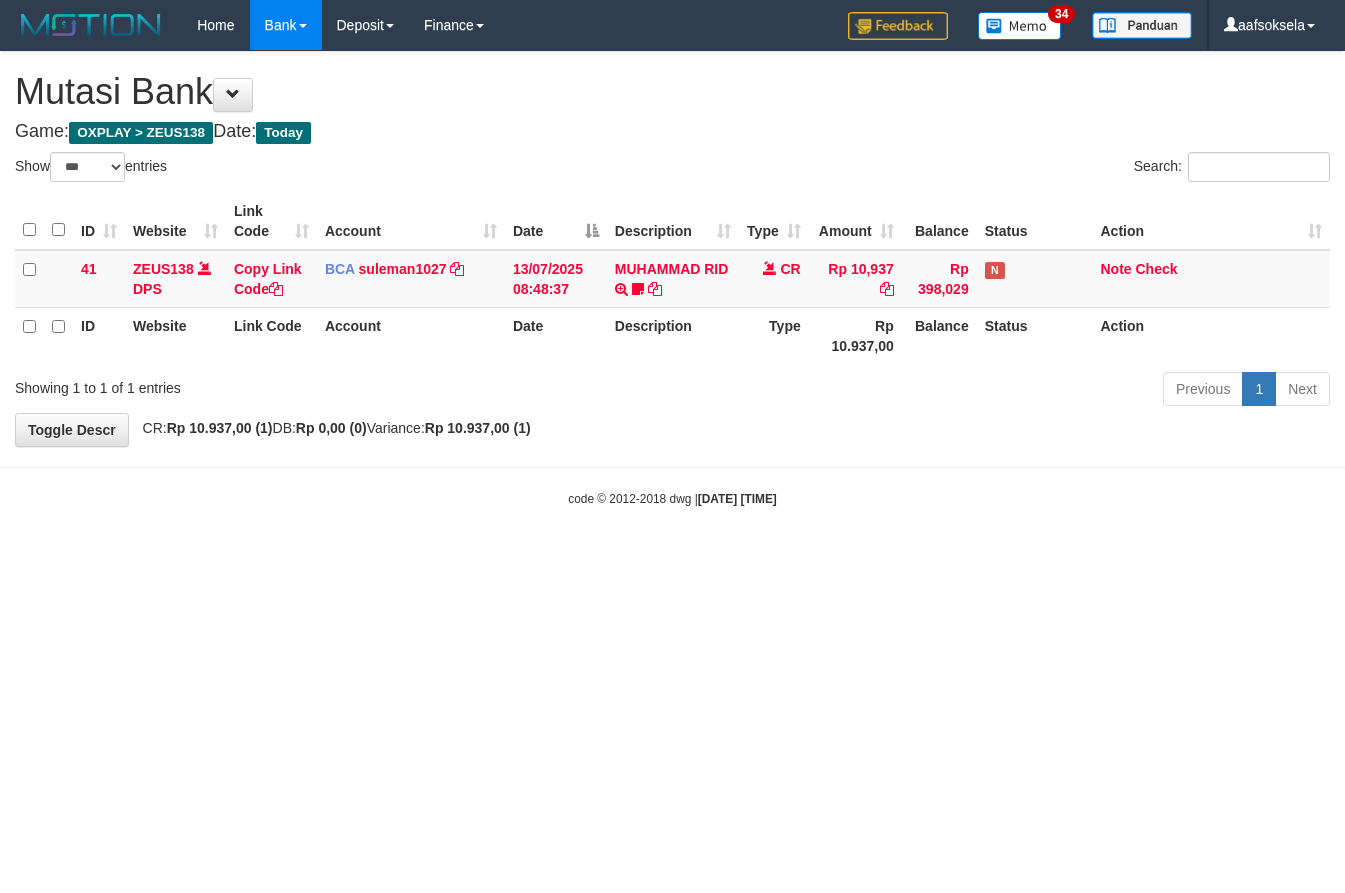 select on "***" 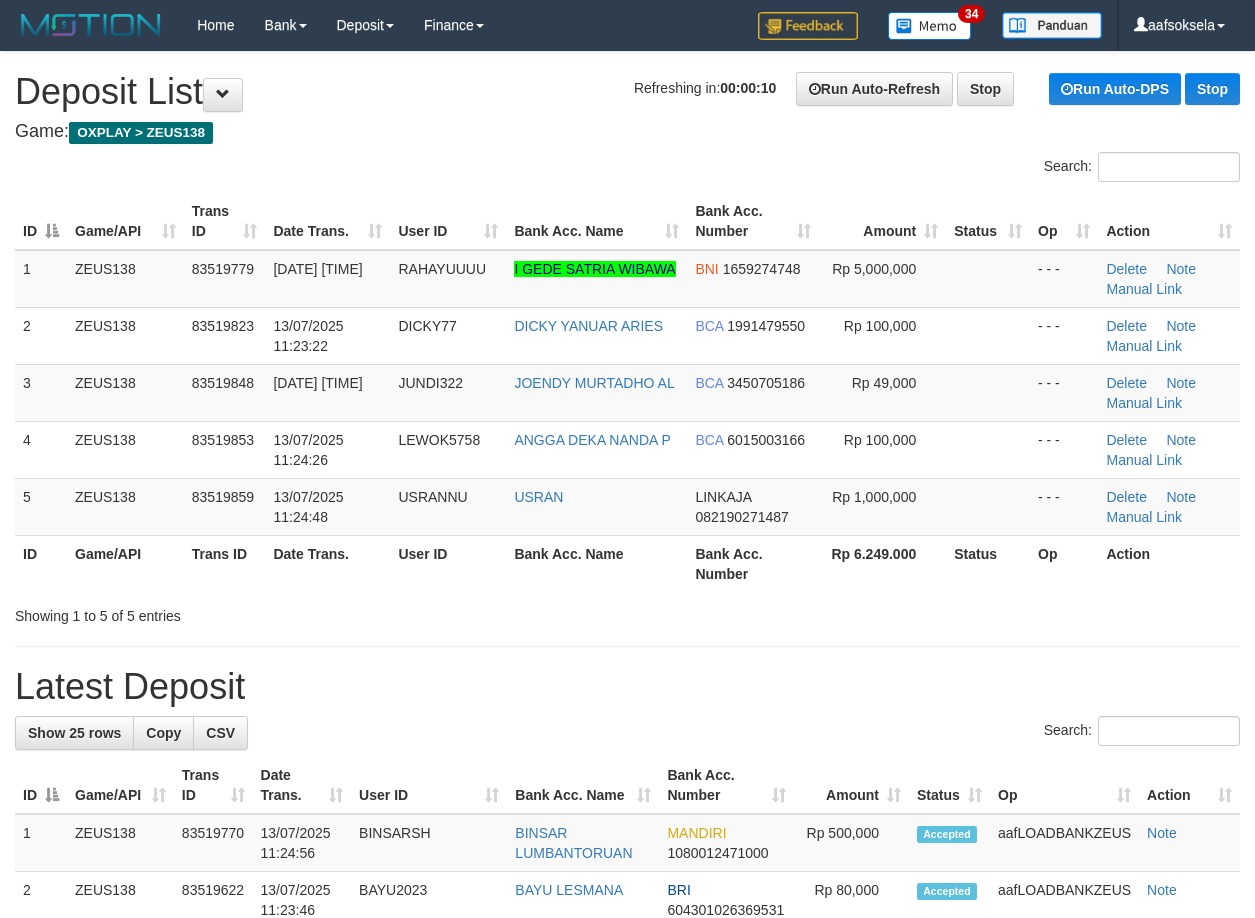 scroll, scrollTop: 0, scrollLeft: 0, axis: both 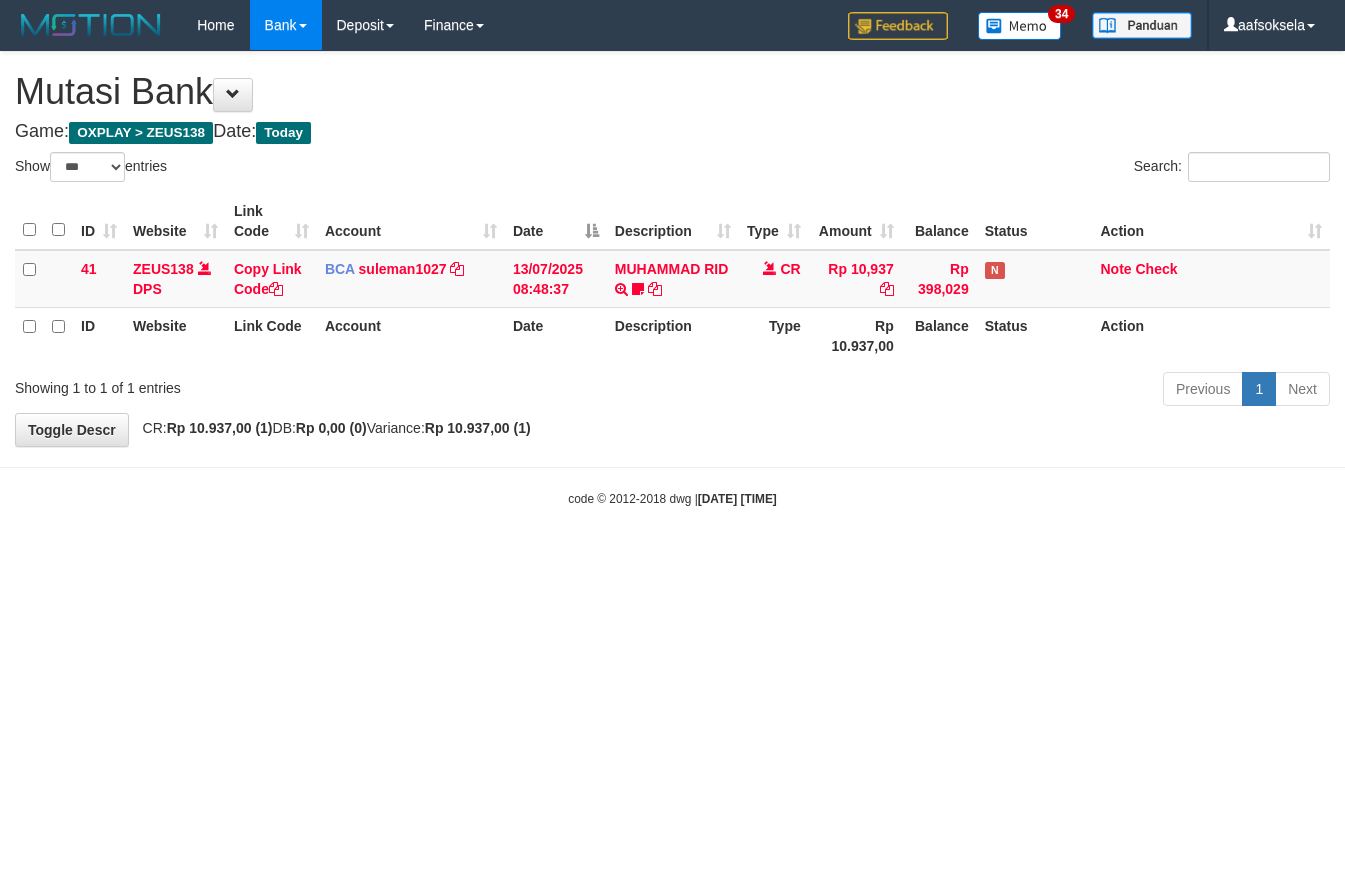 select on "***" 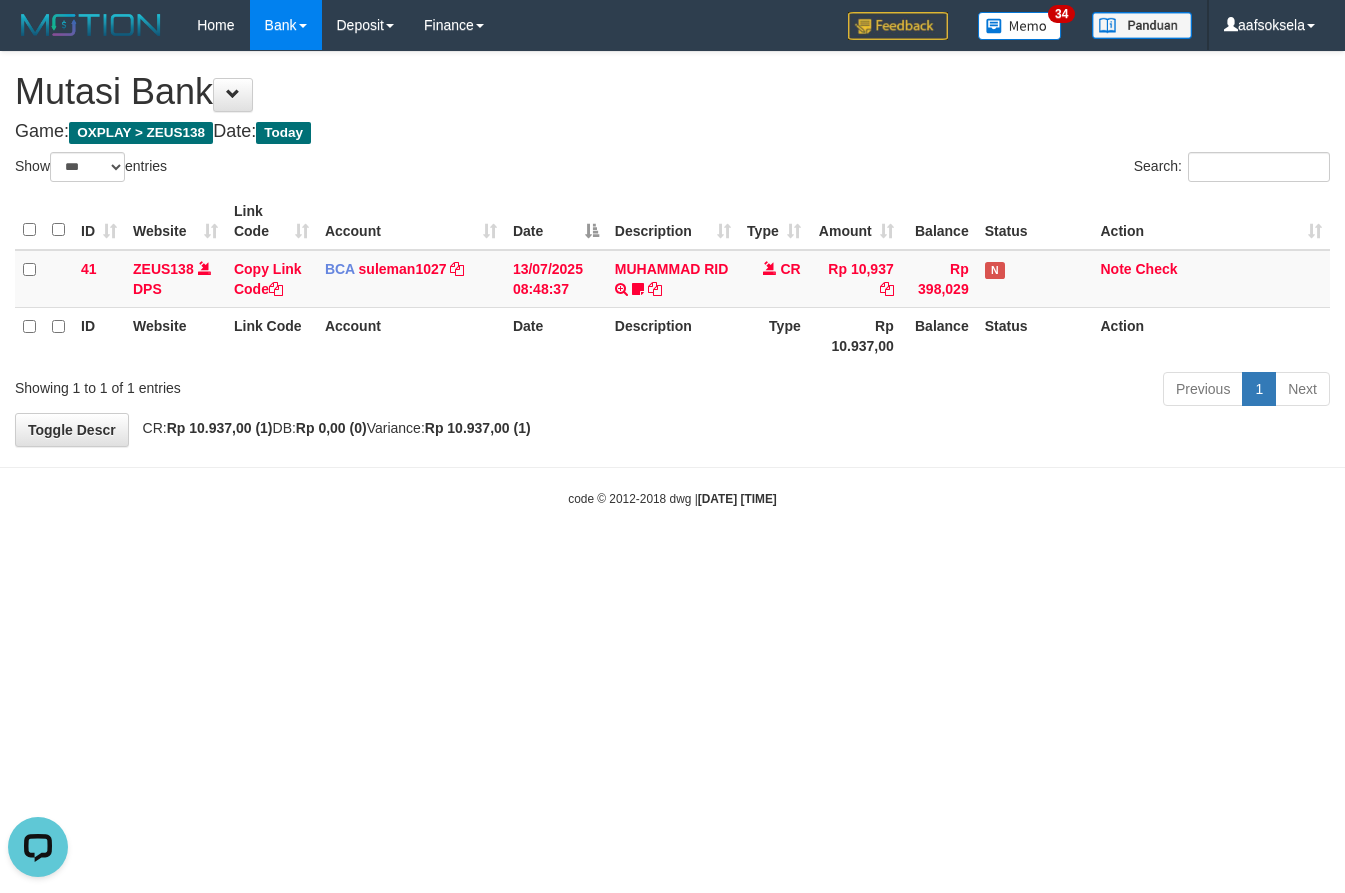 scroll, scrollTop: 0, scrollLeft: 0, axis: both 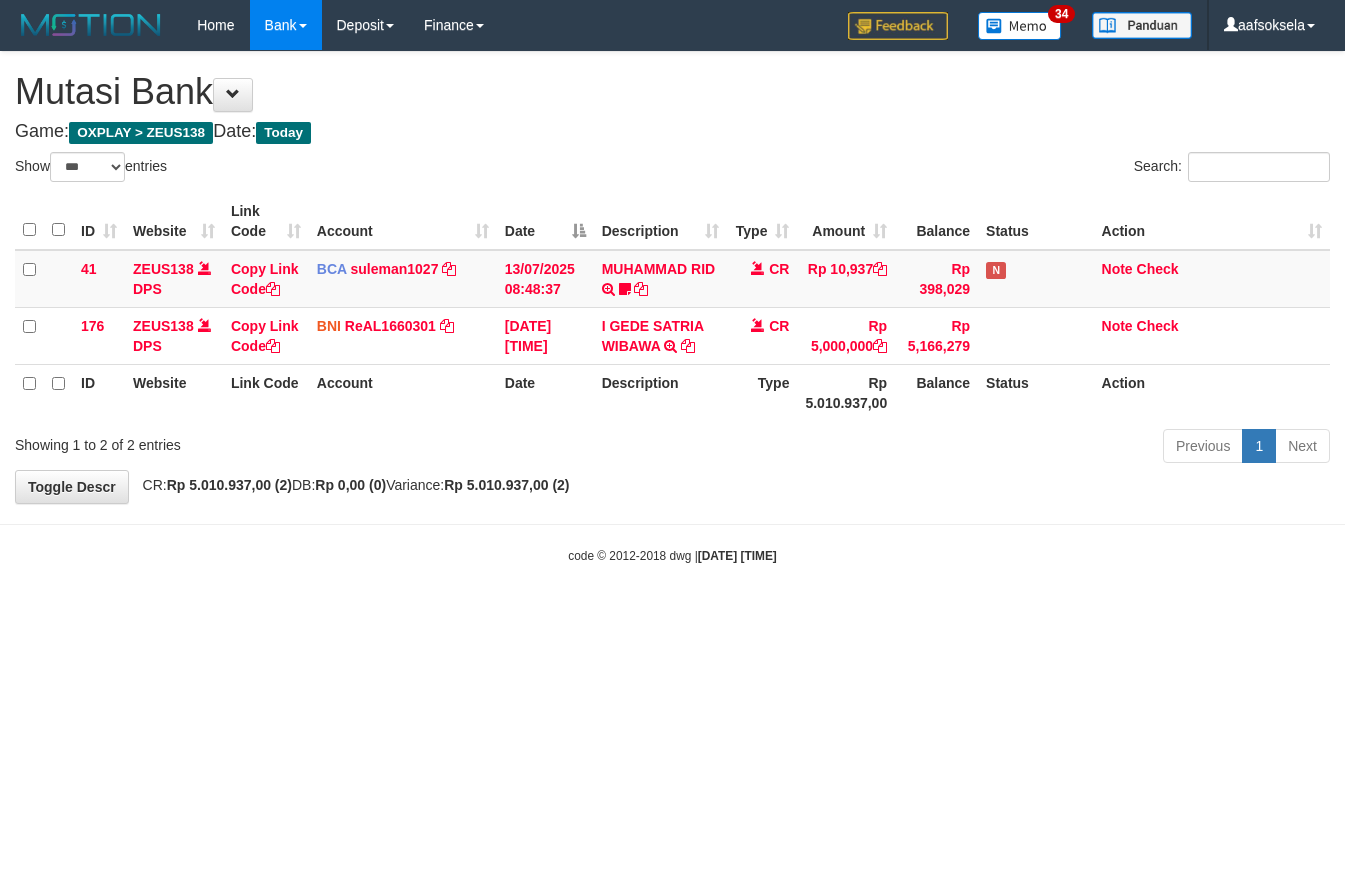 select on "***" 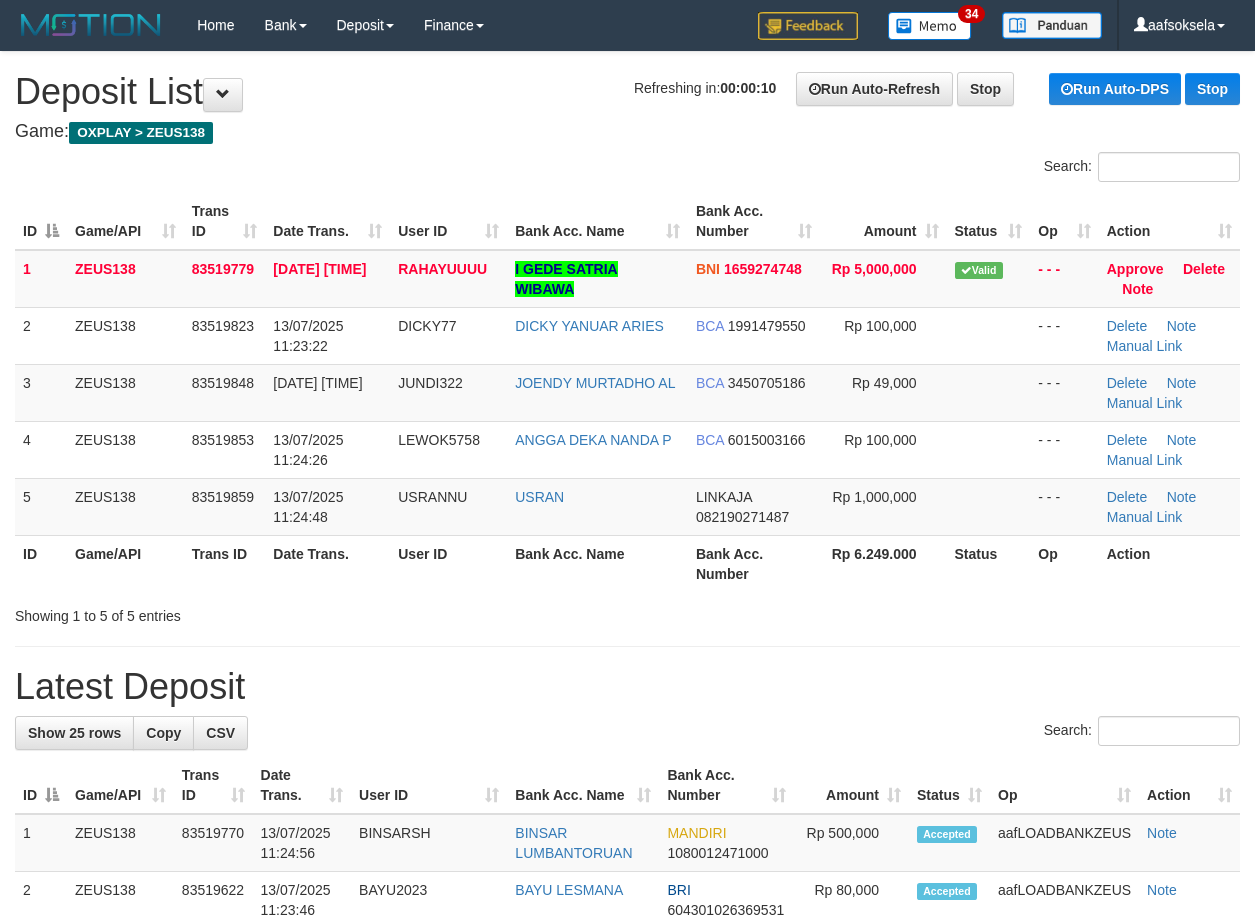 scroll, scrollTop: 0, scrollLeft: 0, axis: both 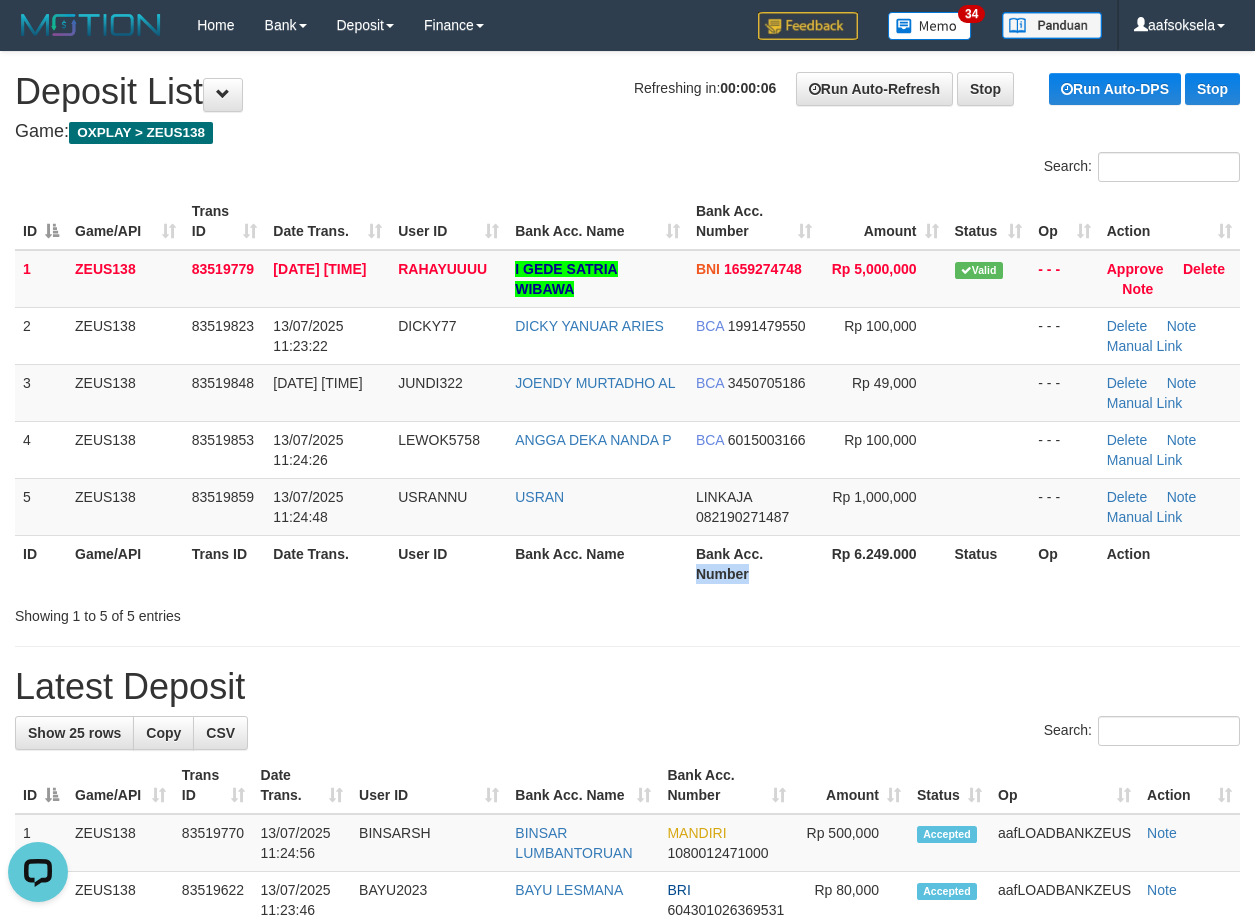 drag, startPoint x: 807, startPoint y: 562, endPoint x: 15, endPoint y: 634, distance: 795.266 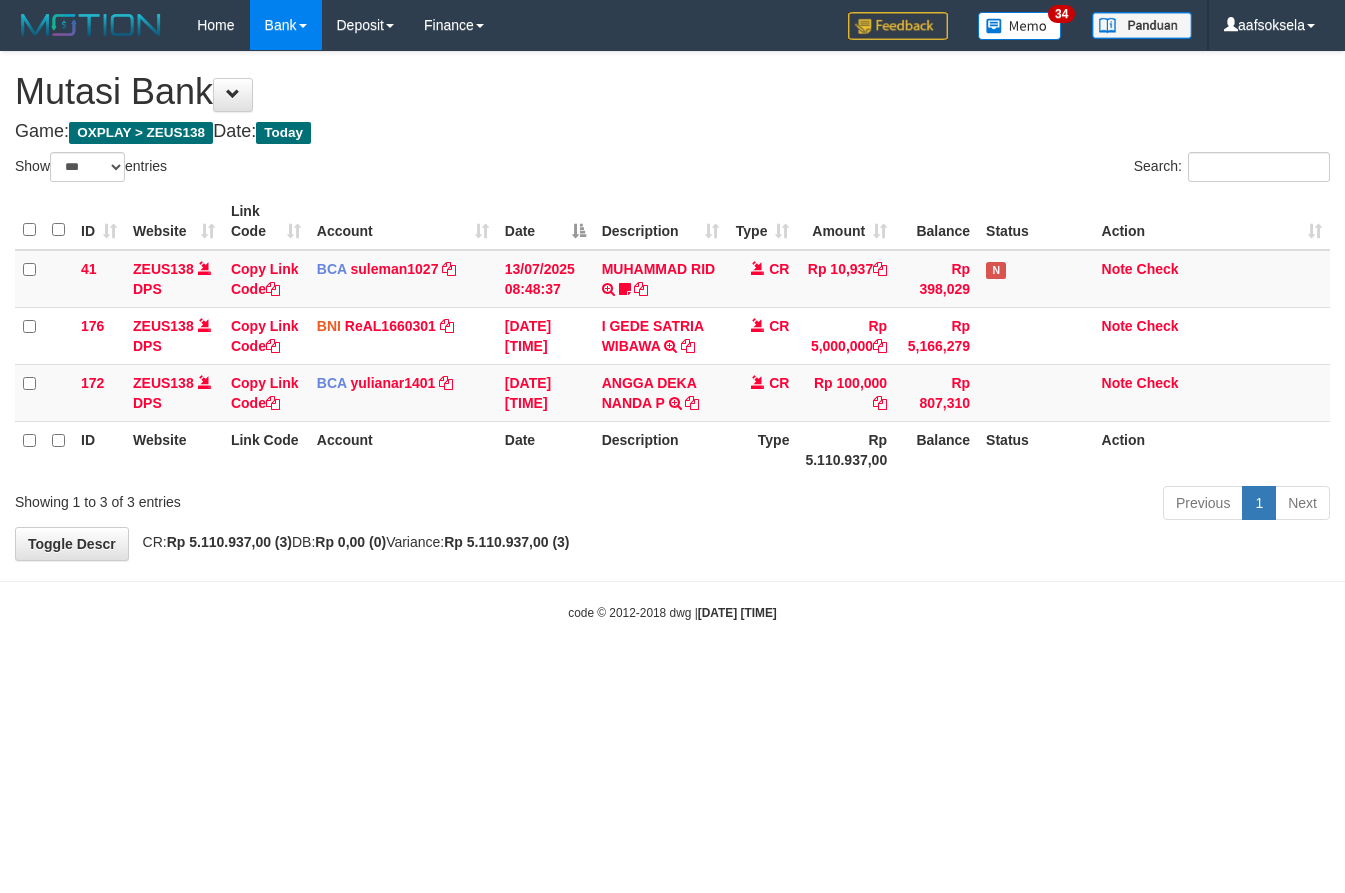 select on "***" 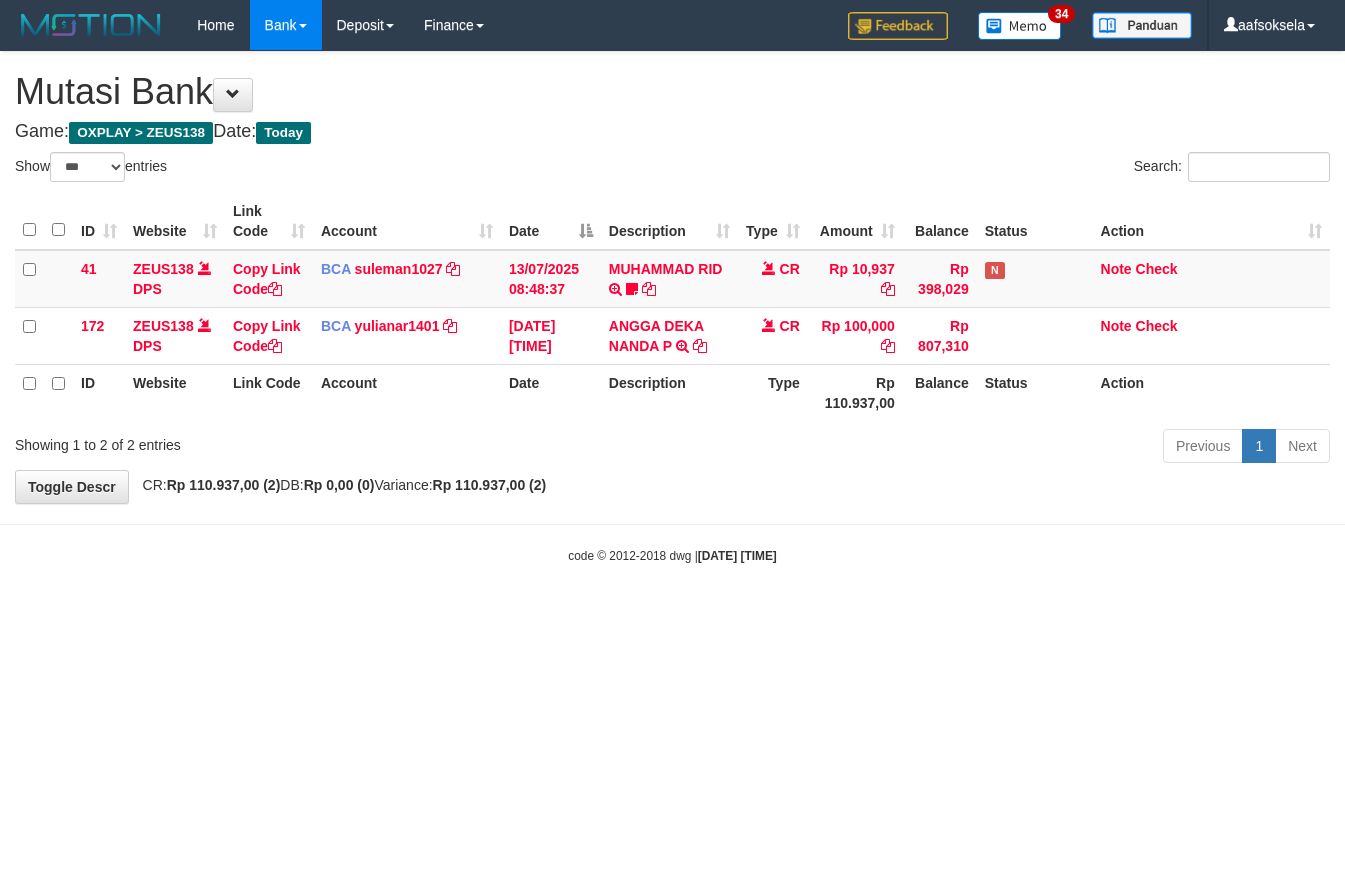 select on "***" 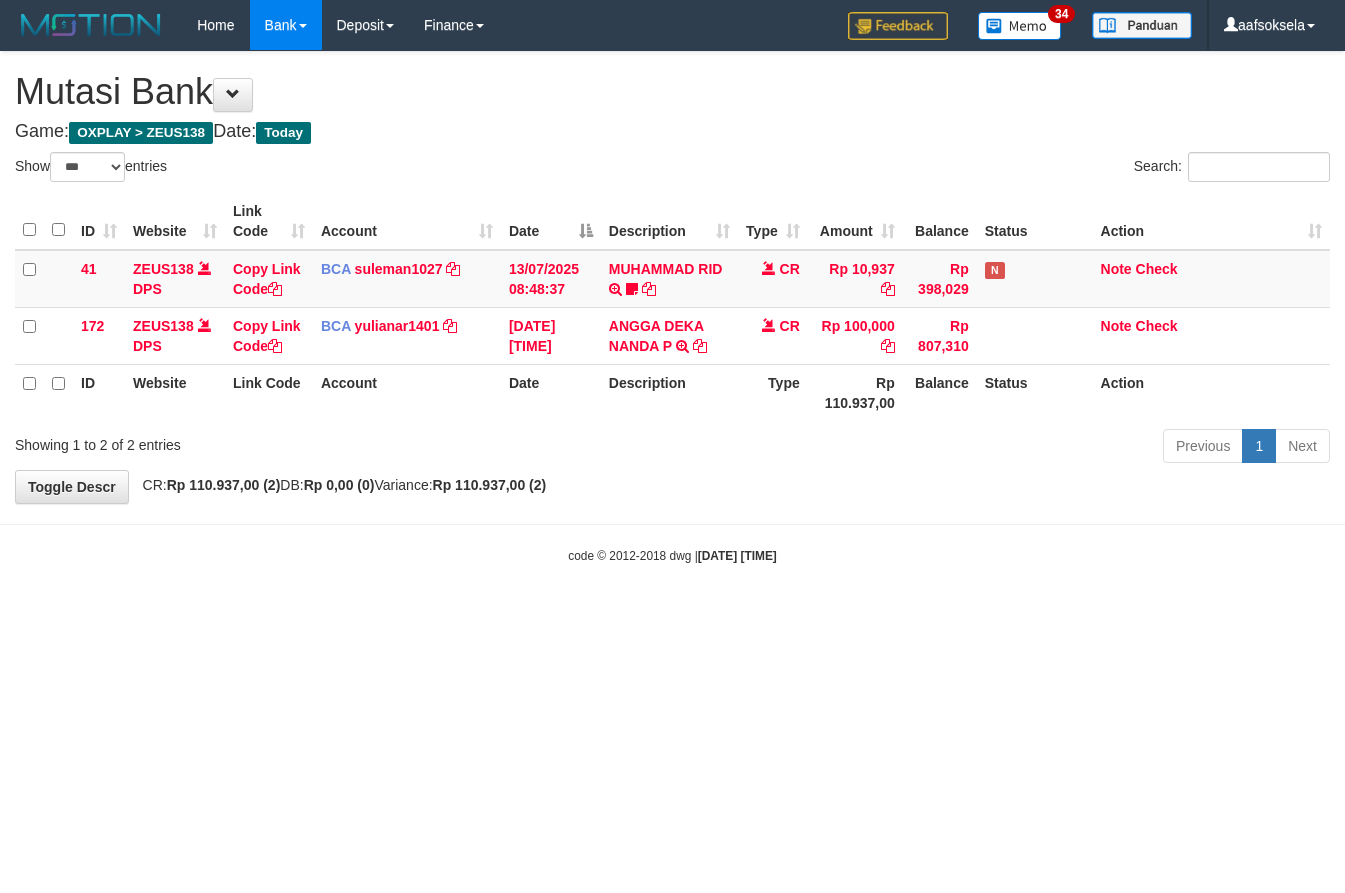 click on "Toggle navigation
Home
Bank
Account List
Mutasi Bank
Search
Sync
Note Mutasi
Deposit
DPS Fetch
DPS List
History
Note DPS
Finance
Financial Data
aafsoksela
My Profile
Log Out" at bounding box center (672, 307) 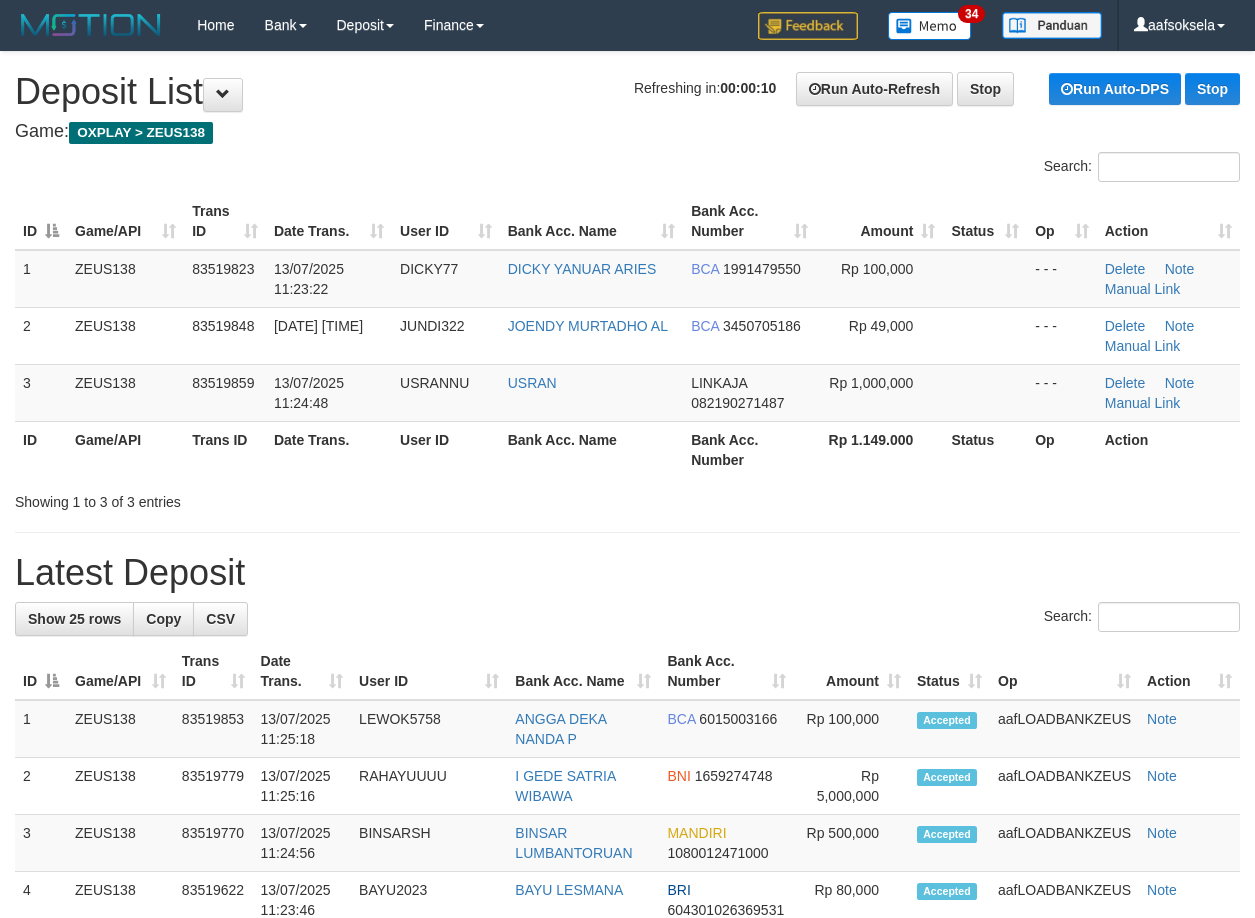 scroll, scrollTop: 0, scrollLeft: 0, axis: both 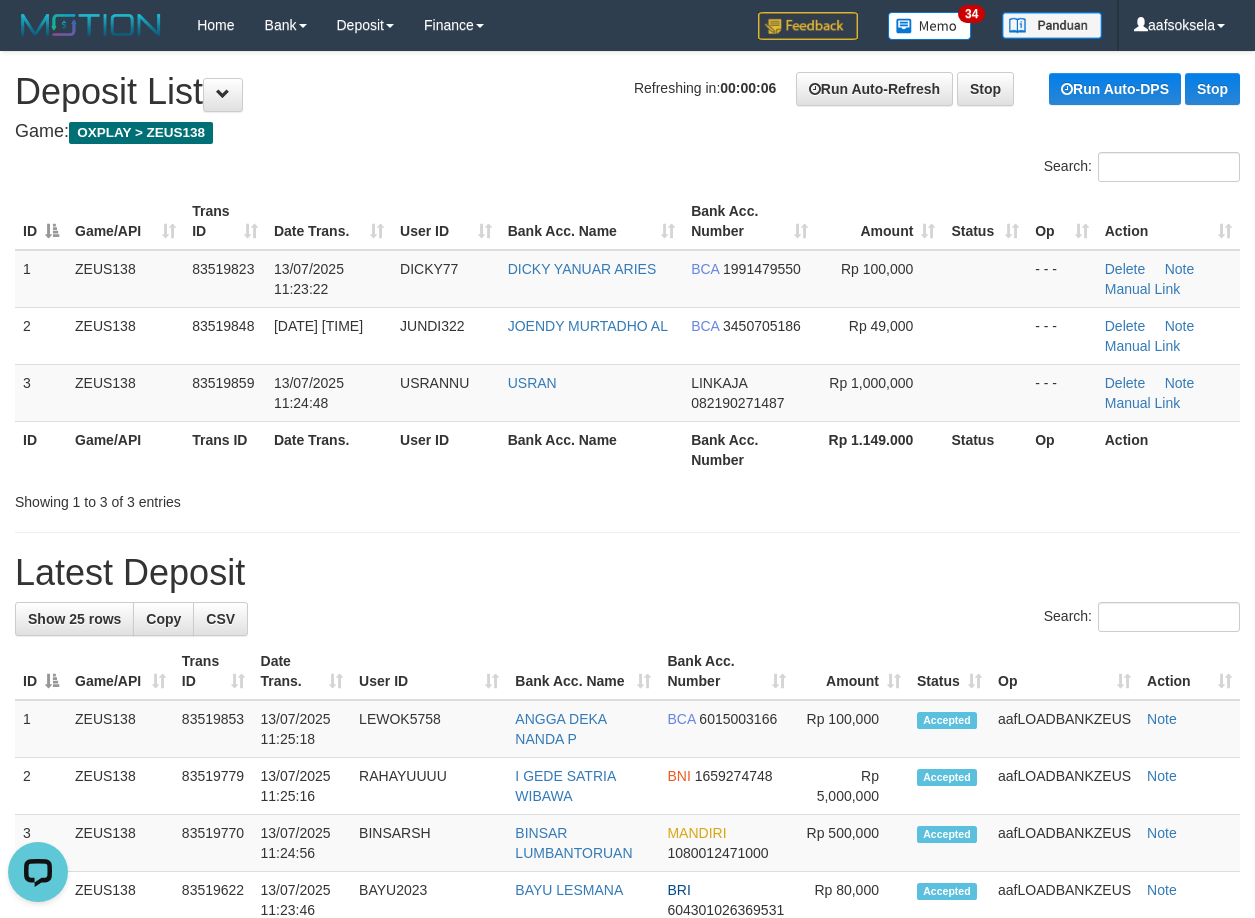 drag, startPoint x: 692, startPoint y: 592, endPoint x: 606, endPoint y: 613, distance: 88.52683 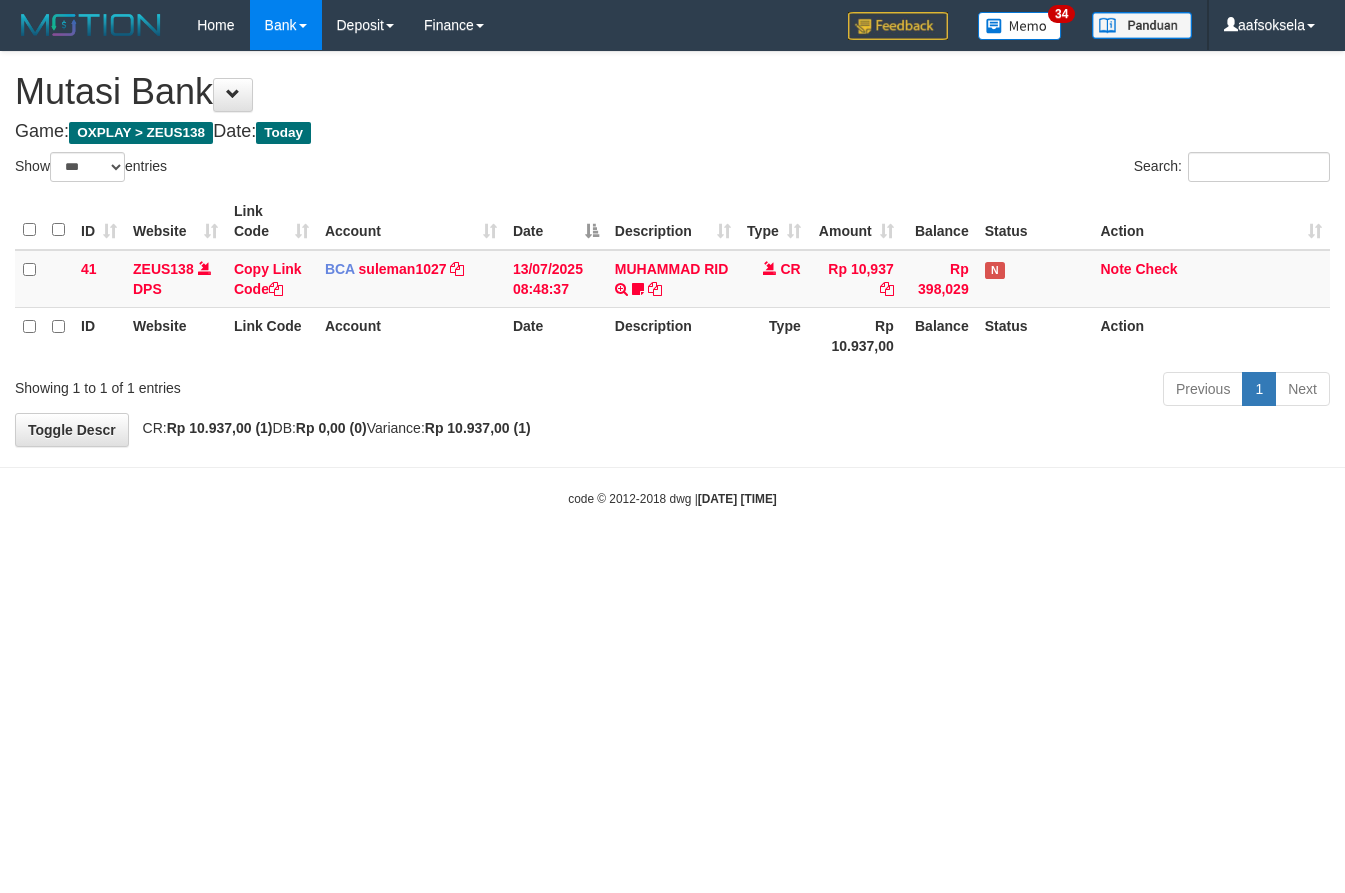 select on "***" 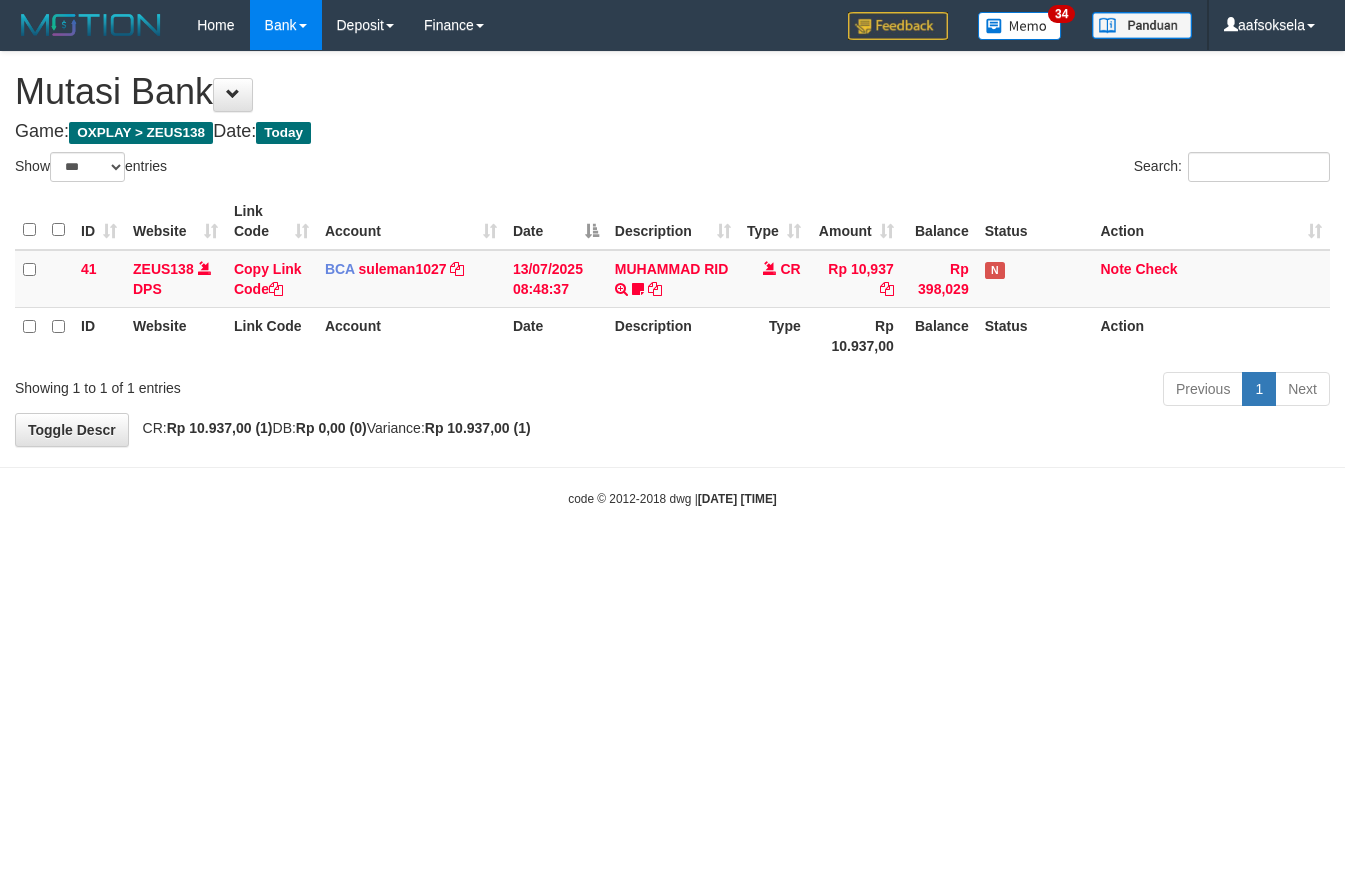 select on "***" 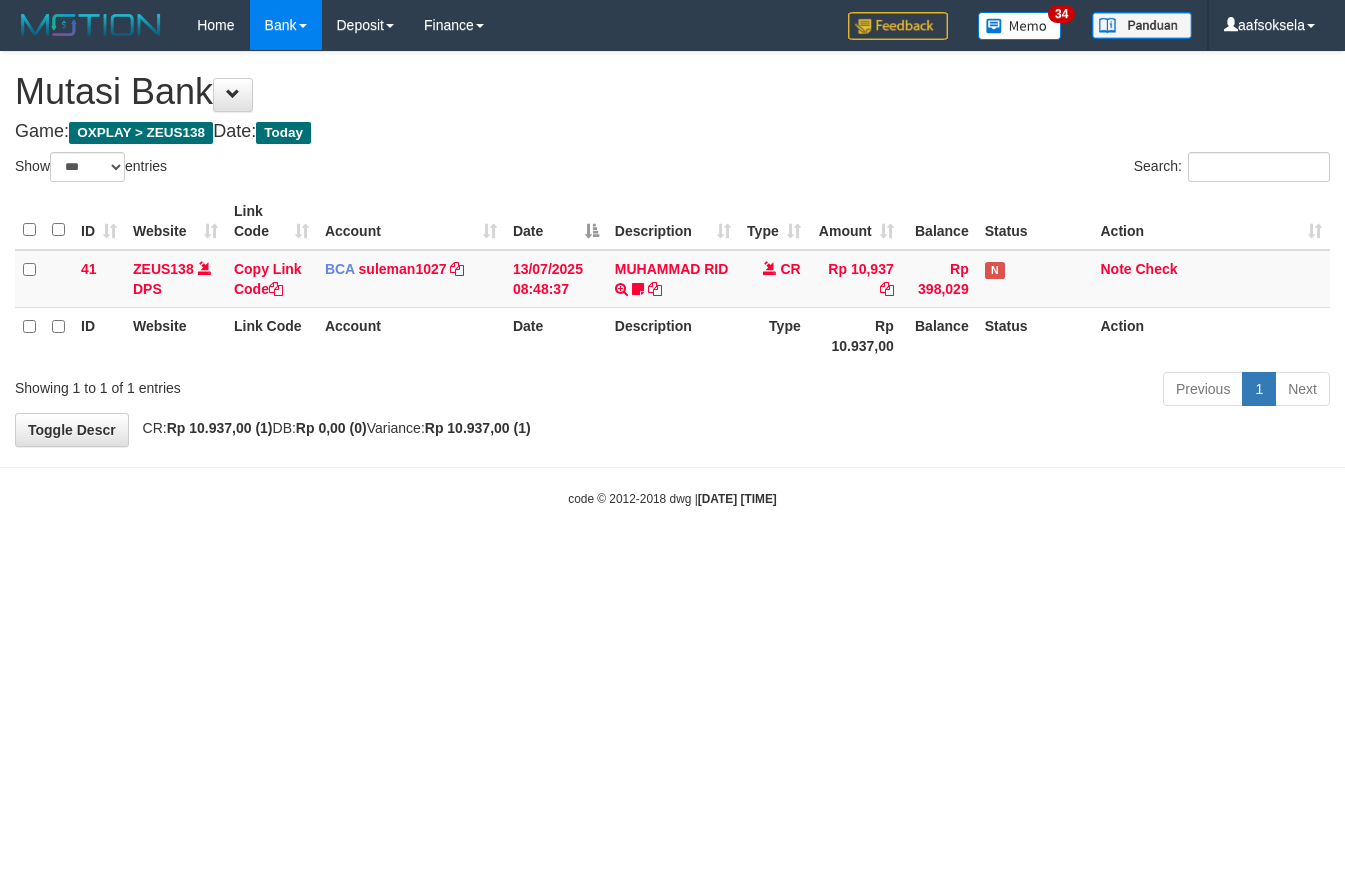 select on "***" 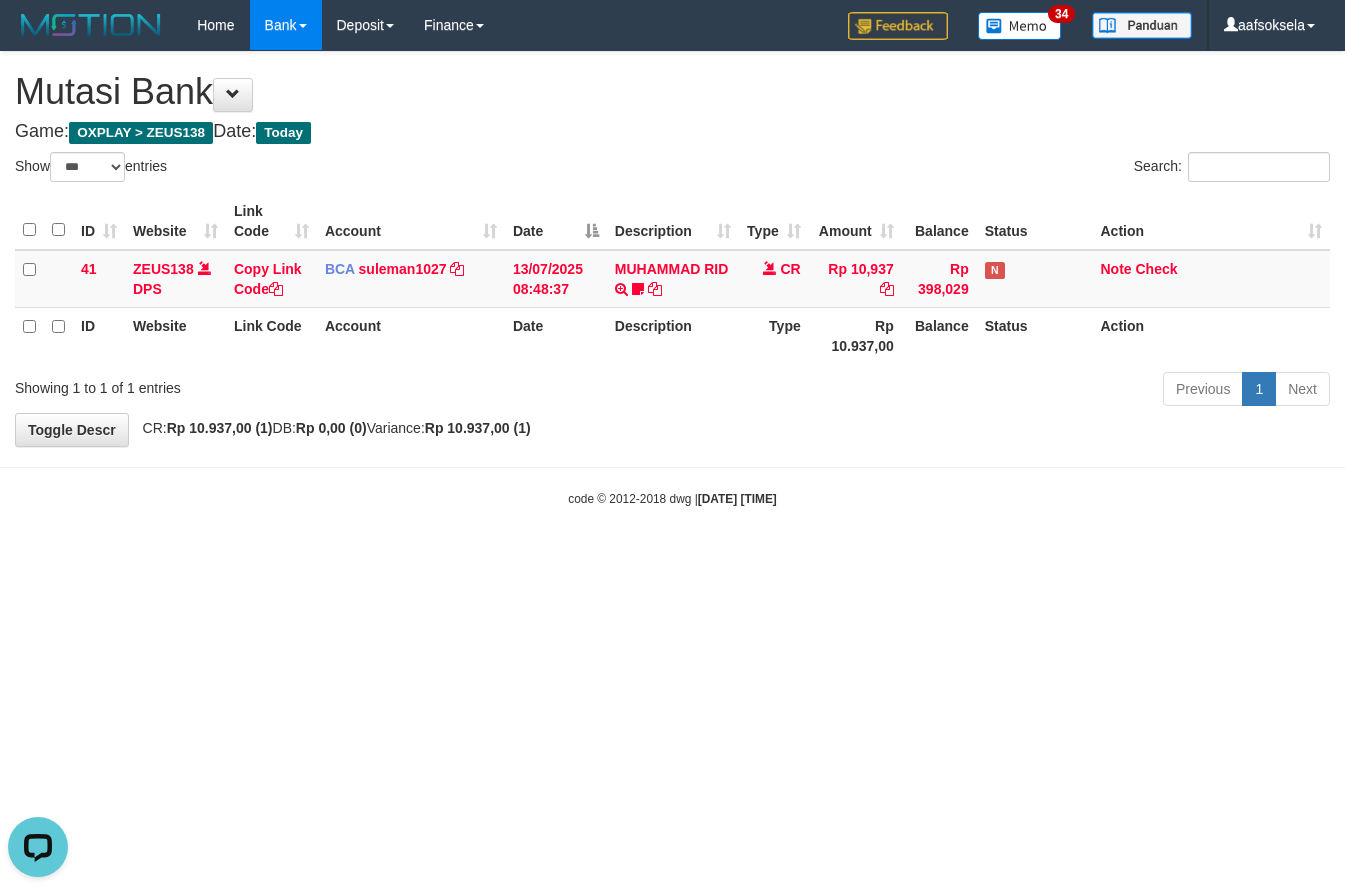 scroll, scrollTop: 0, scrollLeft: 0, axis: both 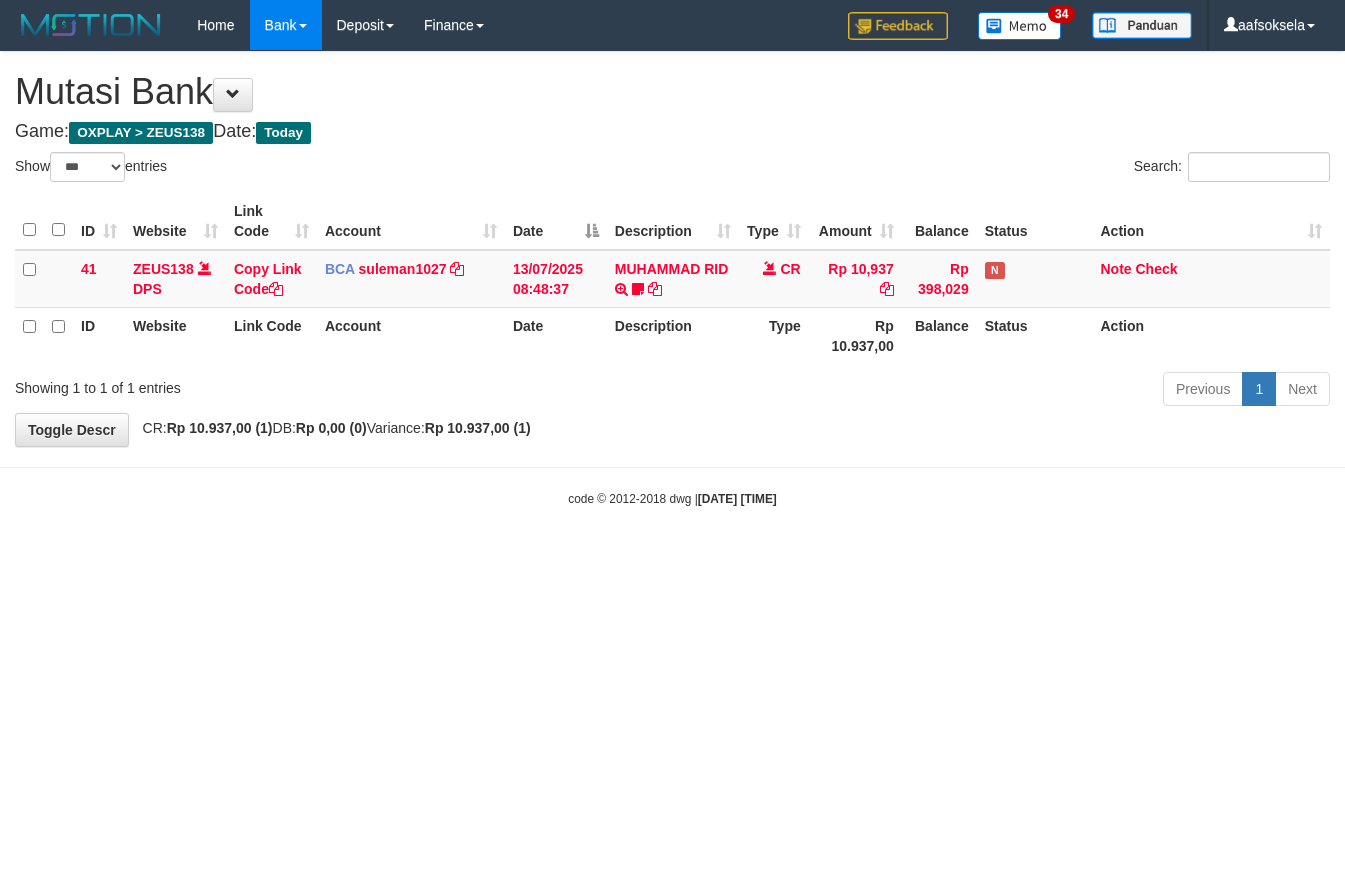 select on "***" 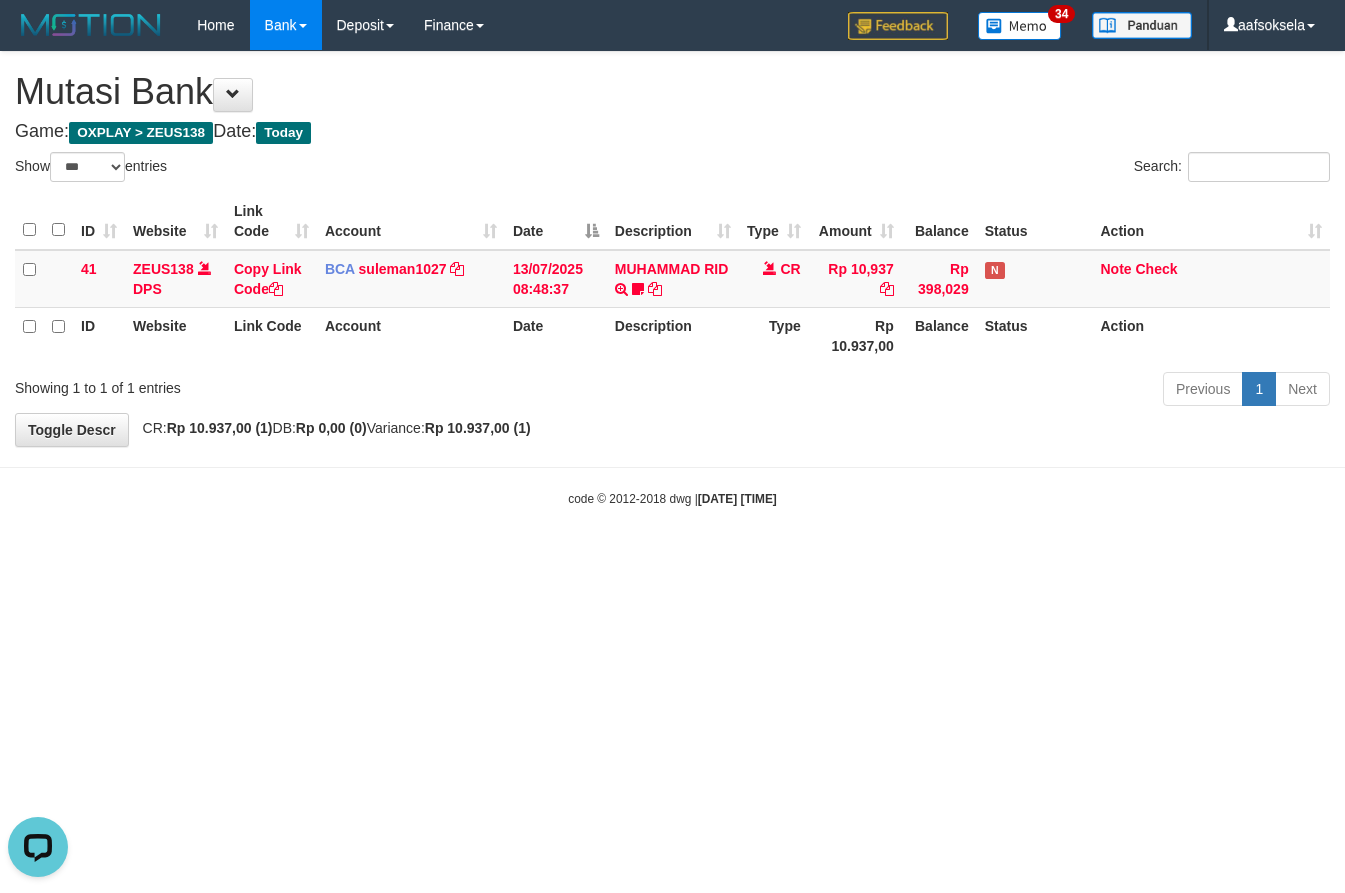scroll, scrollTop: 0, scrollLeft: 0, axis: both 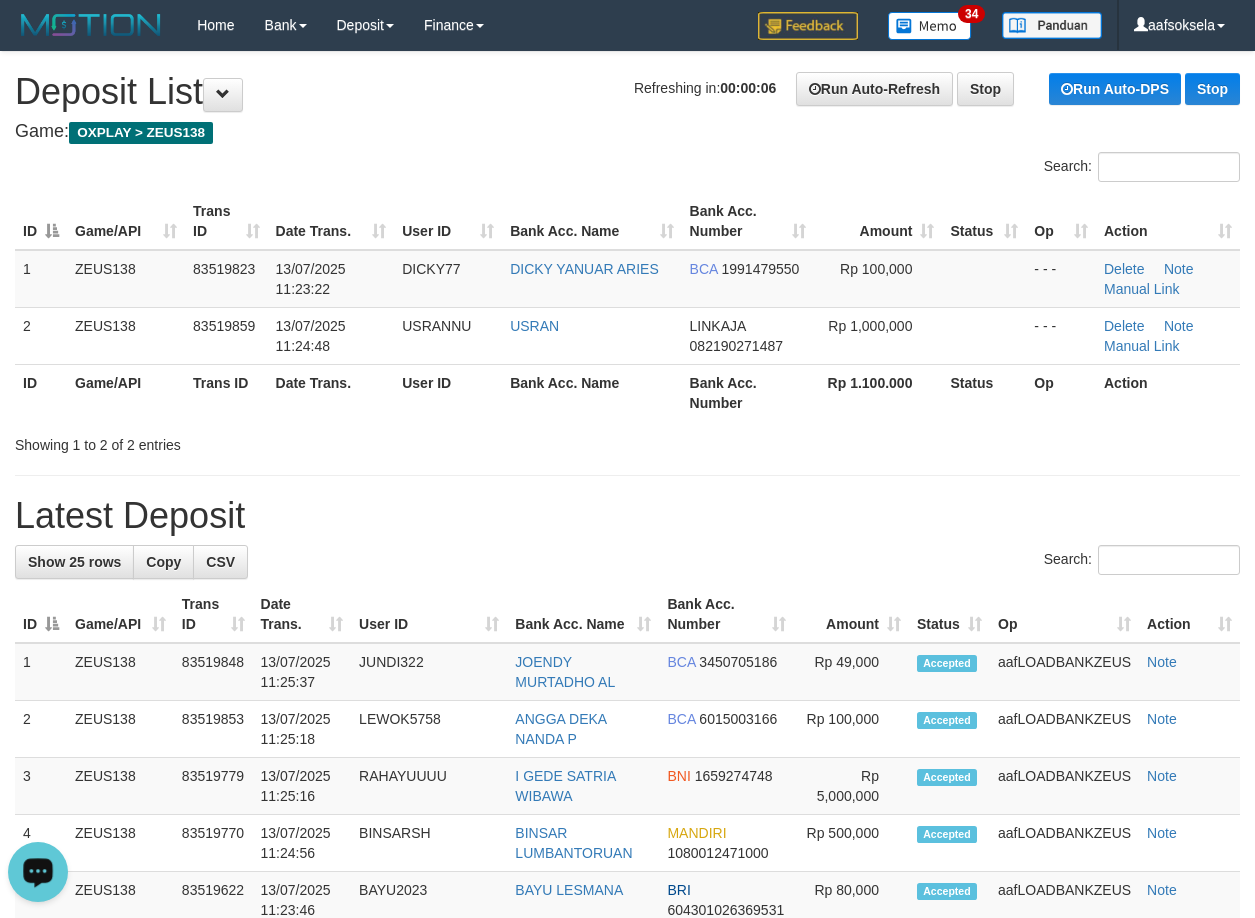 drag, startPoint x: 420, startPoint y: 463, endPoint x: 460, endPoint y: 451, distance: 41.761227 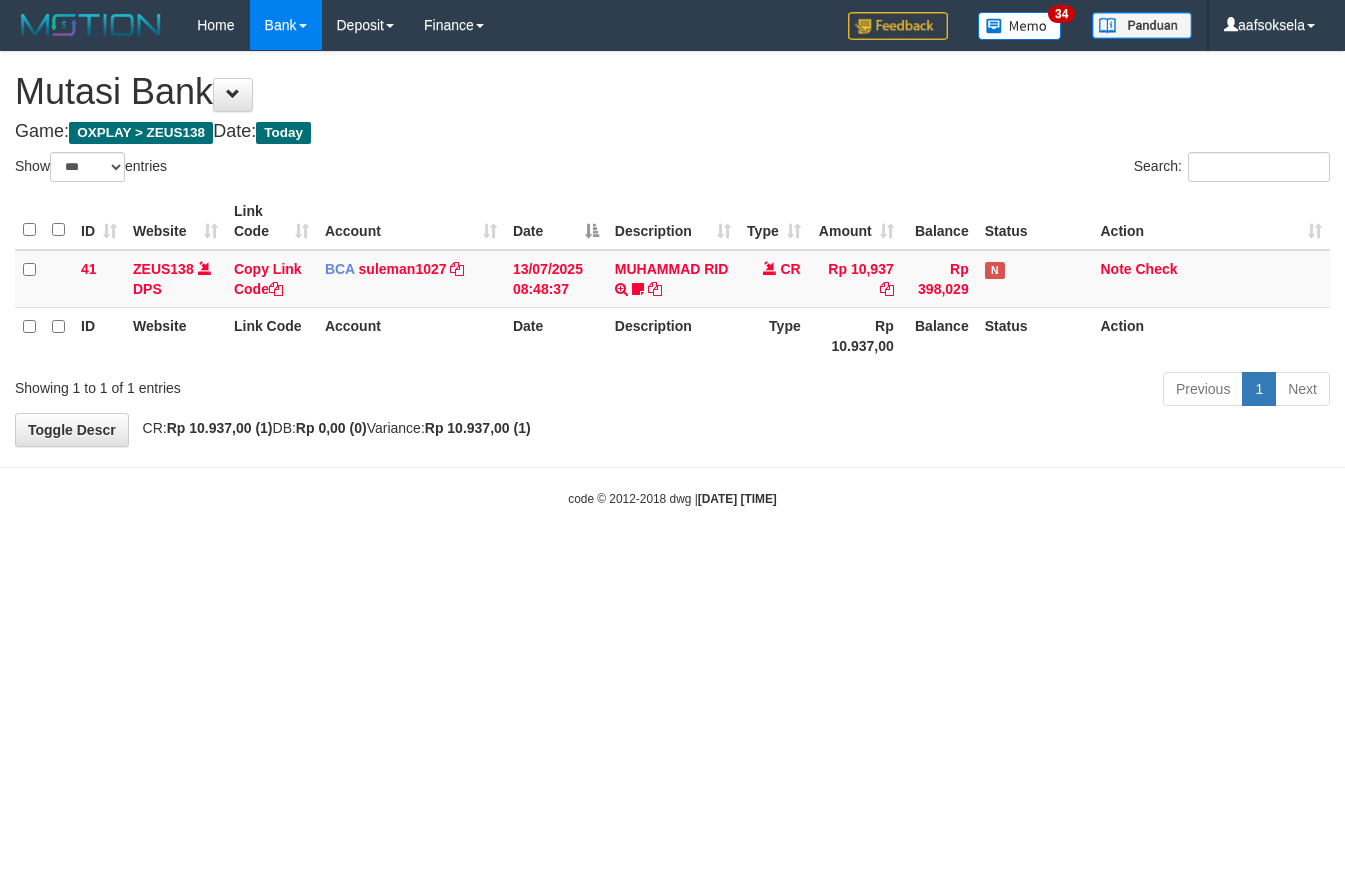 select on "***" 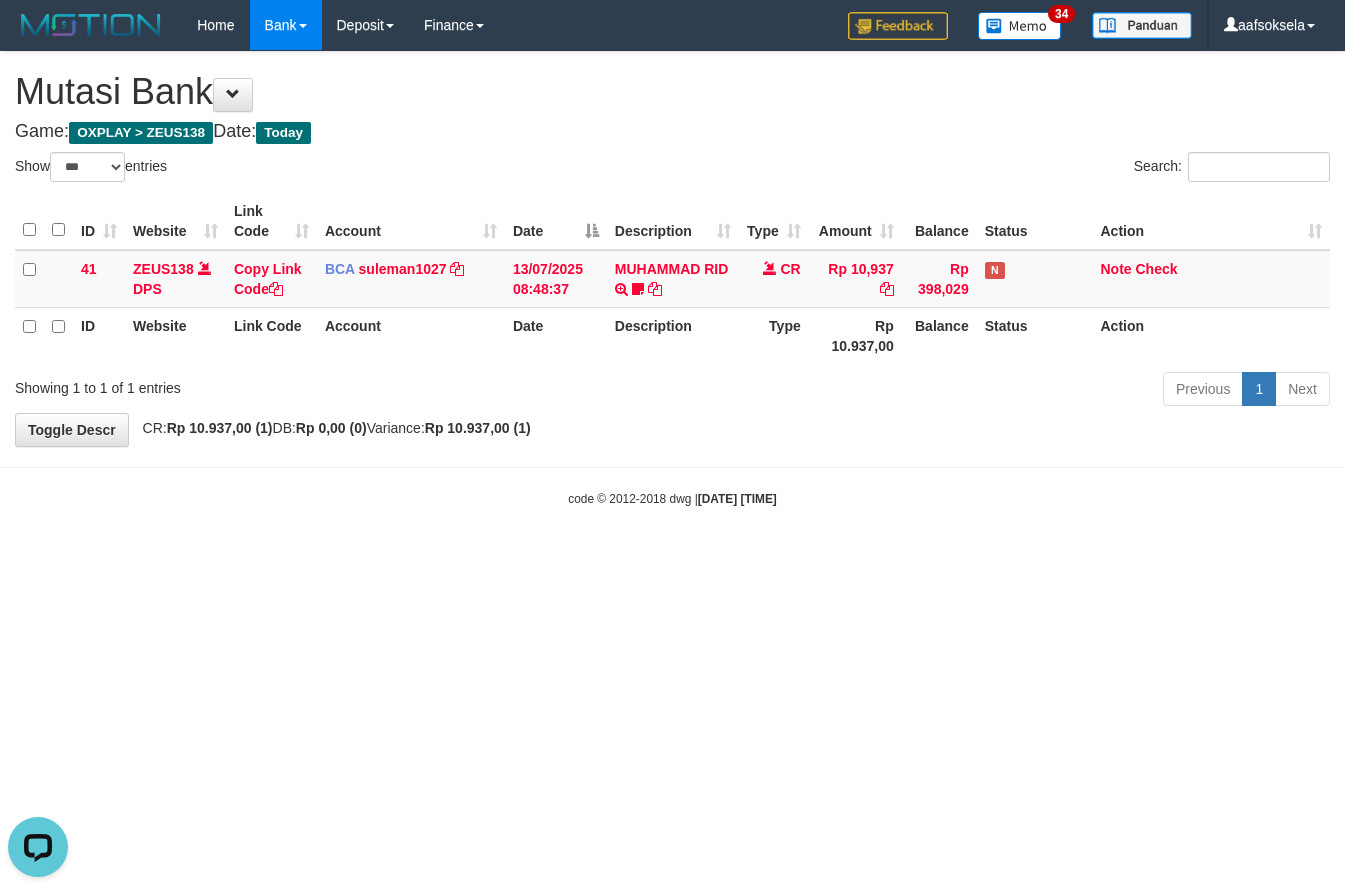 scroll, scrollTop: 0, scrollLeft: 0, axis: both 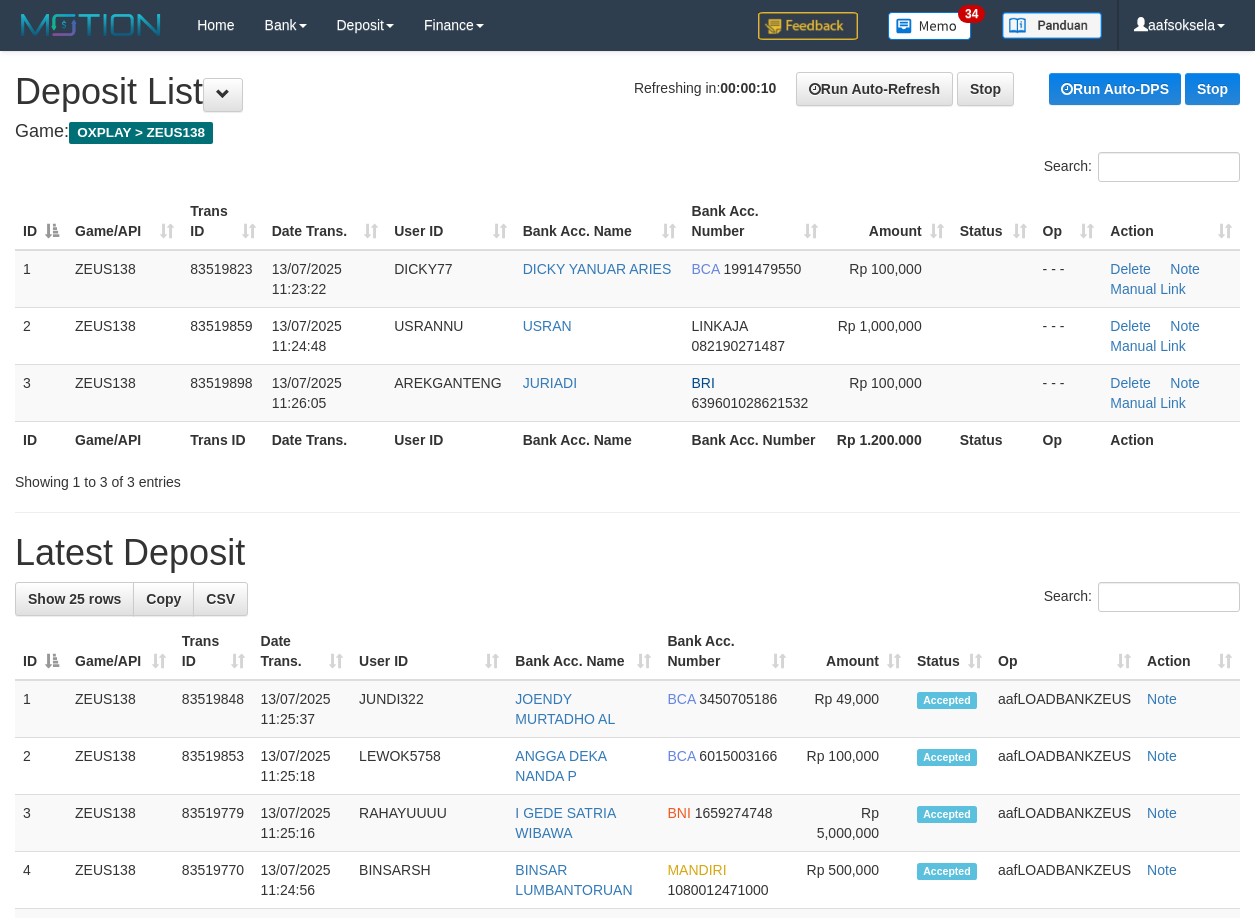 click on "**********" at bounding box center (627, 1145) 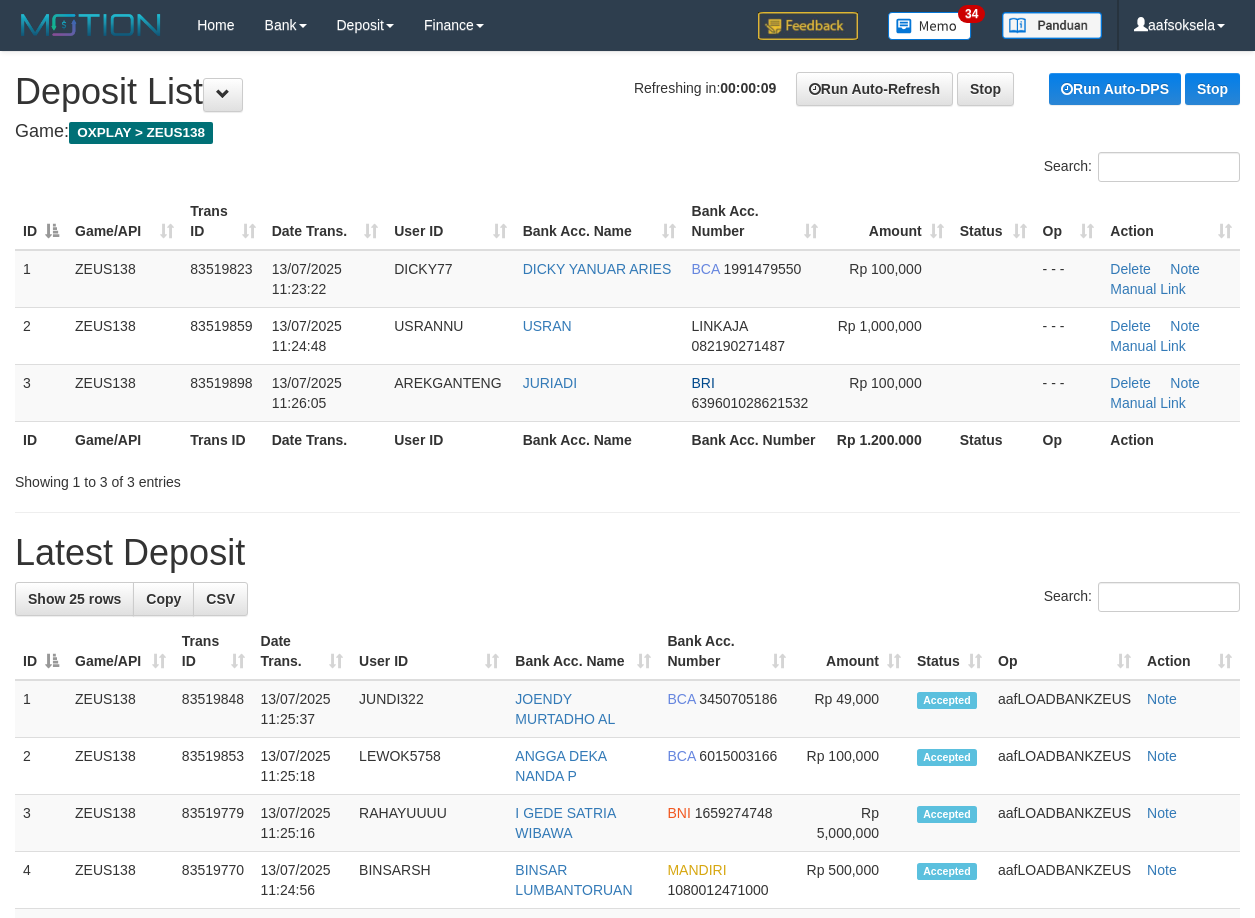 drag, startPoint x: 521, startPoint y: 502, endPoint x: 394, endPoint y: 498, distance: 127.06297 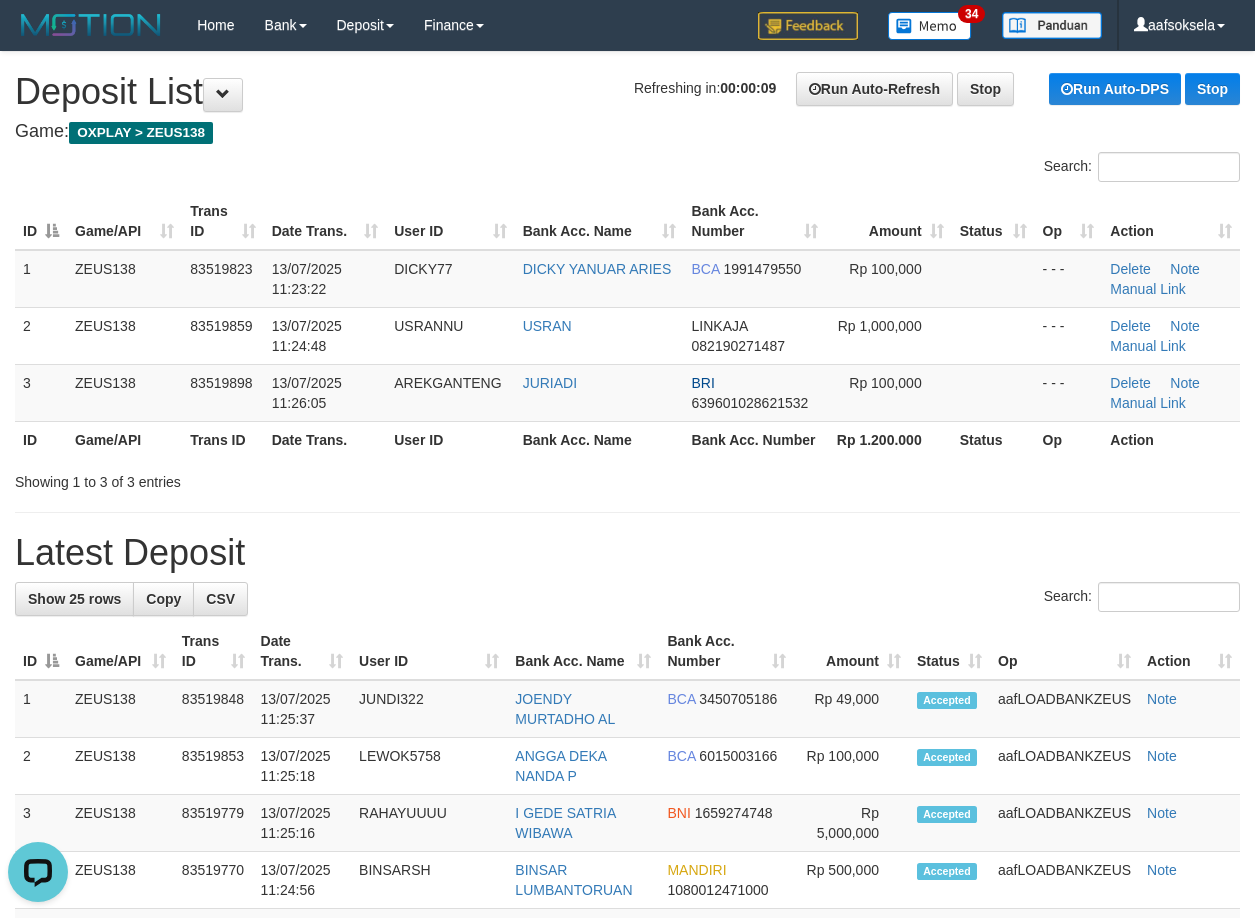 scroll, scrollTop: 0, scrollLeft: 0, axis: both 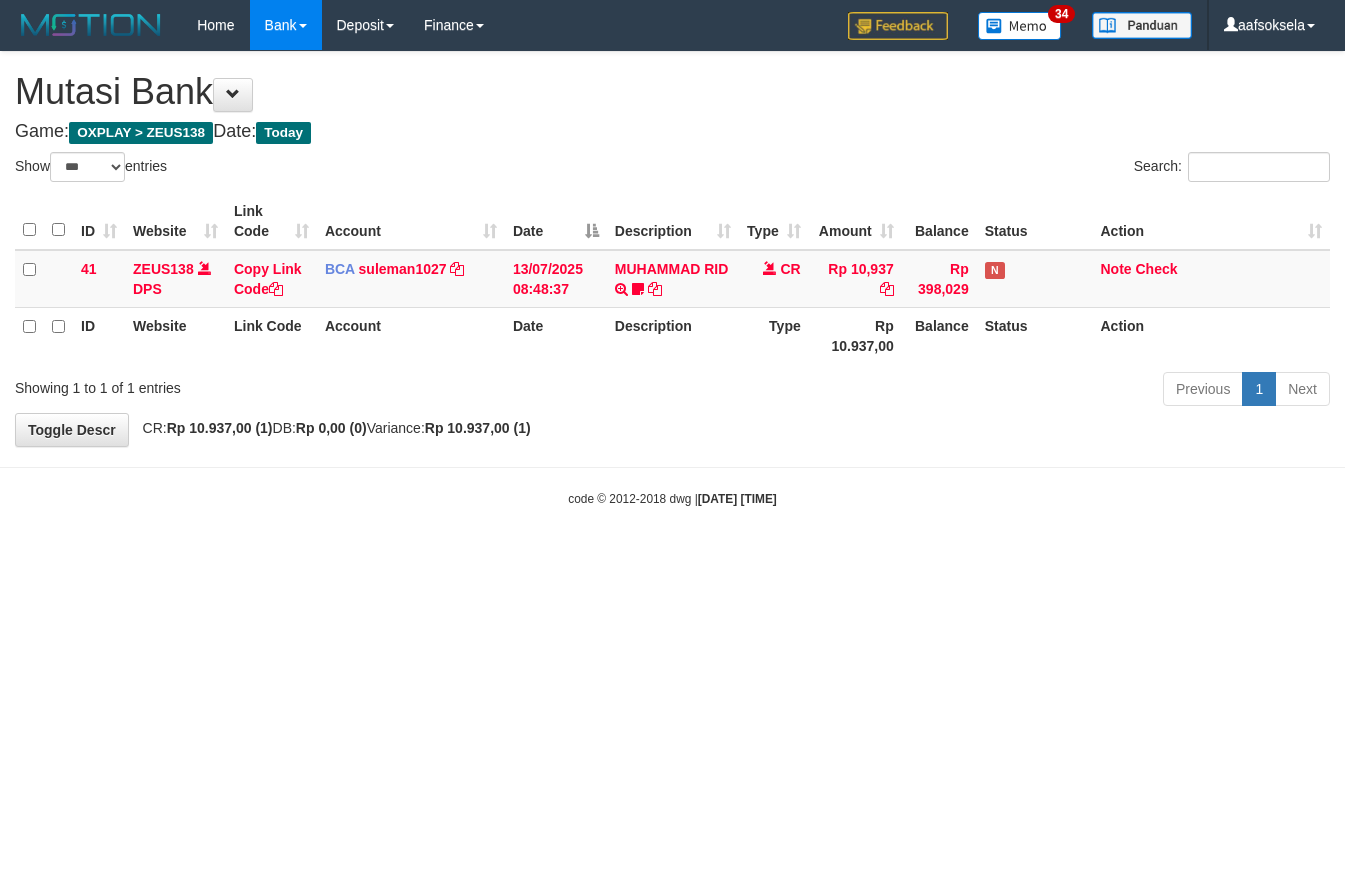 select on "***" 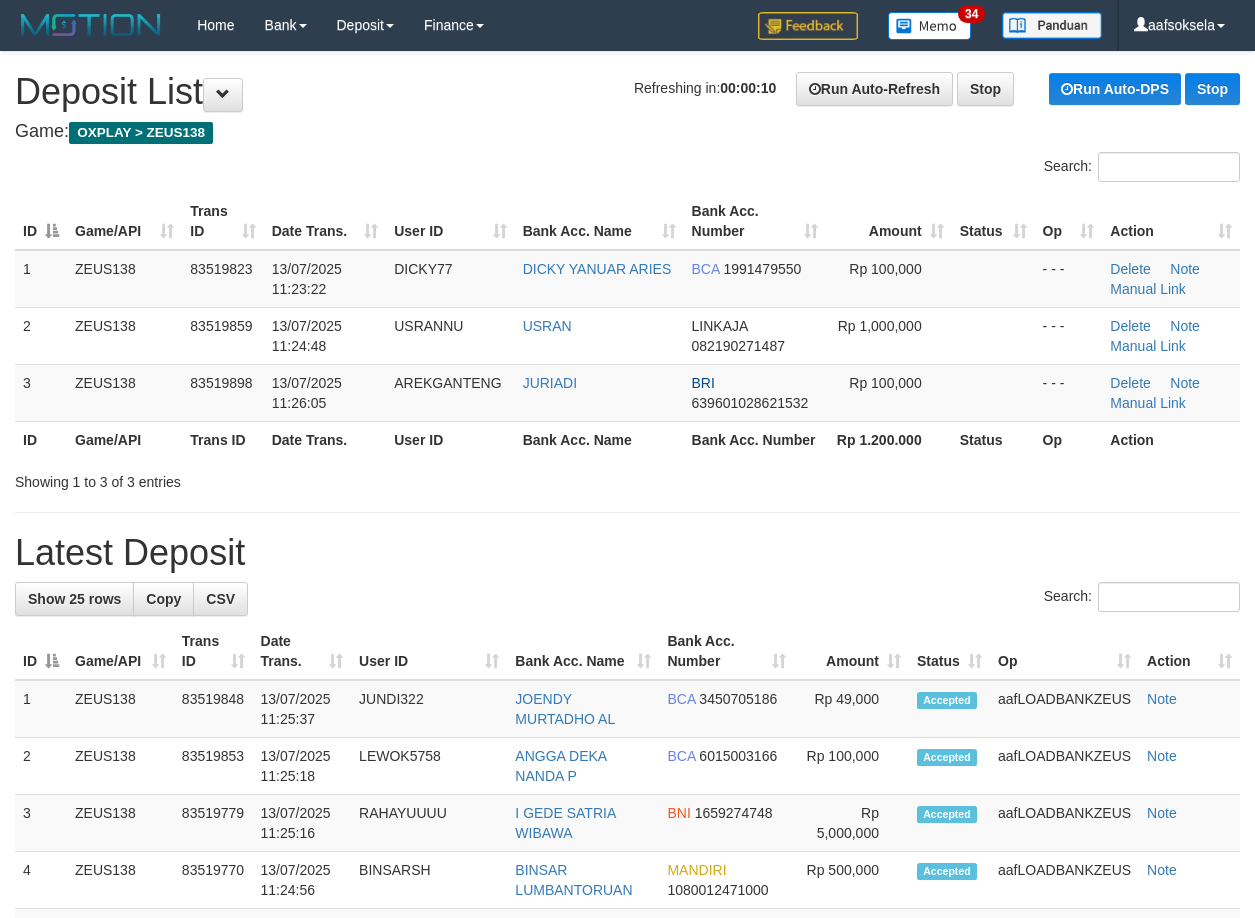 scroll, scrollTop: 0, scrollLeft: 0, axis: both 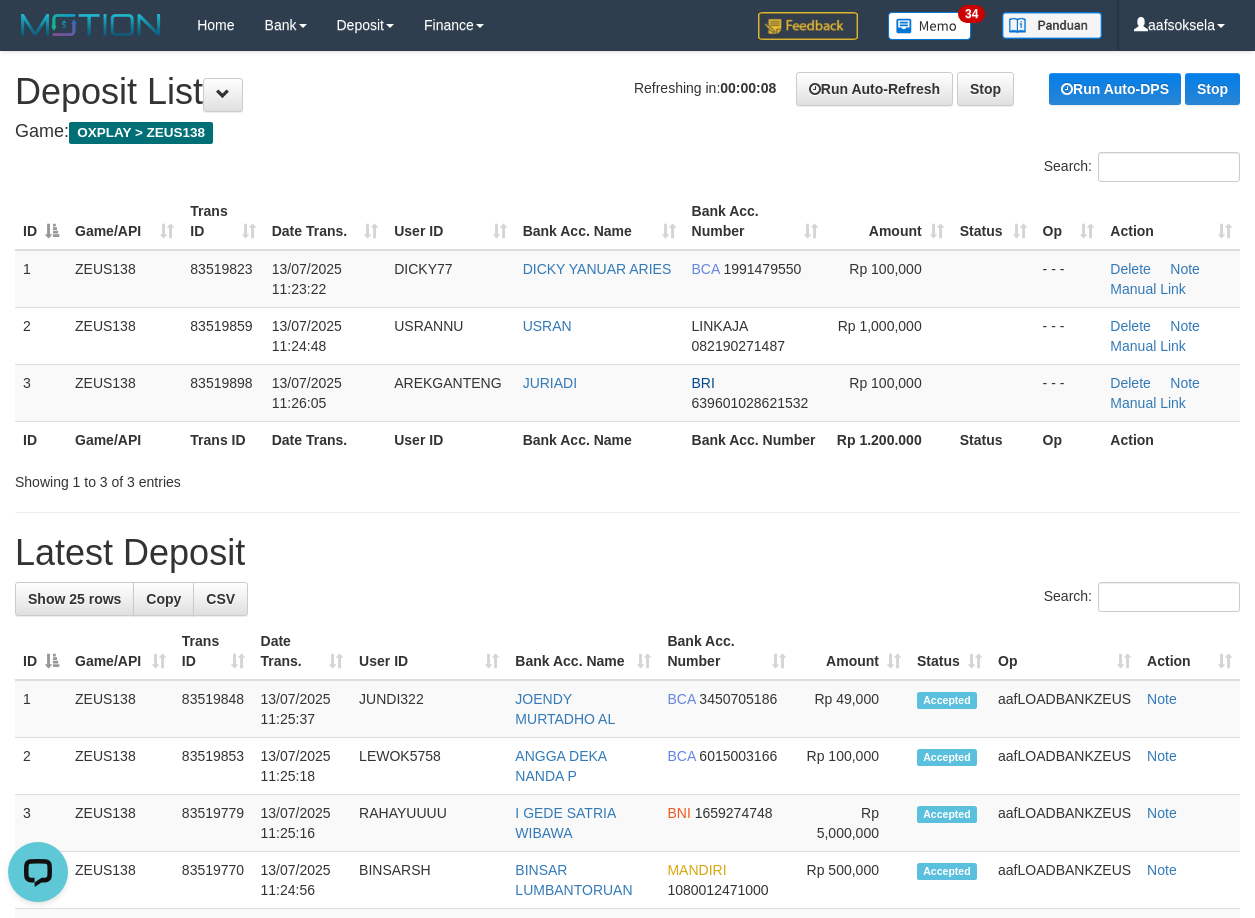 click on "**********" at bounding box center (627, 1145) 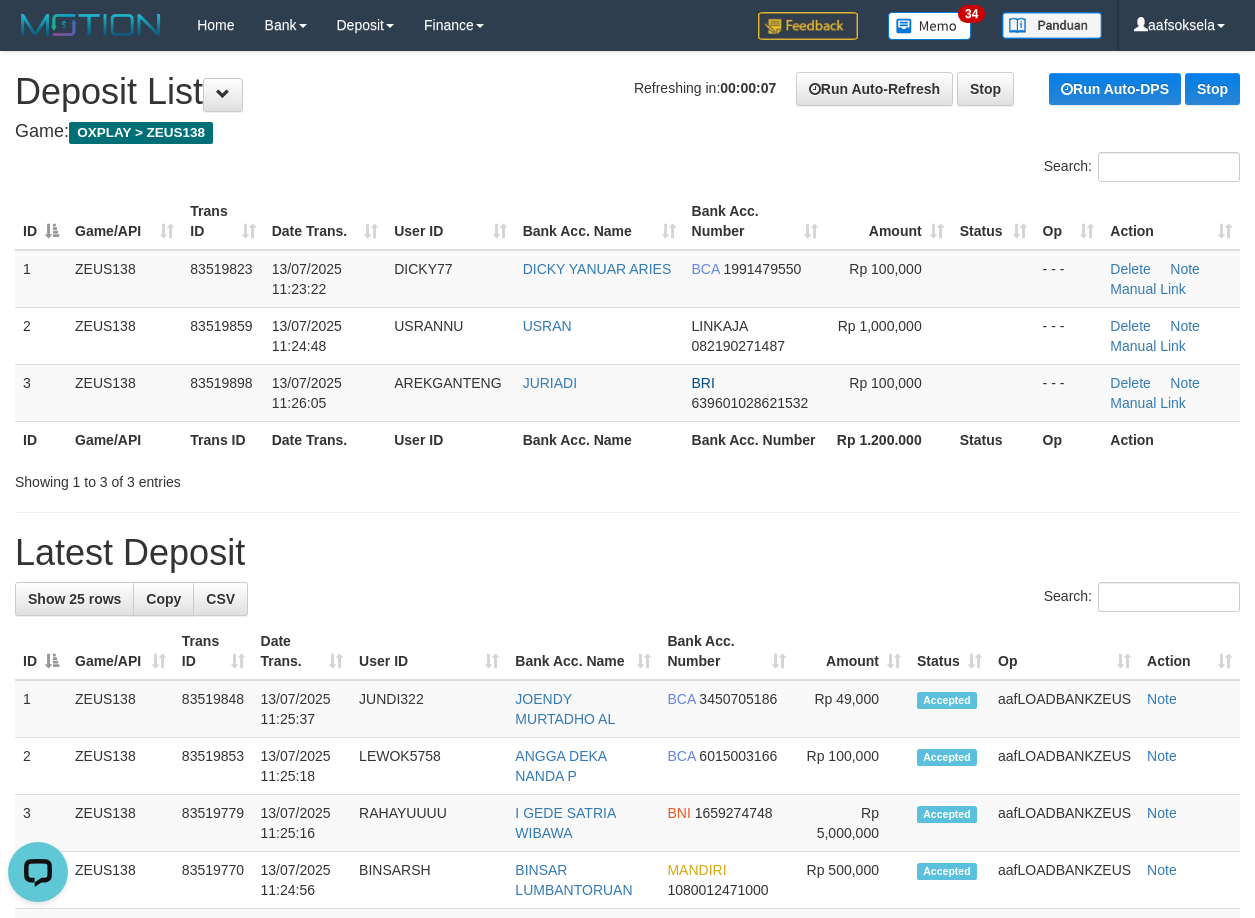 click on "**********" at bounding box center [627, 1145] 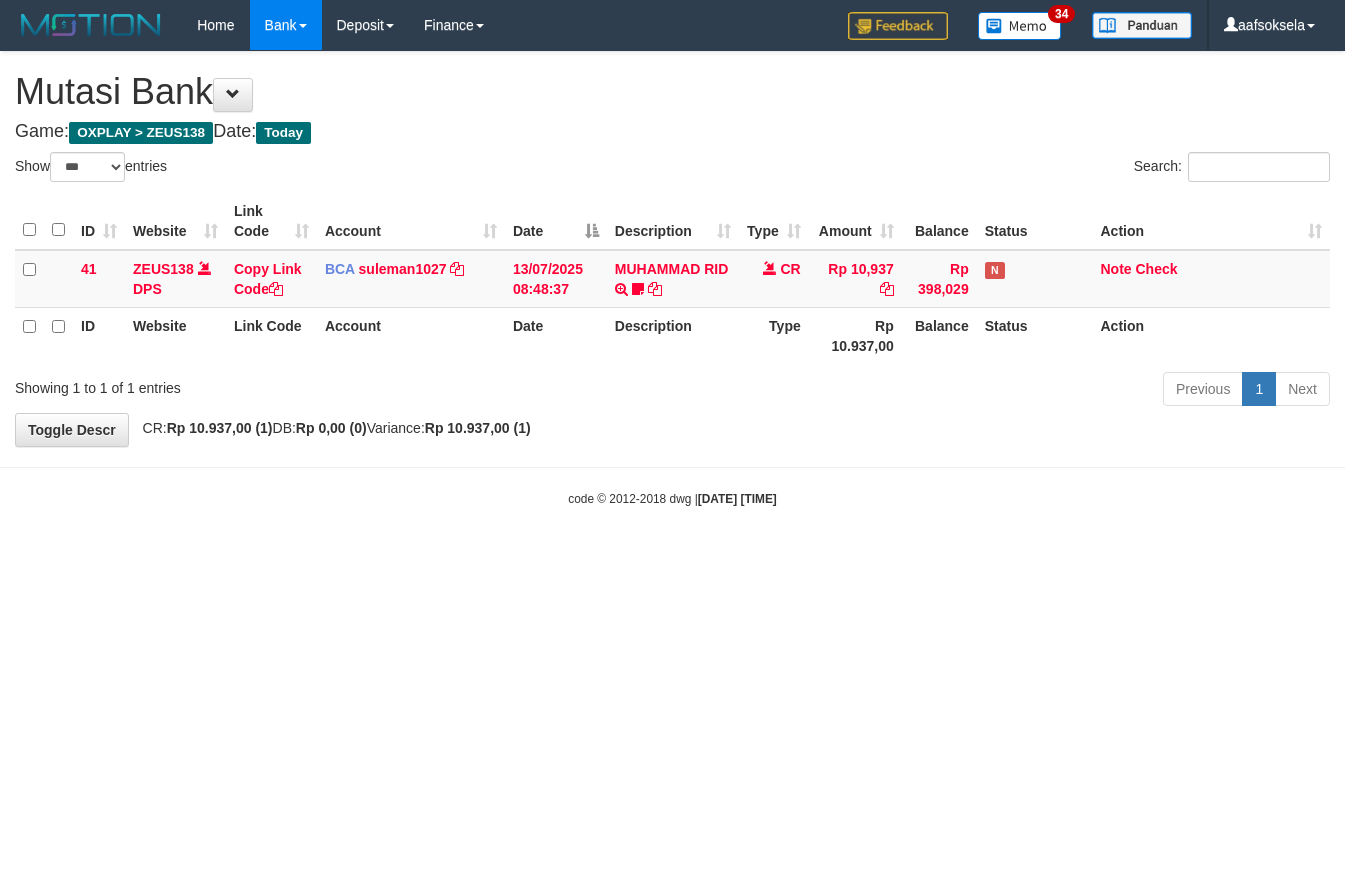 select on "***" 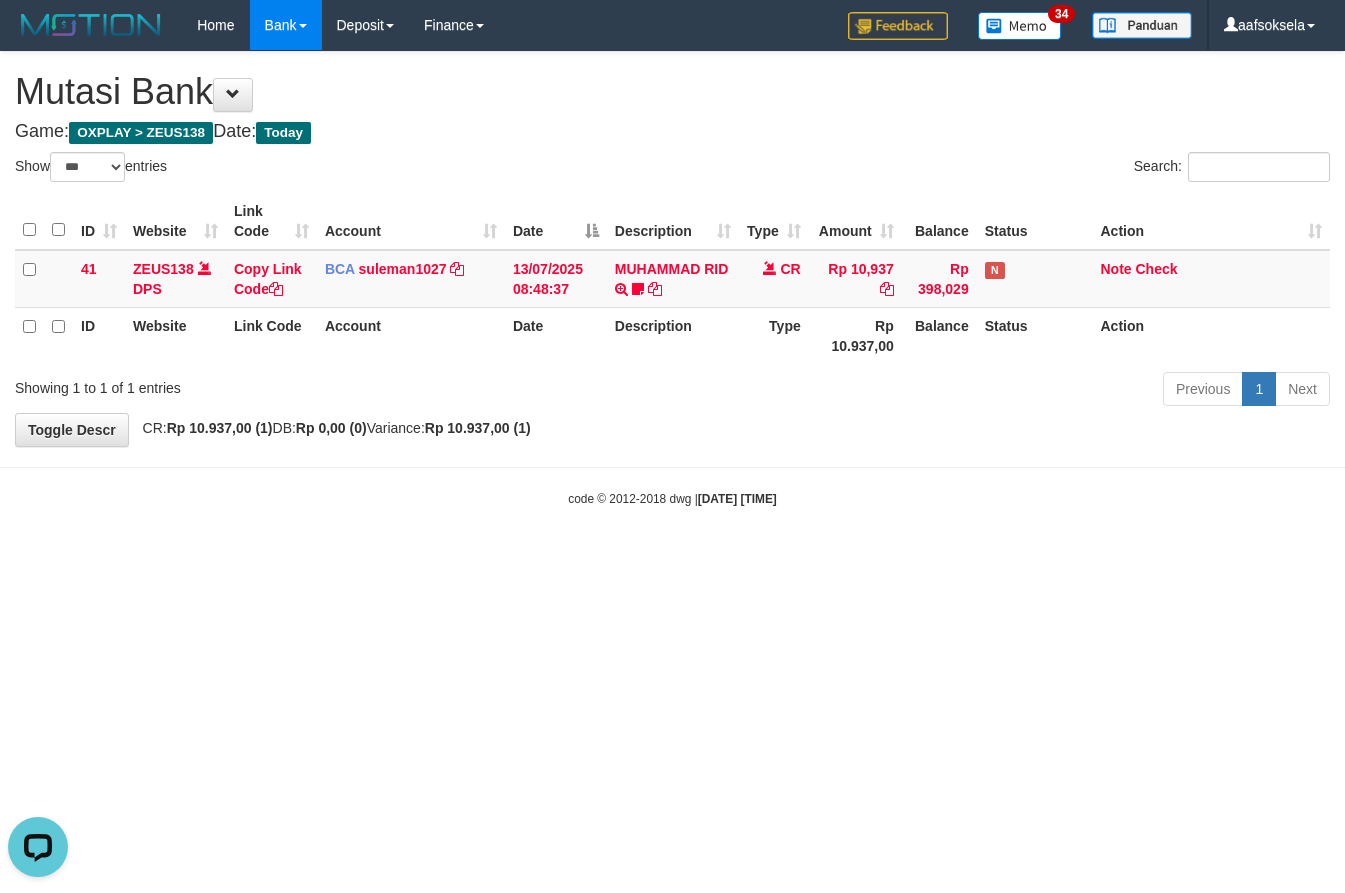 scroll, scrollTop: 0, scrollLeft: 0, axis: both 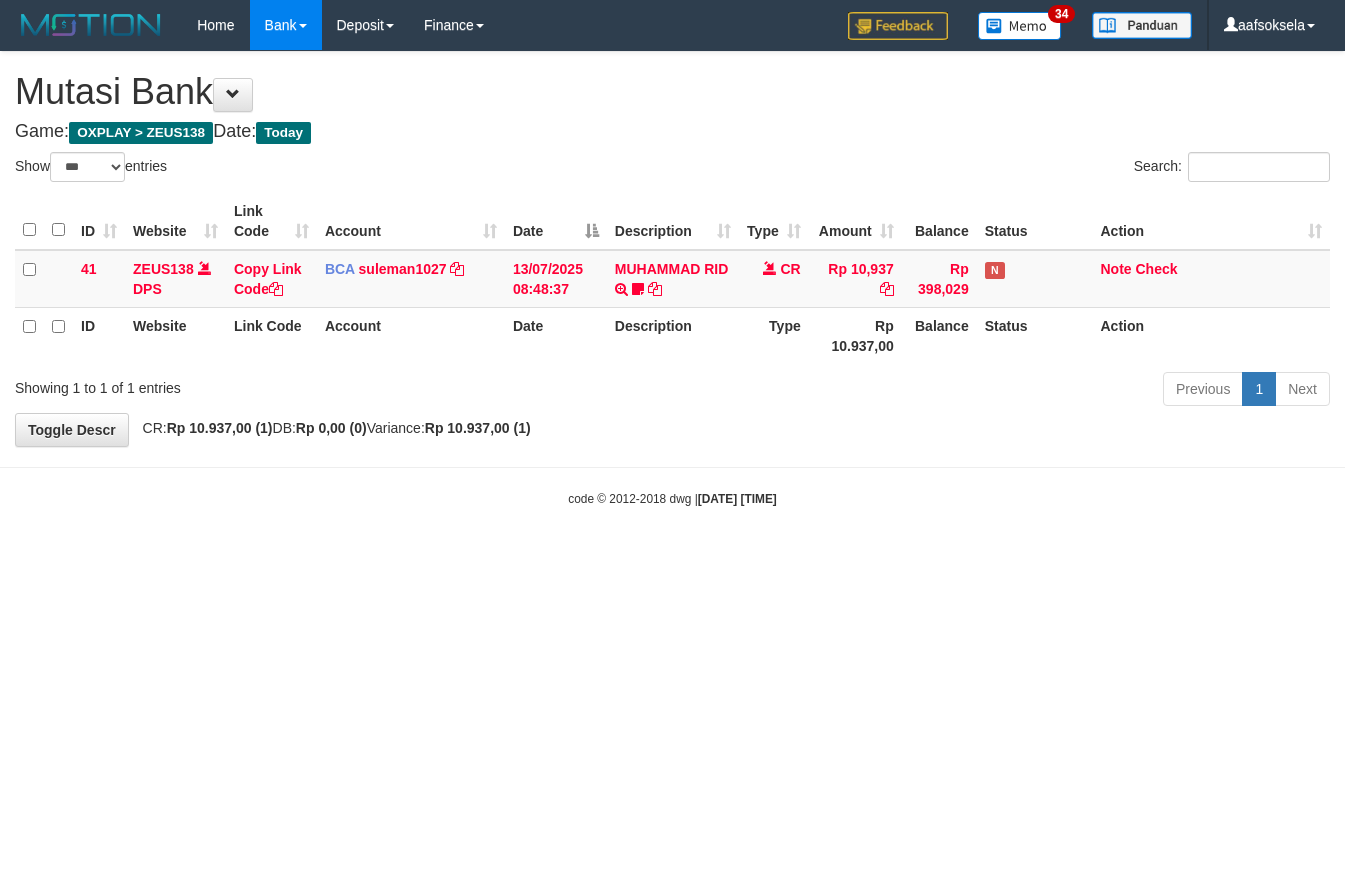 select on "***" 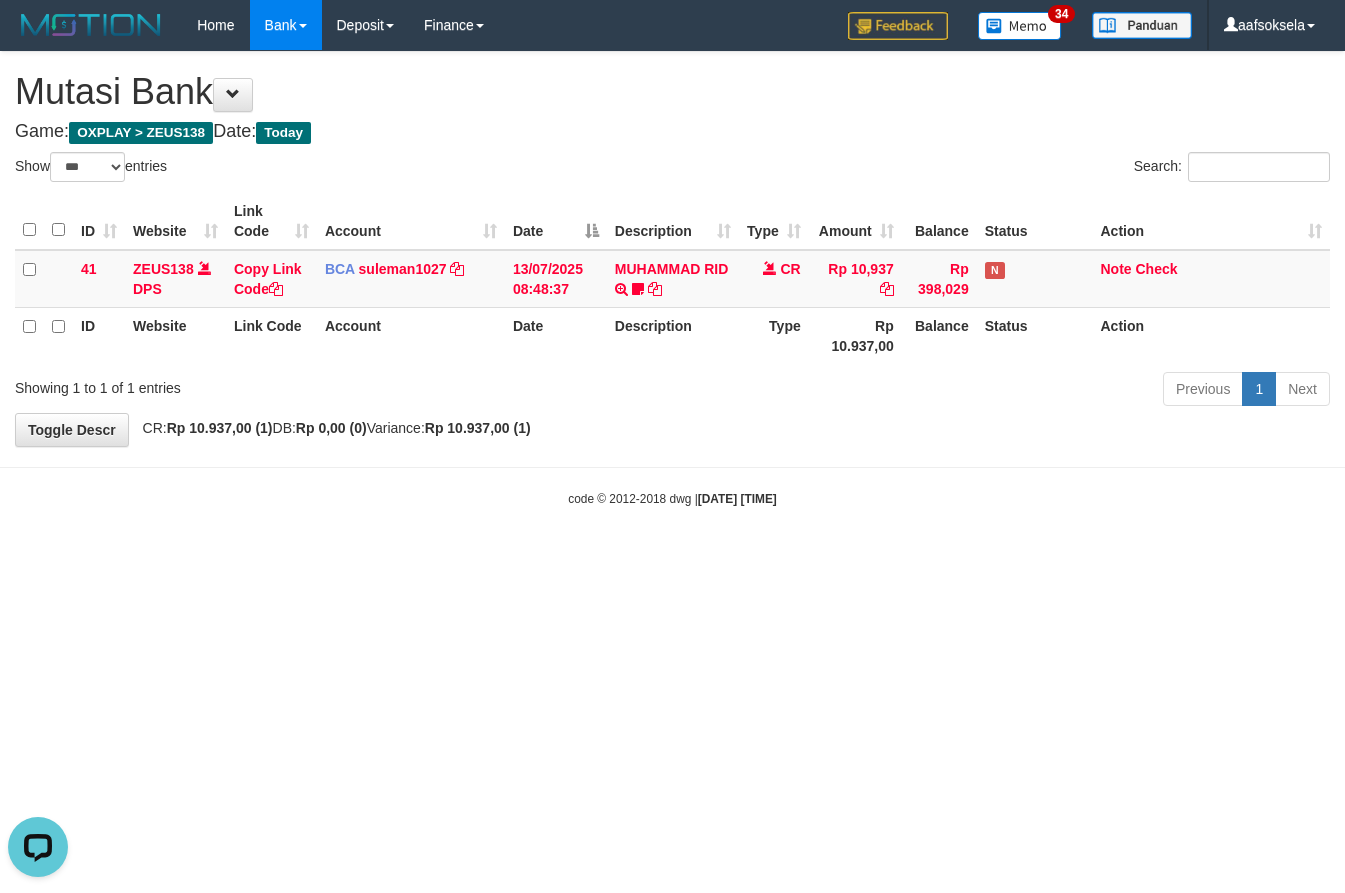 scroll, scrollTop: 0, scrollLeft: 0, axis: both 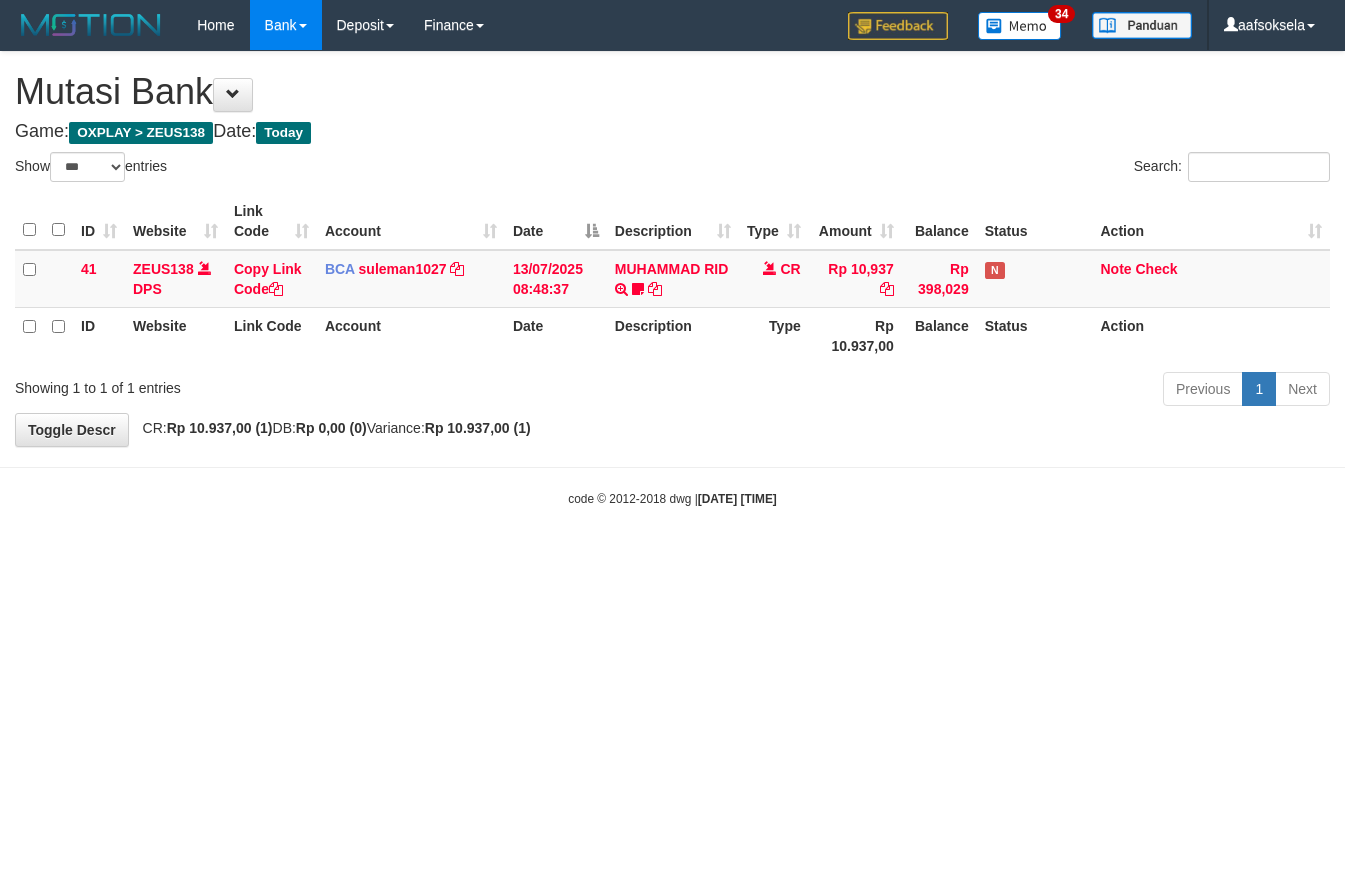select on "***" 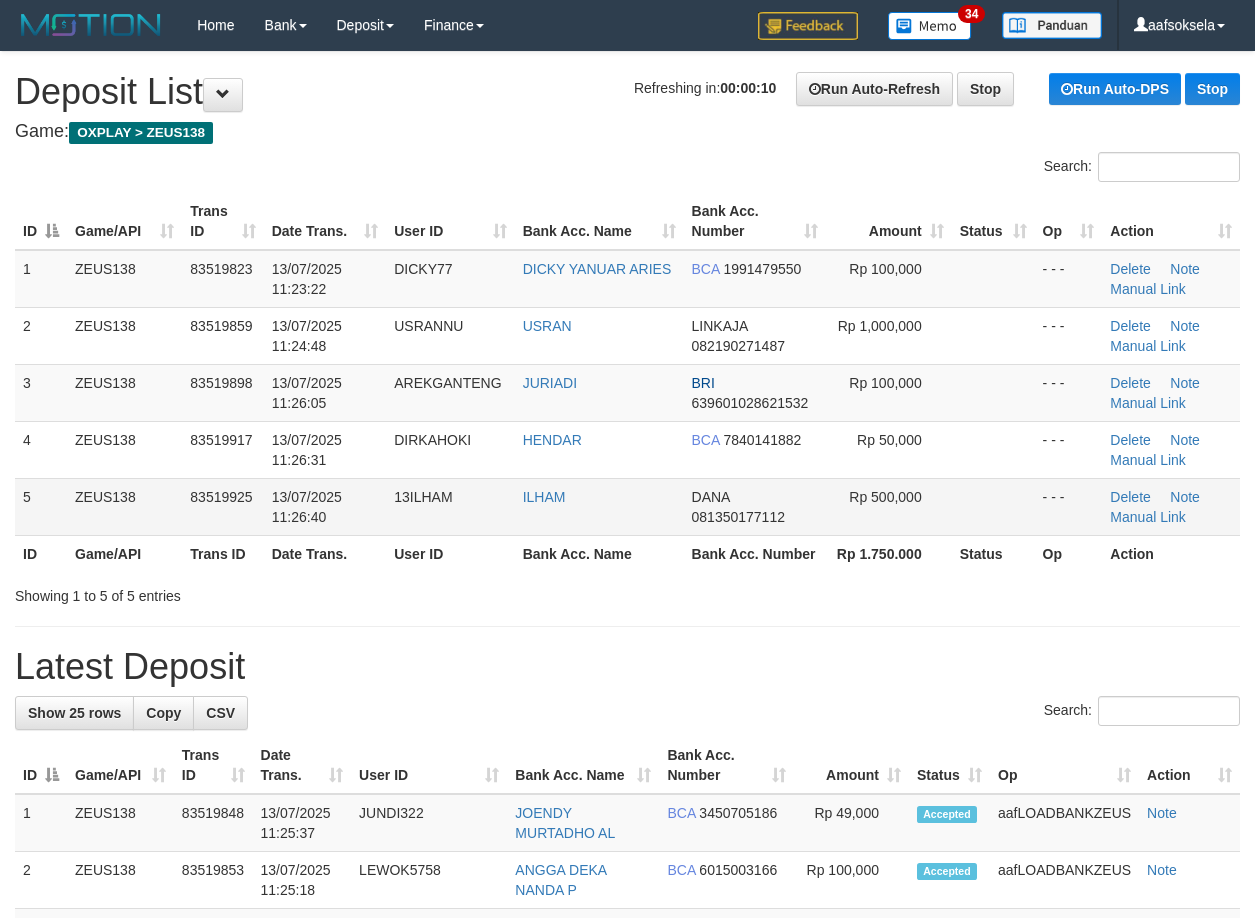 scroll, scrollTop: 0, scrollLeft: 0, axis: both 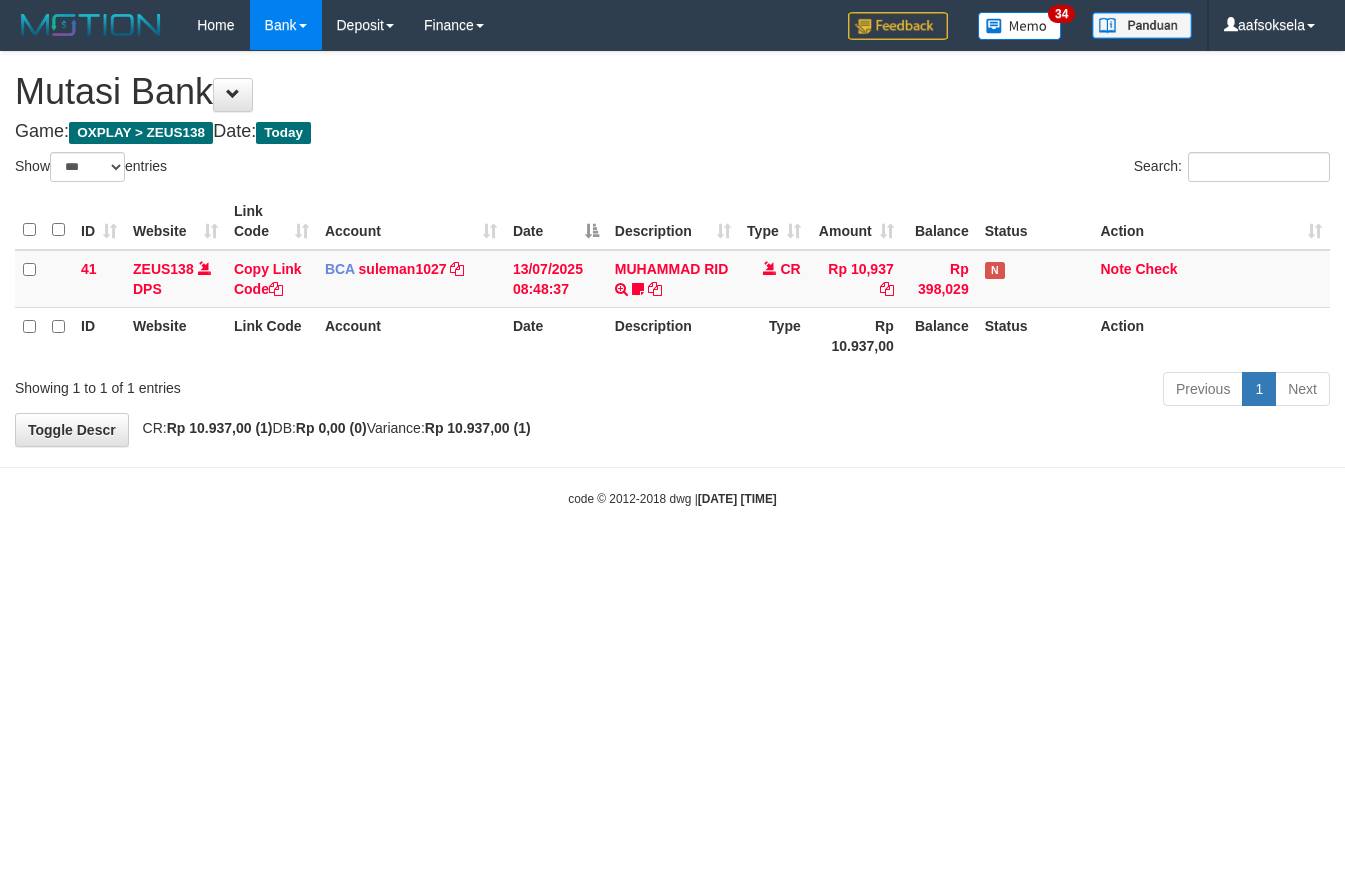 select on "***" 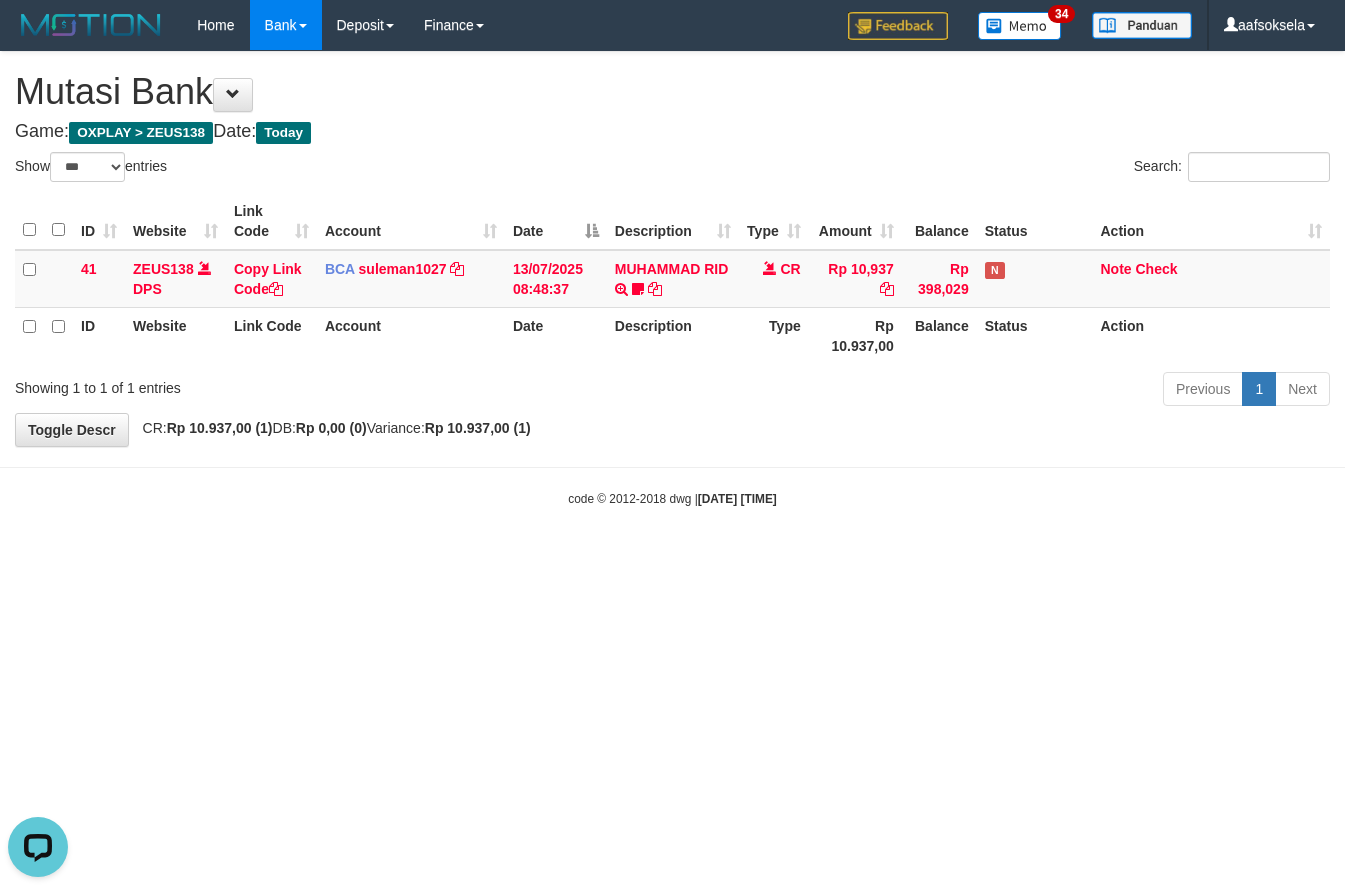 scroll, scrollTop: 0, scrollLeft: 0, axis: both 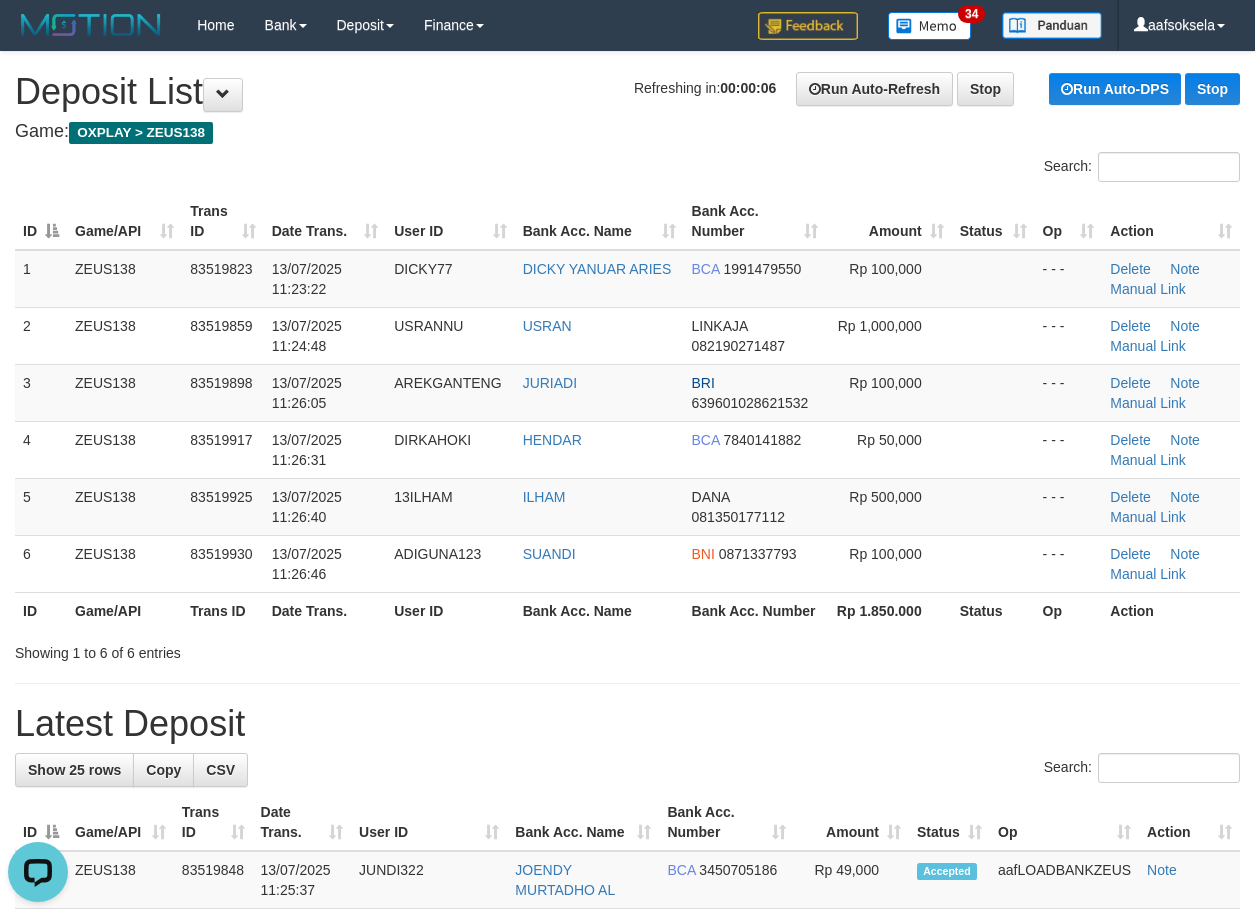 click on "Search:" at bounding box center (627, 770) 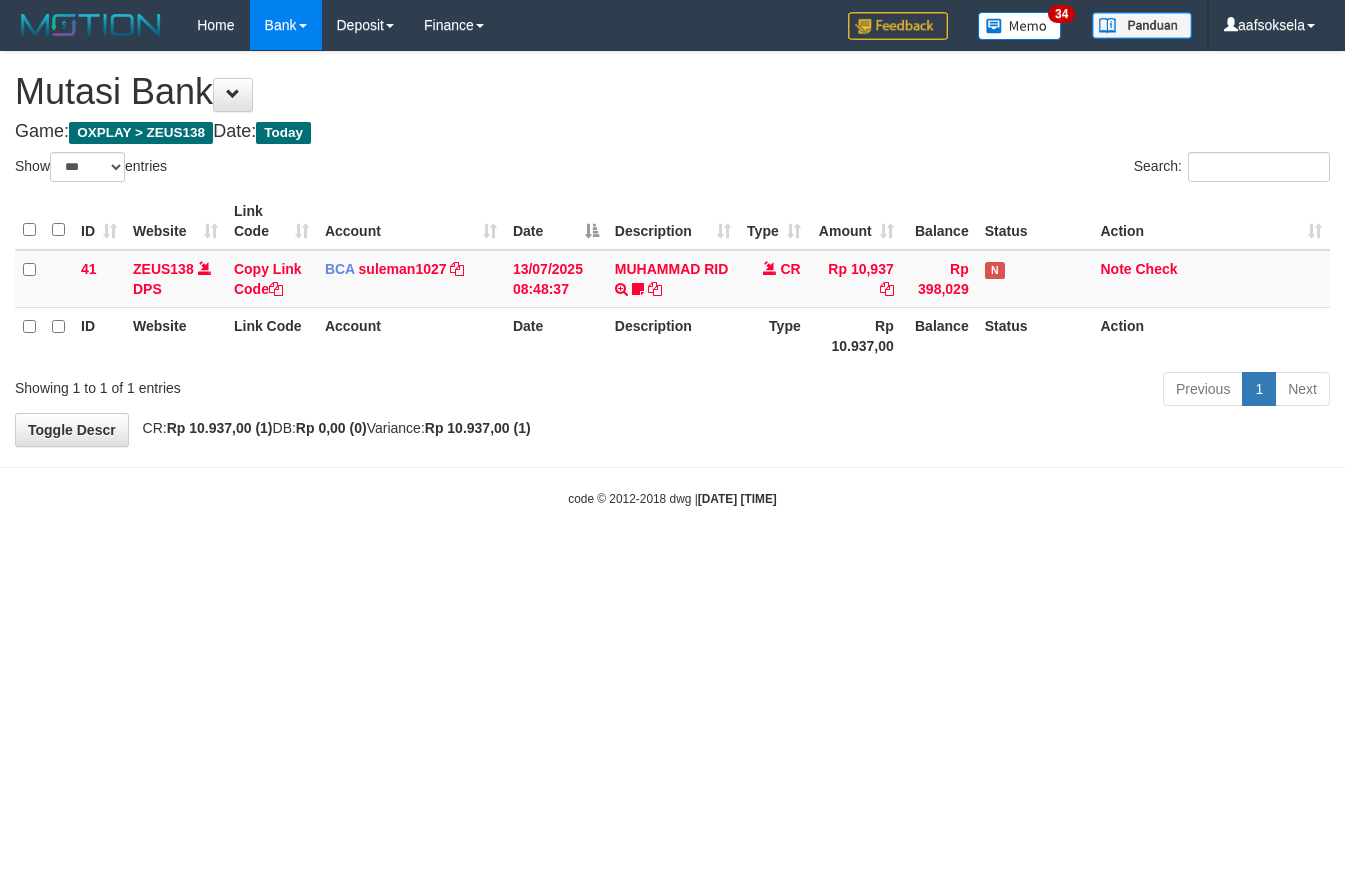 select on "***" 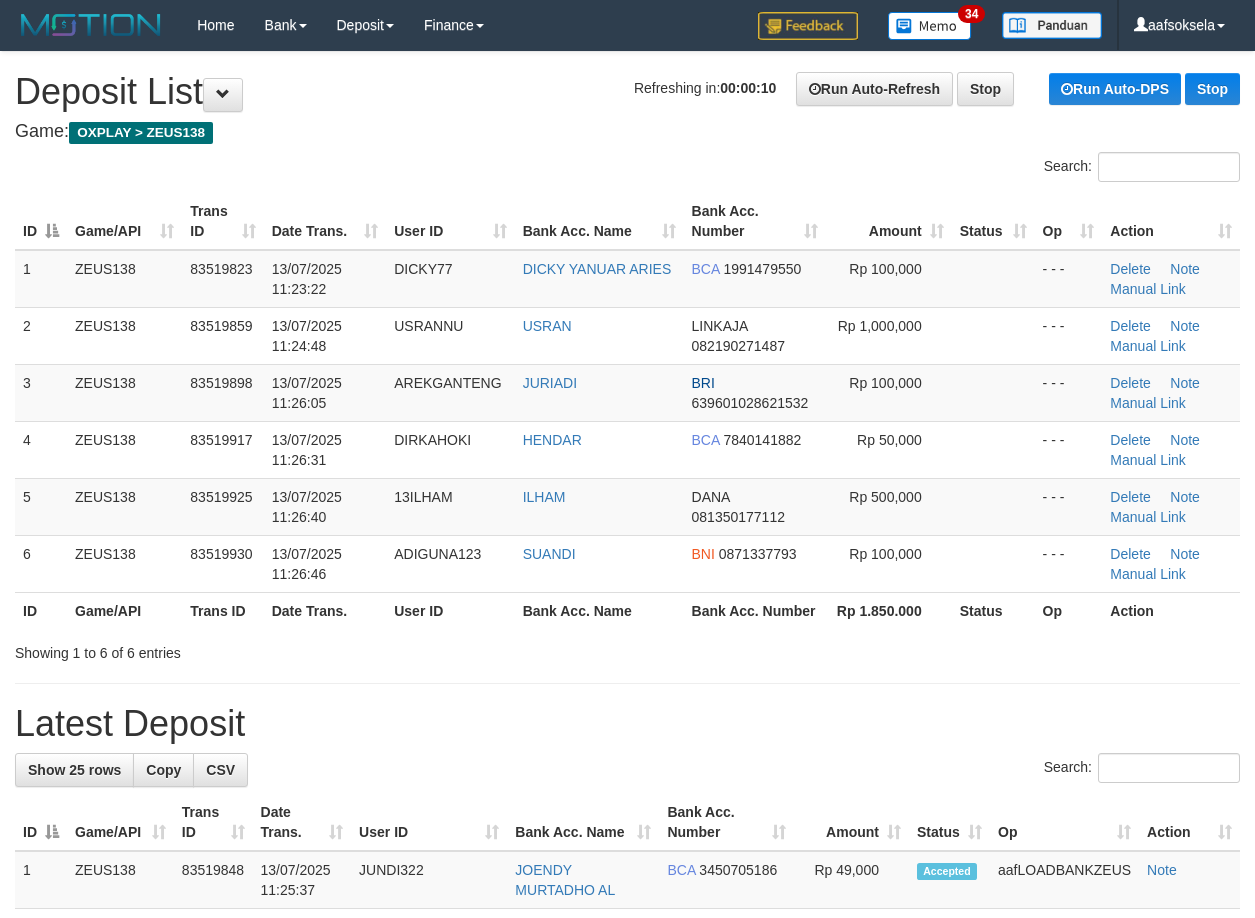 scroll, scrollTop: 0, scrollLeft: 0, axis: both 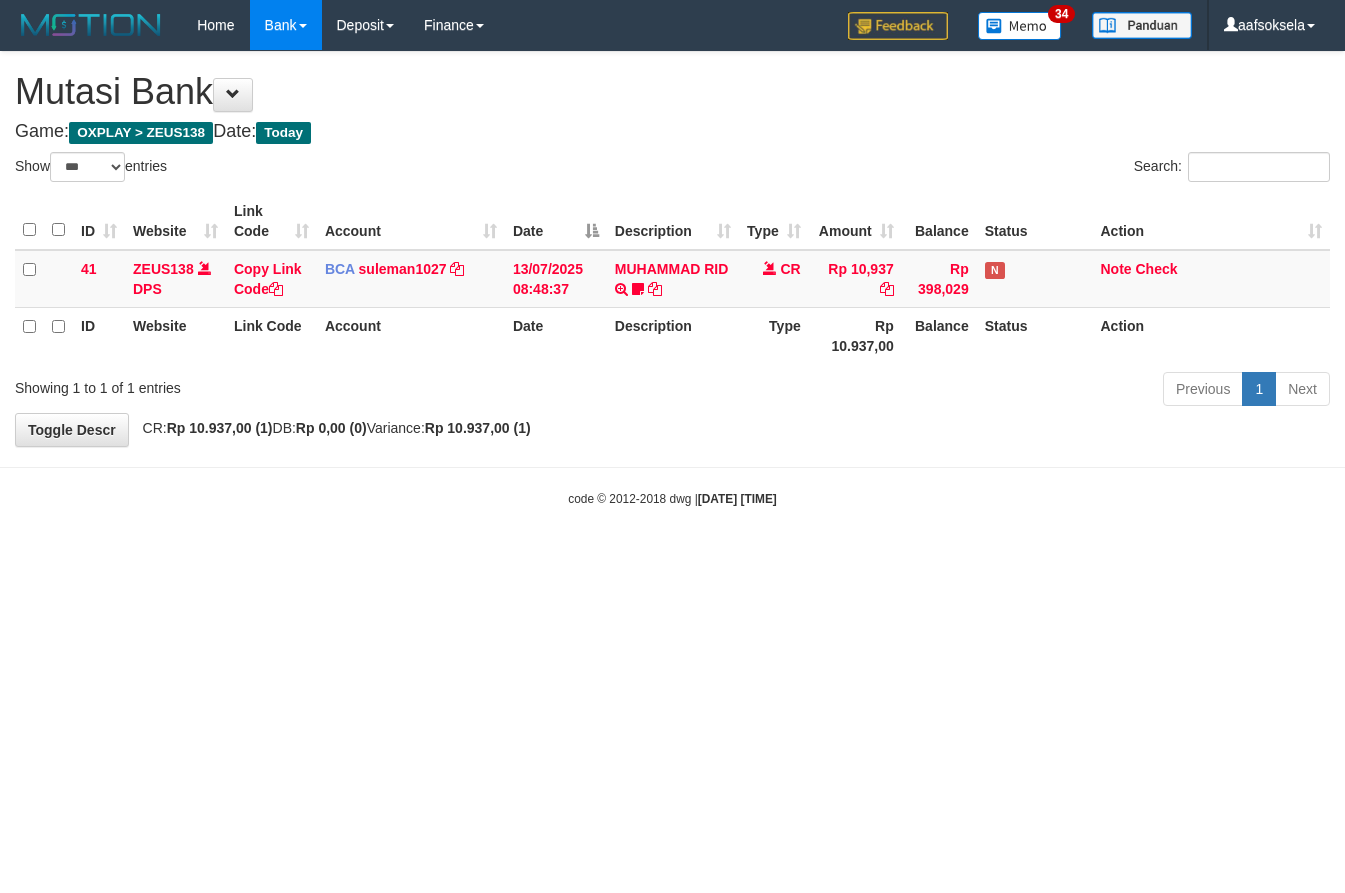 select on "***" 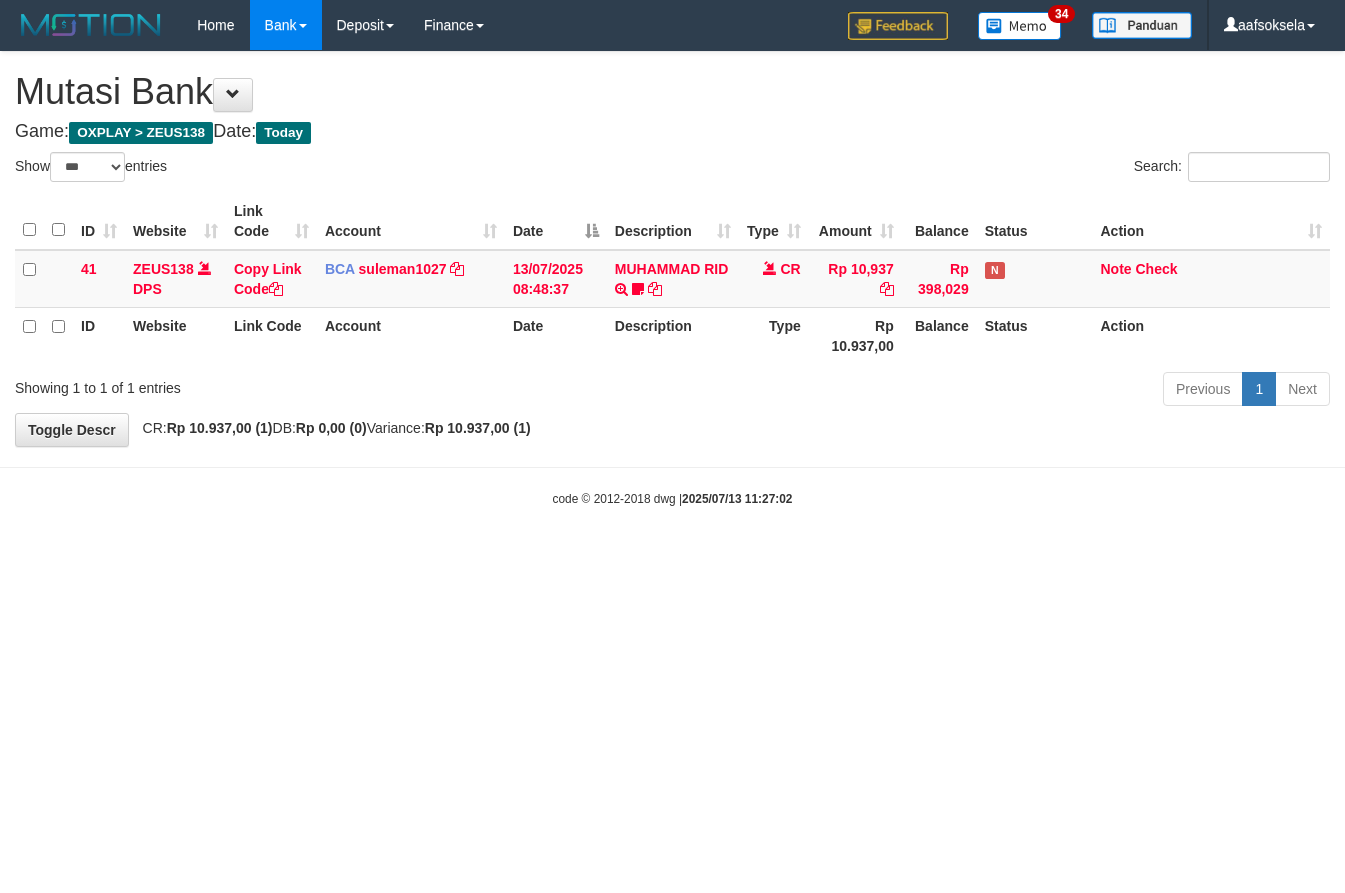 select on "***" 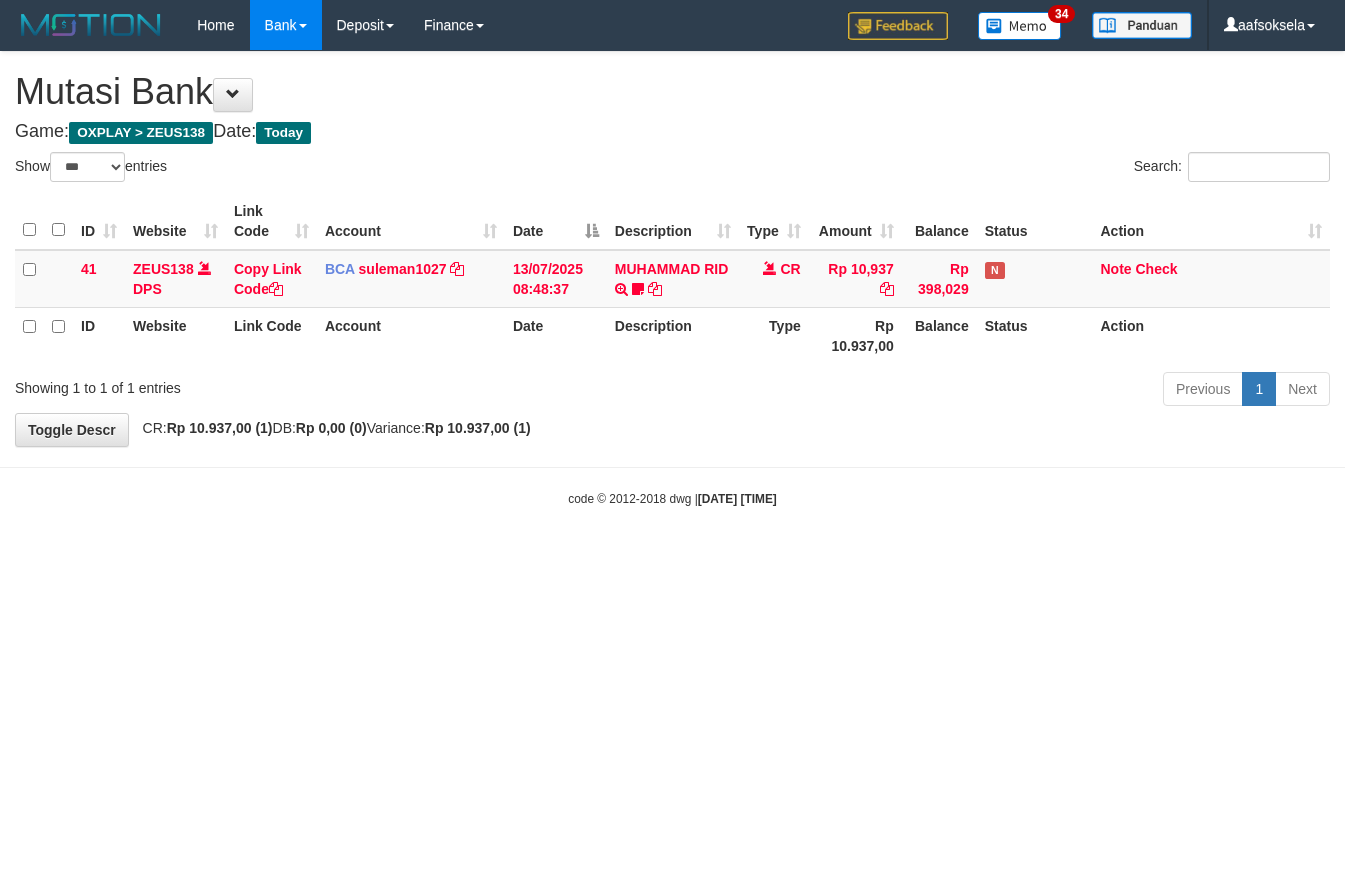 select on "***" 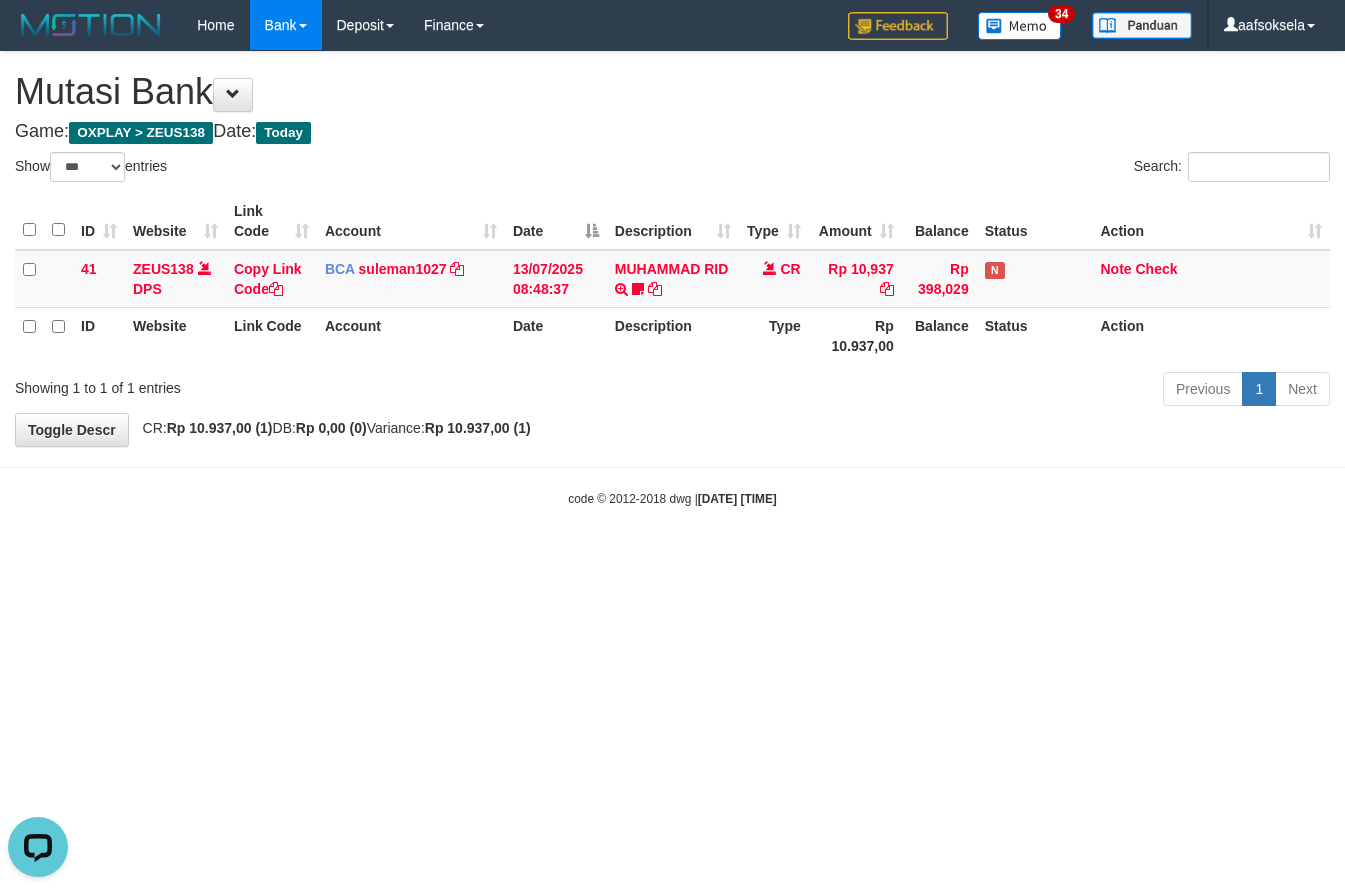 scroll, scrollTop: 0, scrollLeft: 0, axis: both 